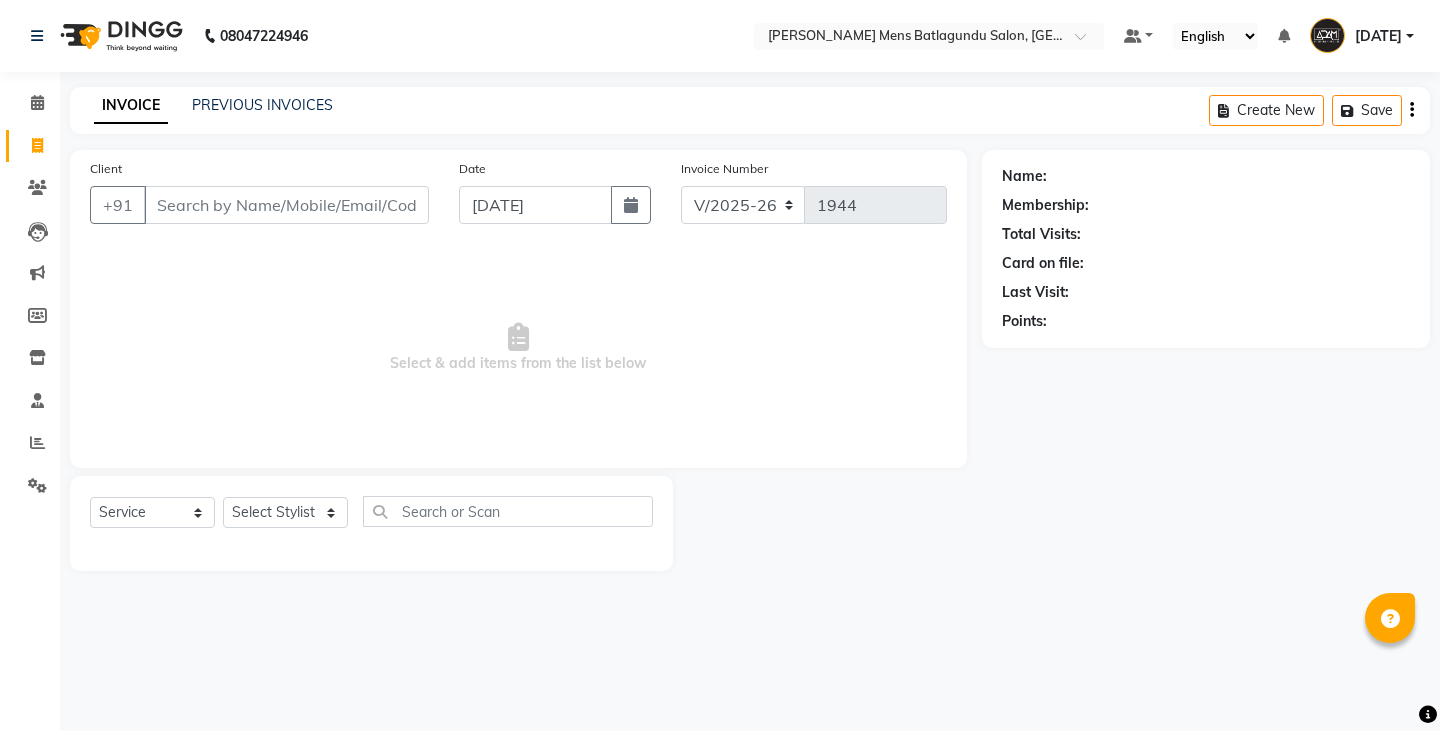 click on "PREVIOUS INVOICES" 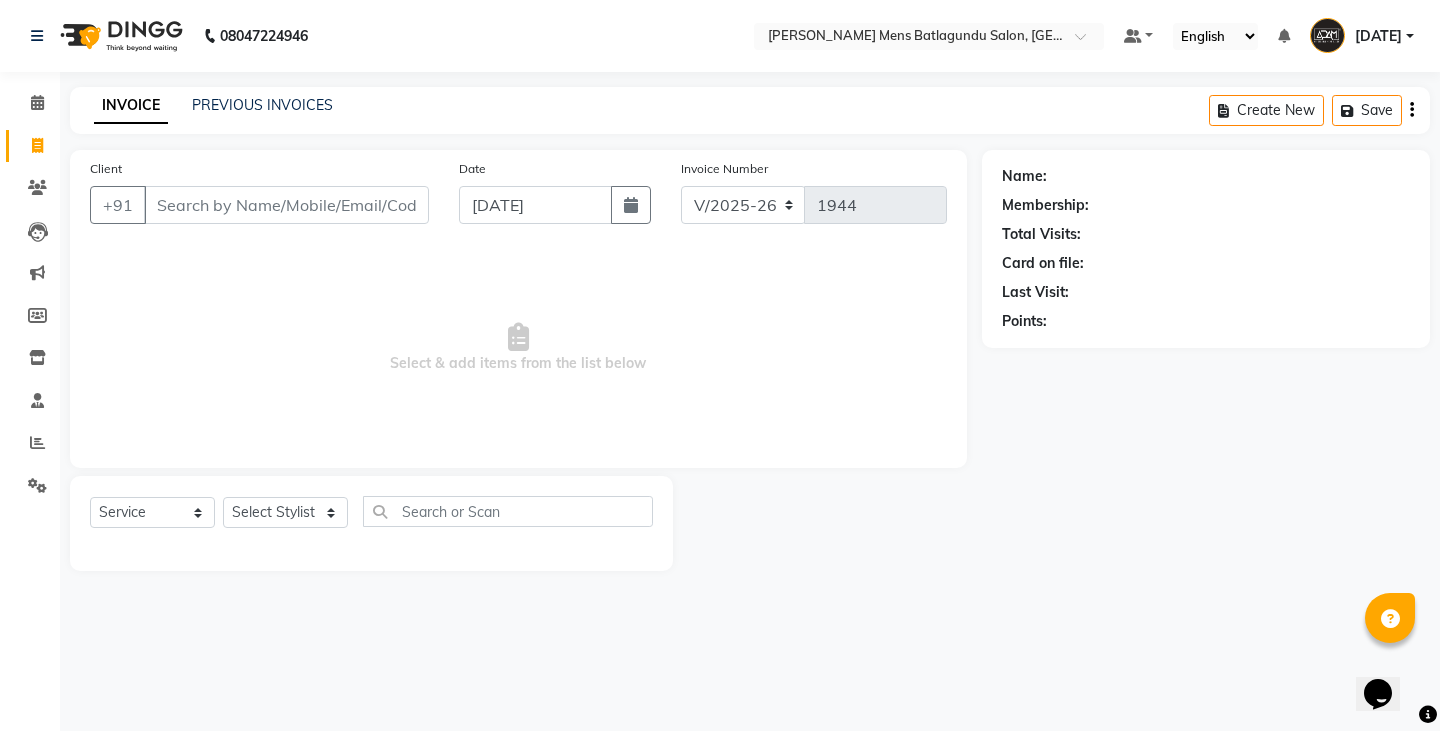 scroll, scrollTop: 0, scrollLeft: 0, axis: both 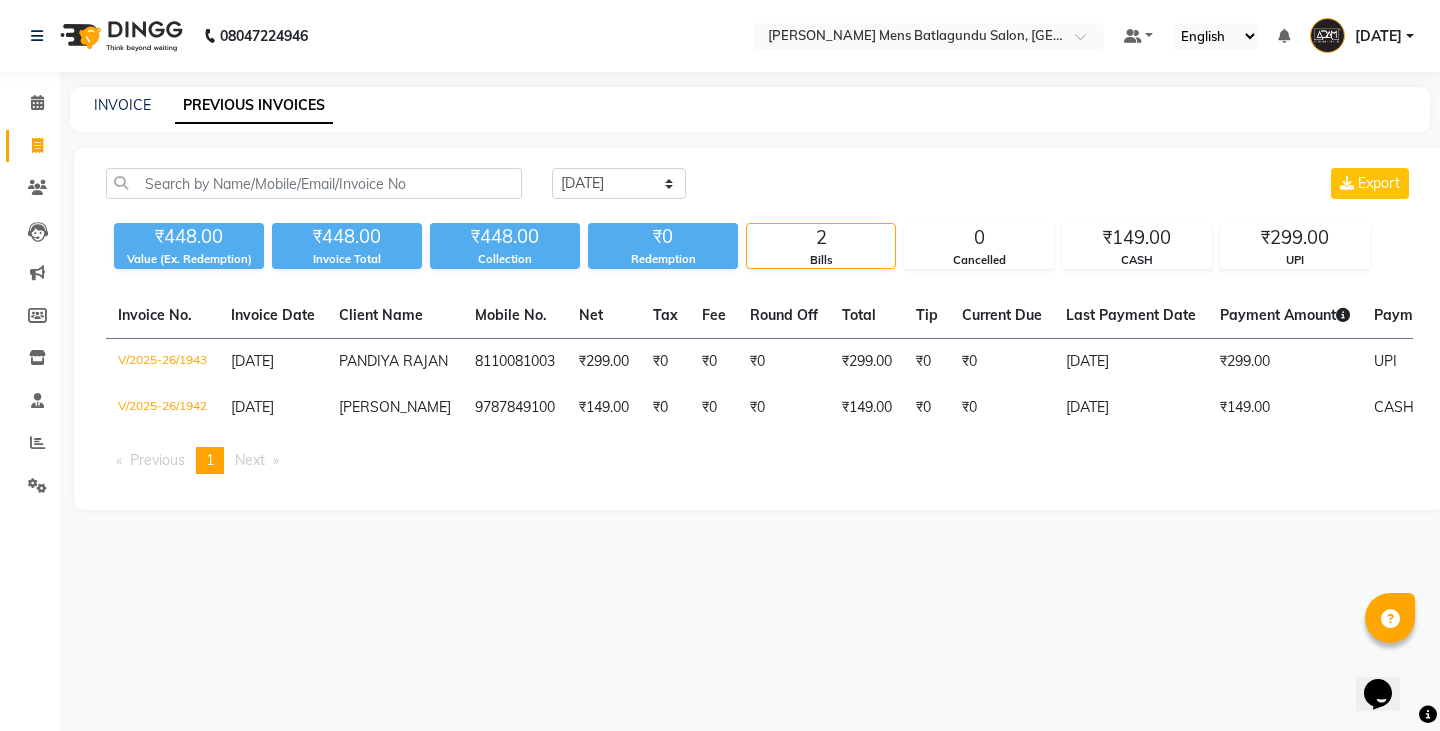 click on "INVOICE PREVIOUS INVOICES" 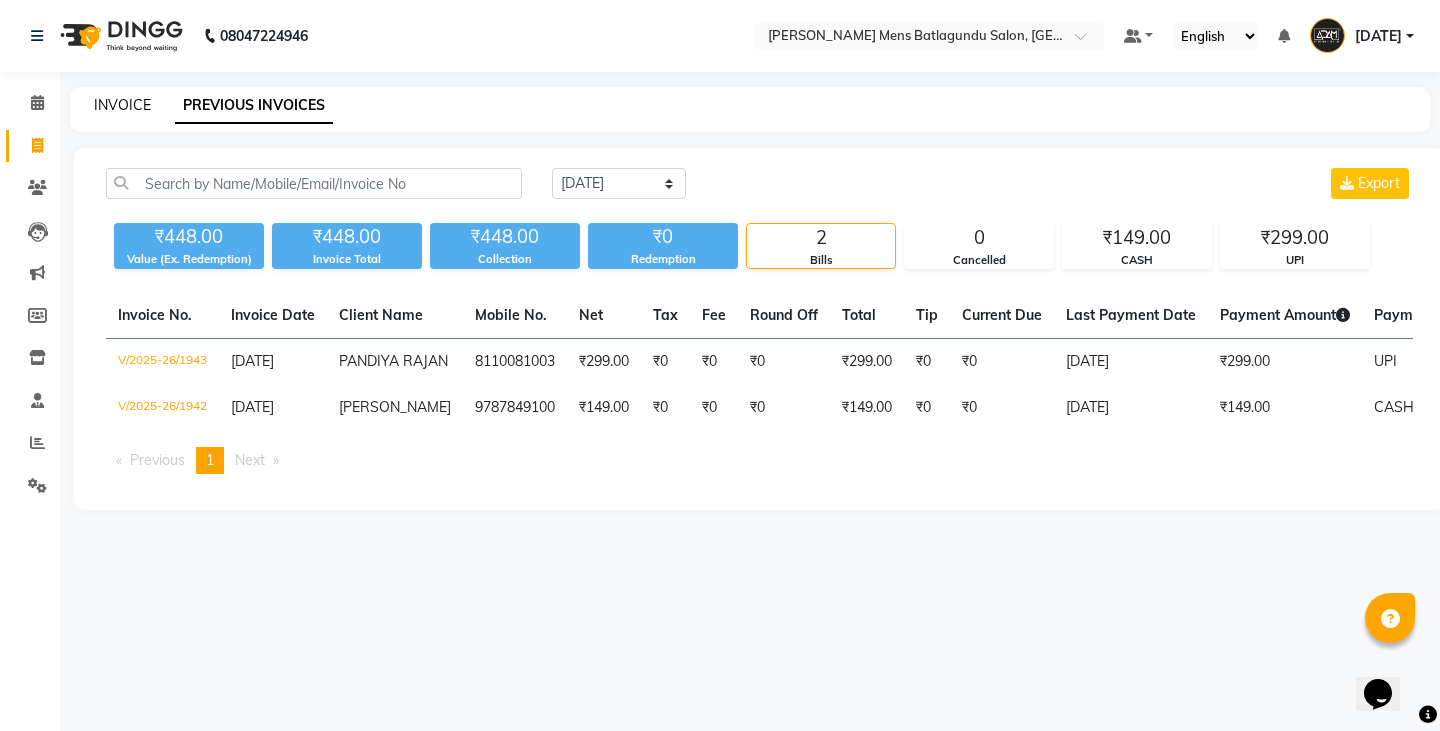 click on "INVOICE" 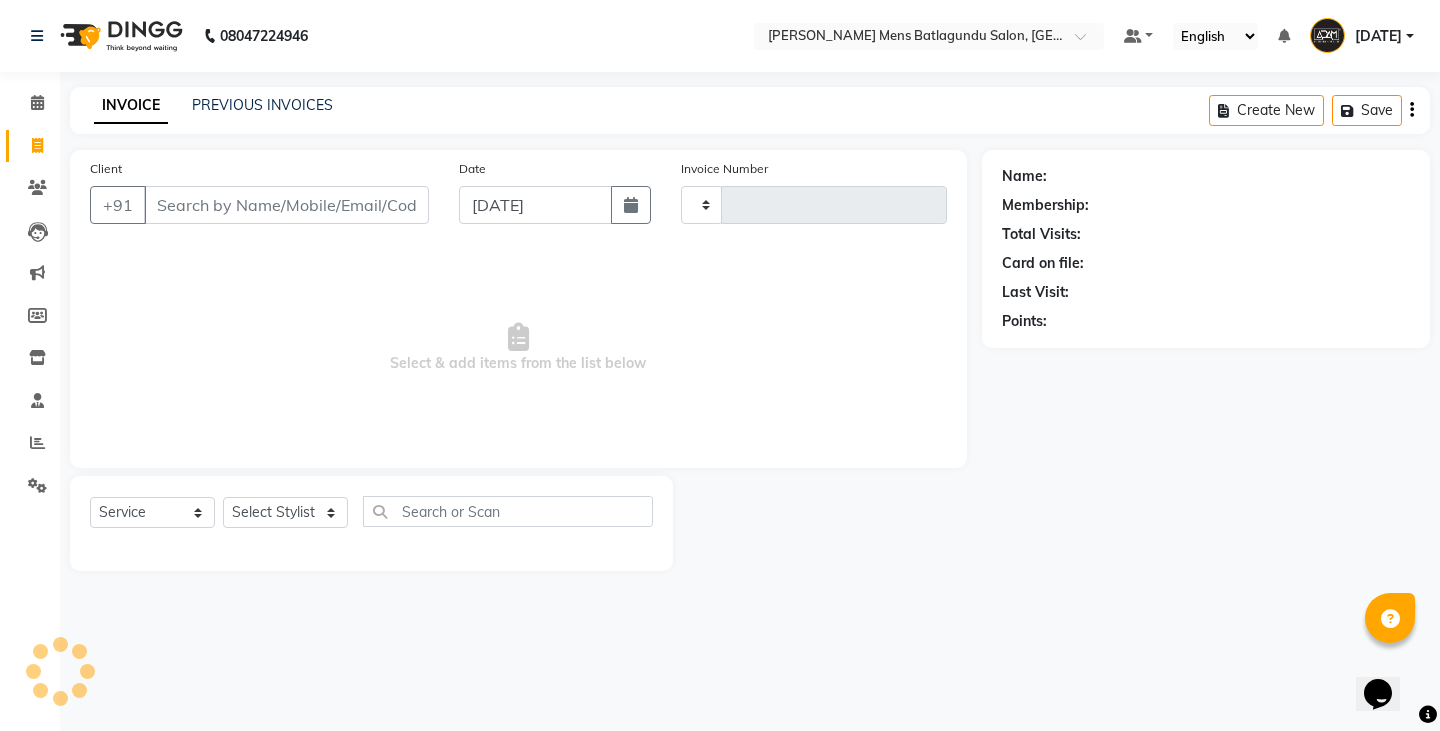 type on "1944" 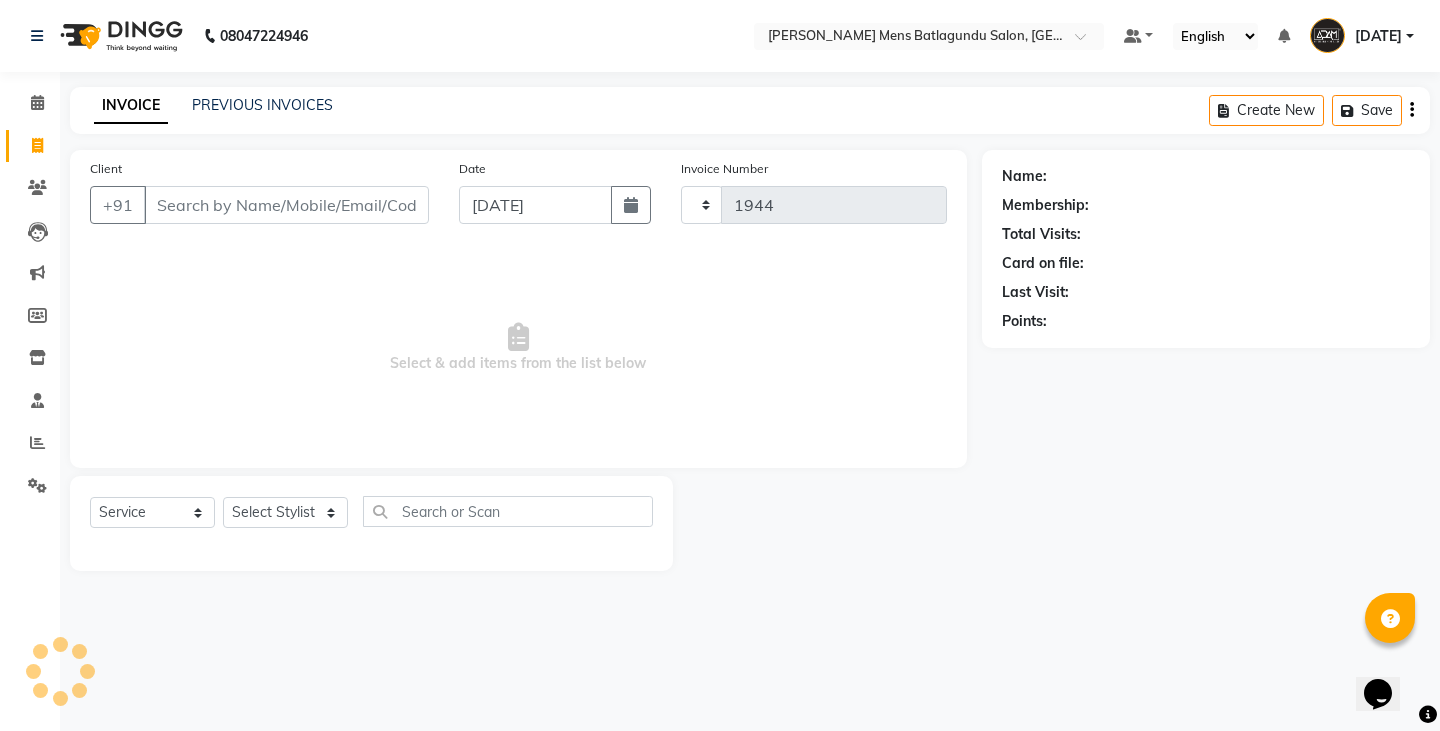 select on "8213" 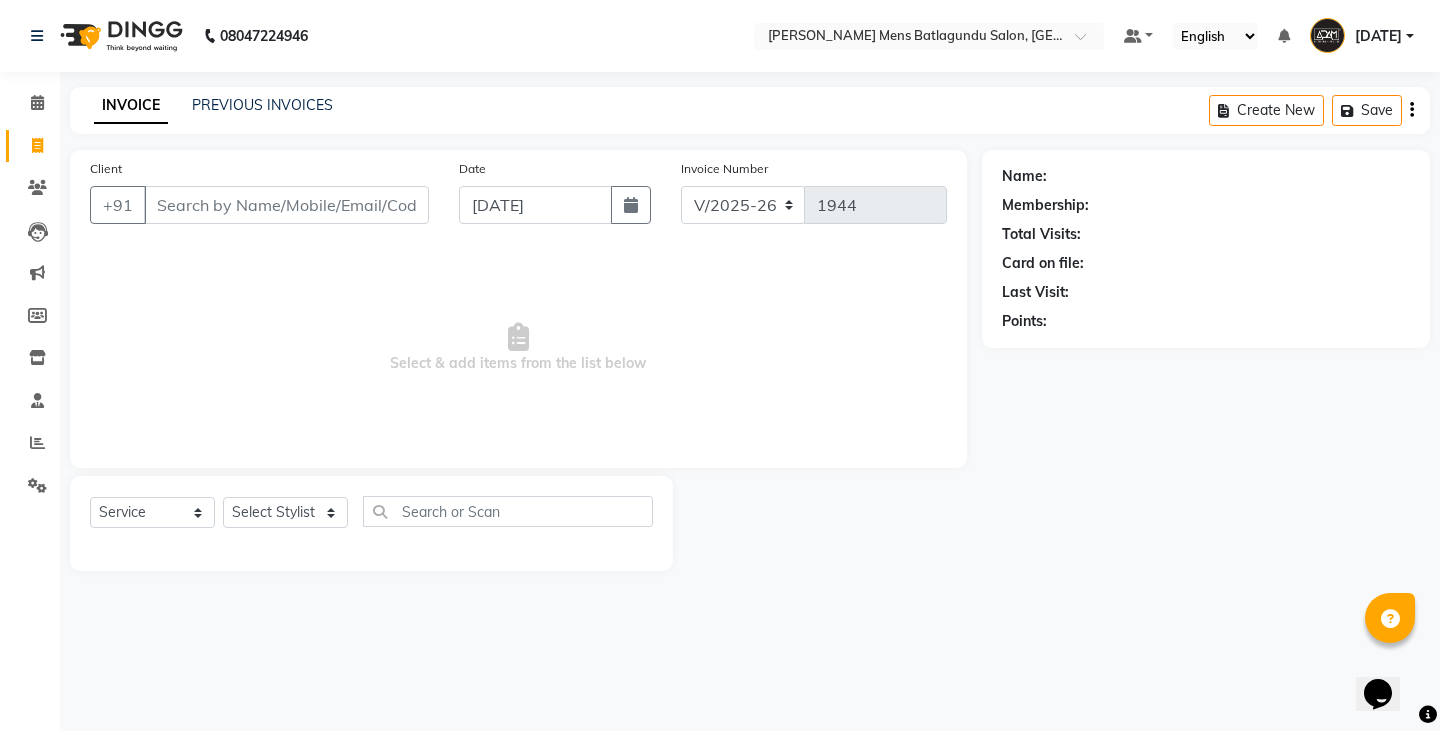 click on "Client" at bounding box center [286, 205] 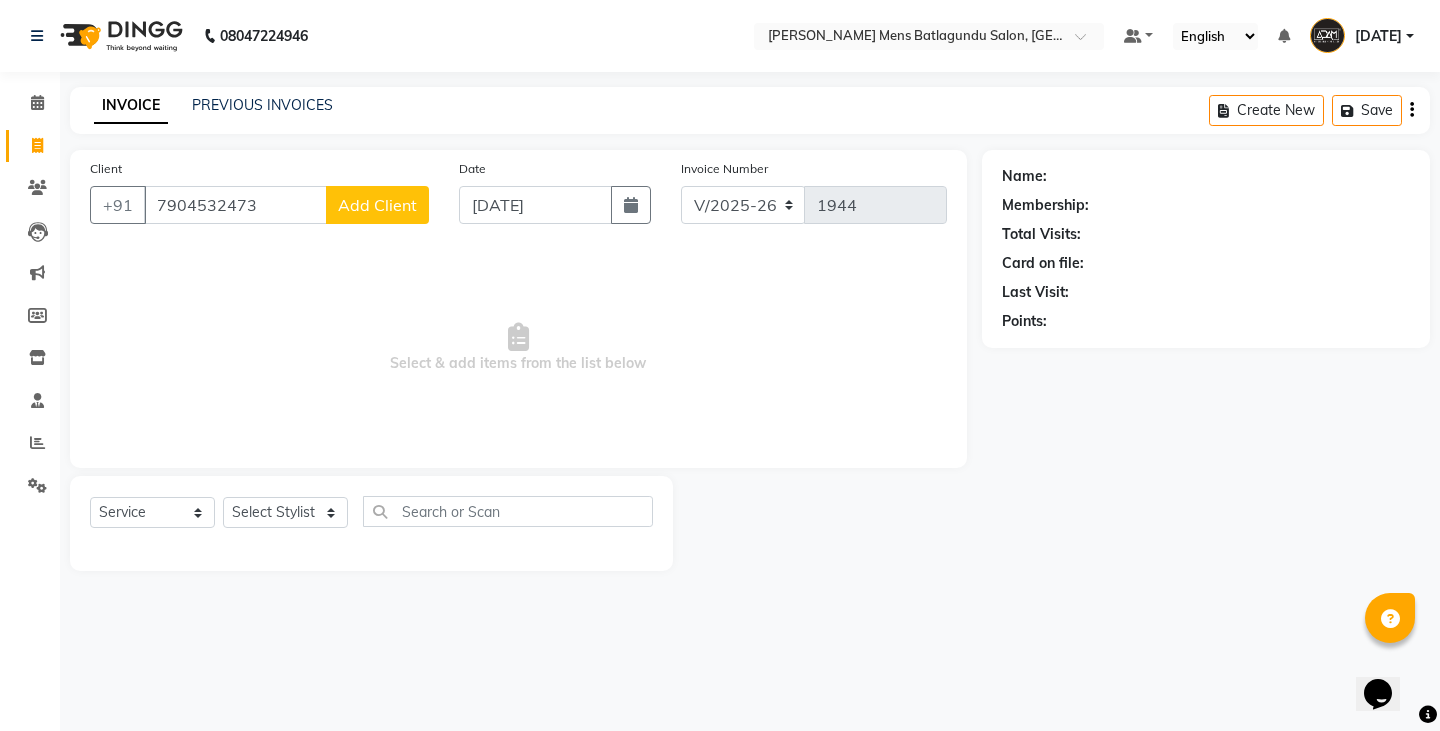 type on "7904532473" 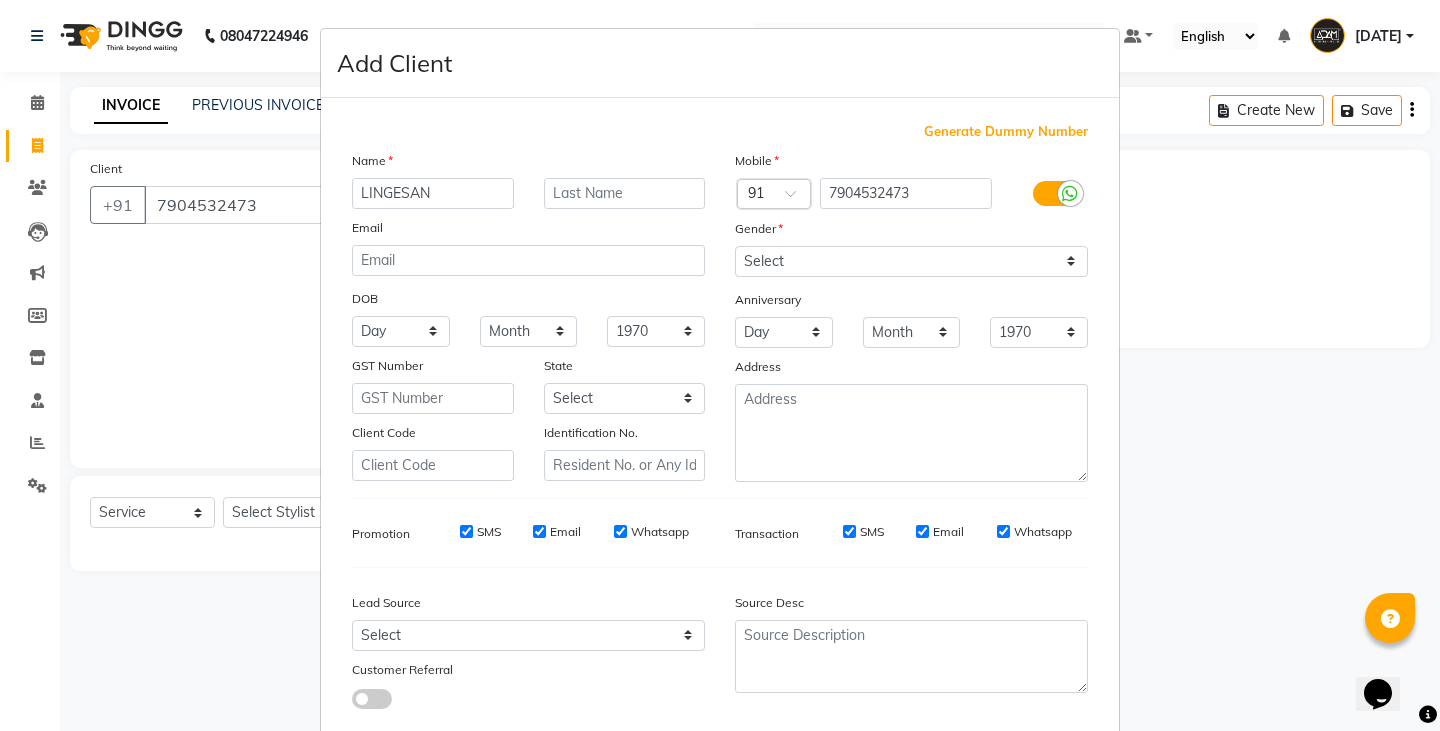 type on "LINGESAN" 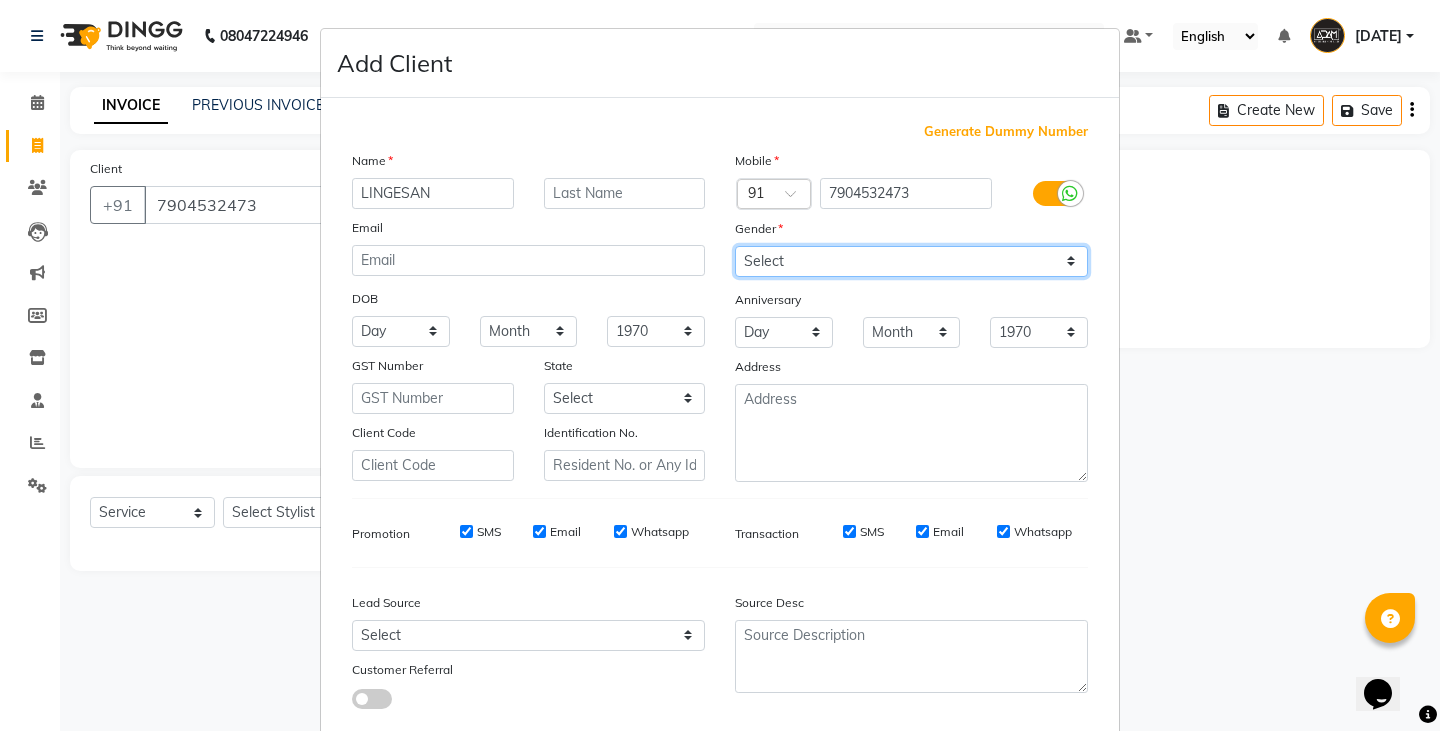 click on "Select [DEMOGRAPHIC_DATA] [DEMOGRAPHIC_DATA] Other Prefer Not To Say" at bounding box center [911, 261] 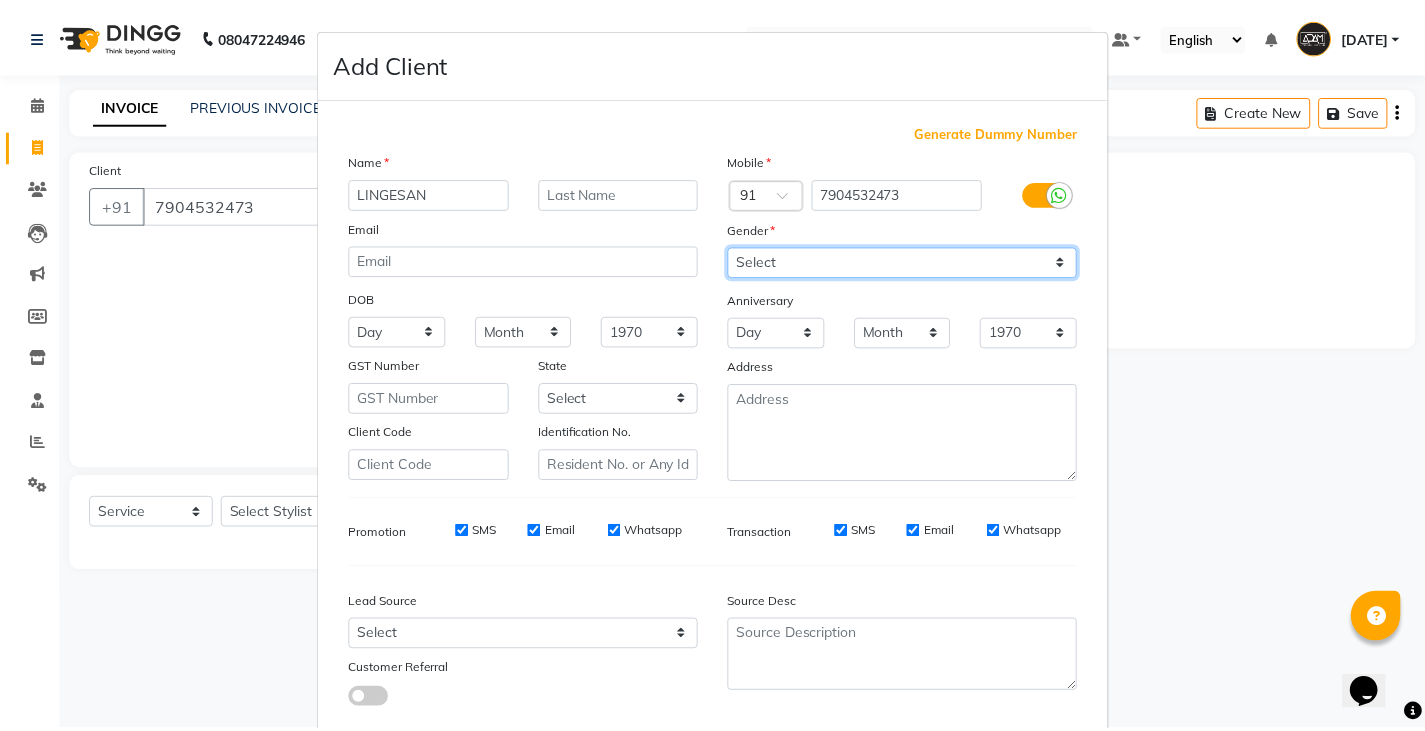 scroll, scrollTop: 118, scrollLeft: 0, axis: vertical 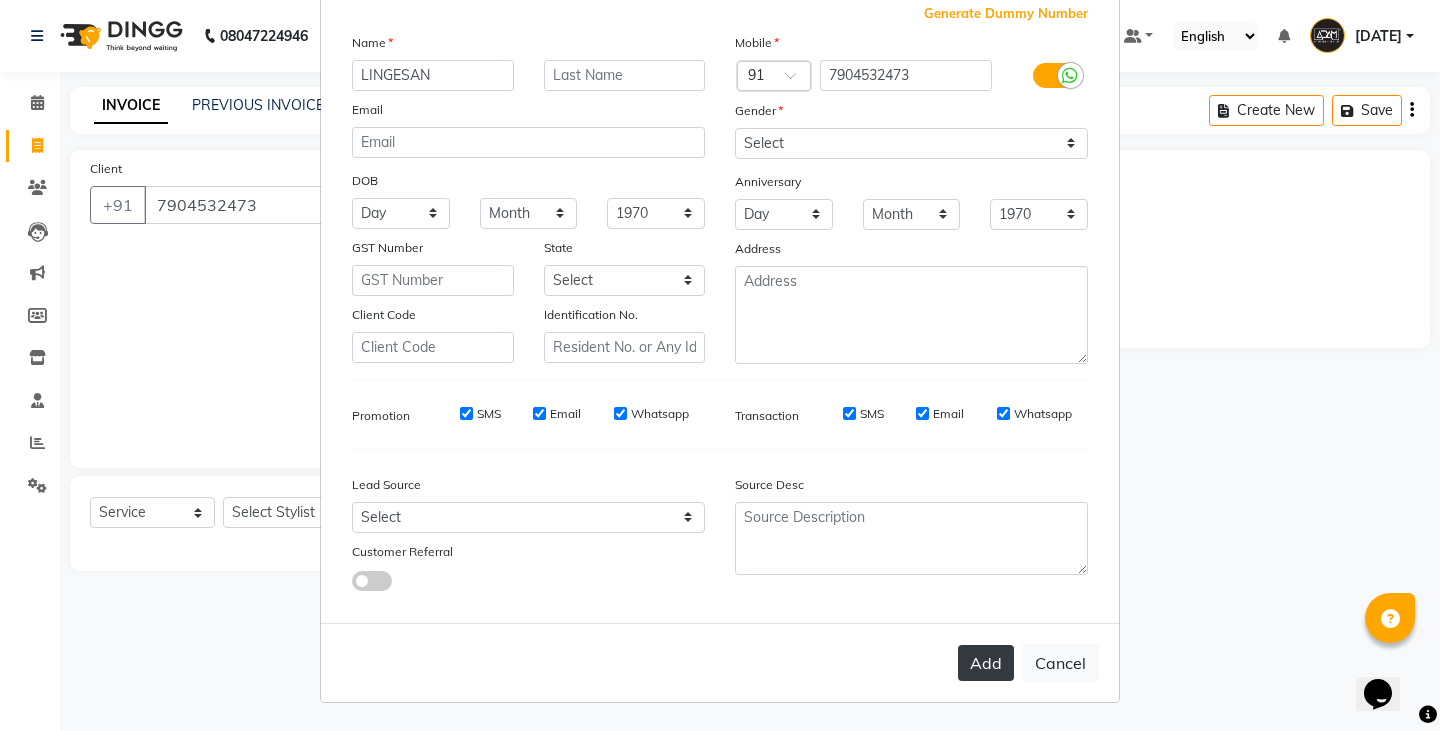 click on "Add" at bounding box center [986, 663] 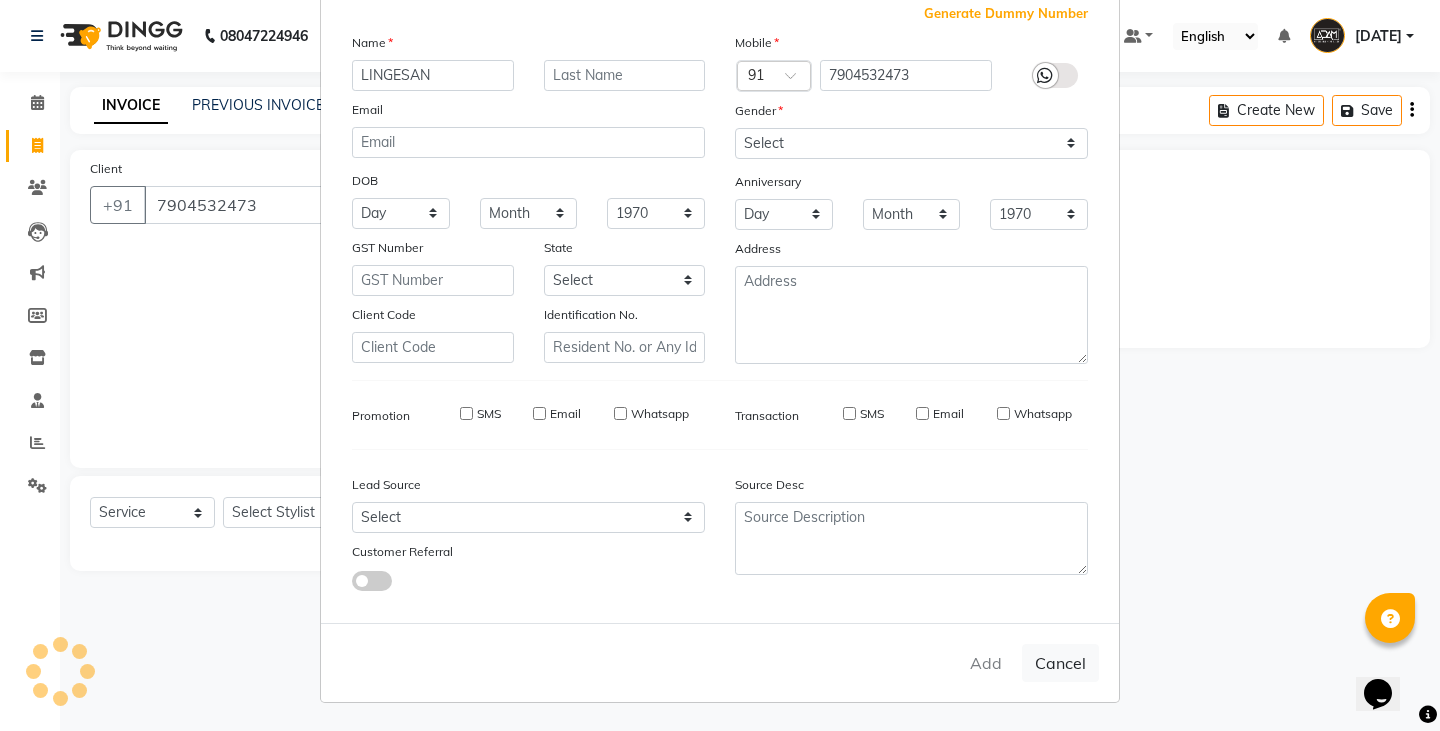 type 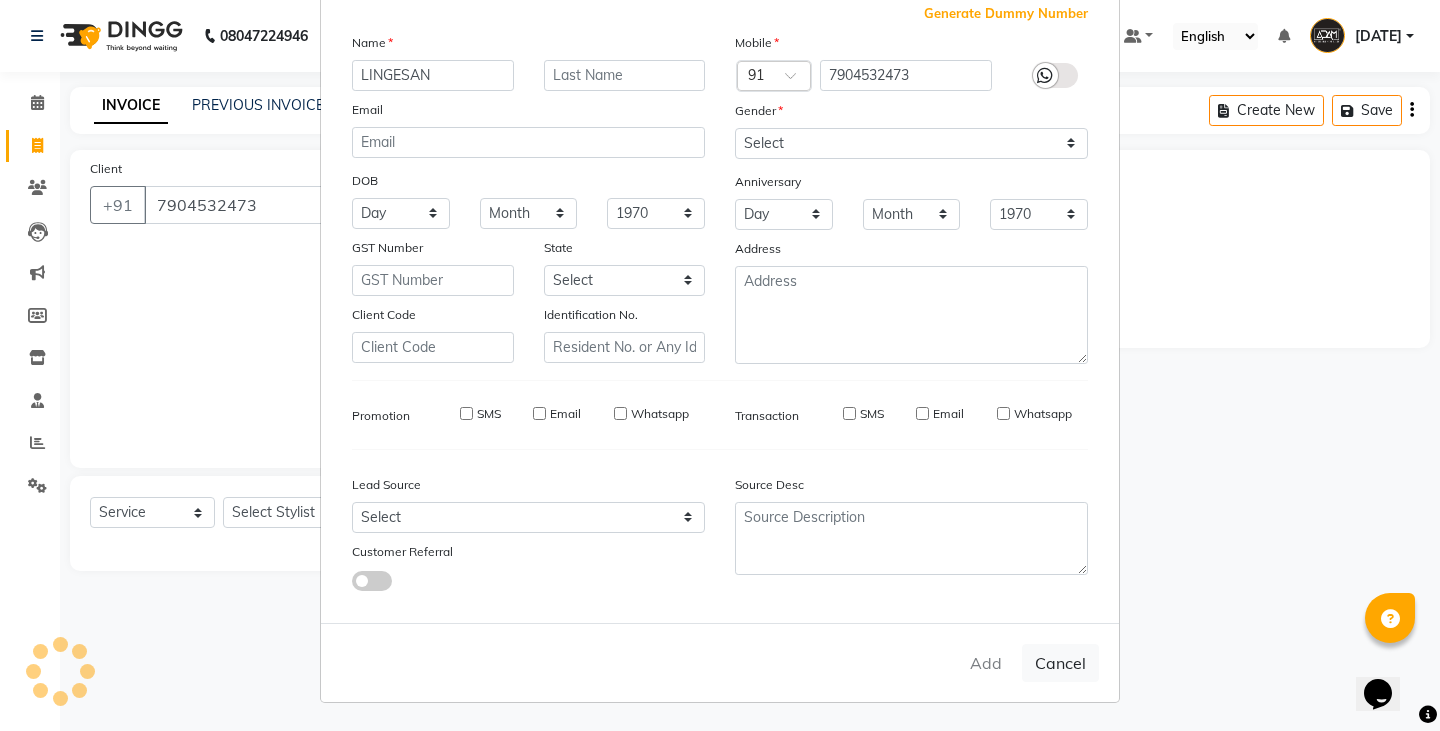 select 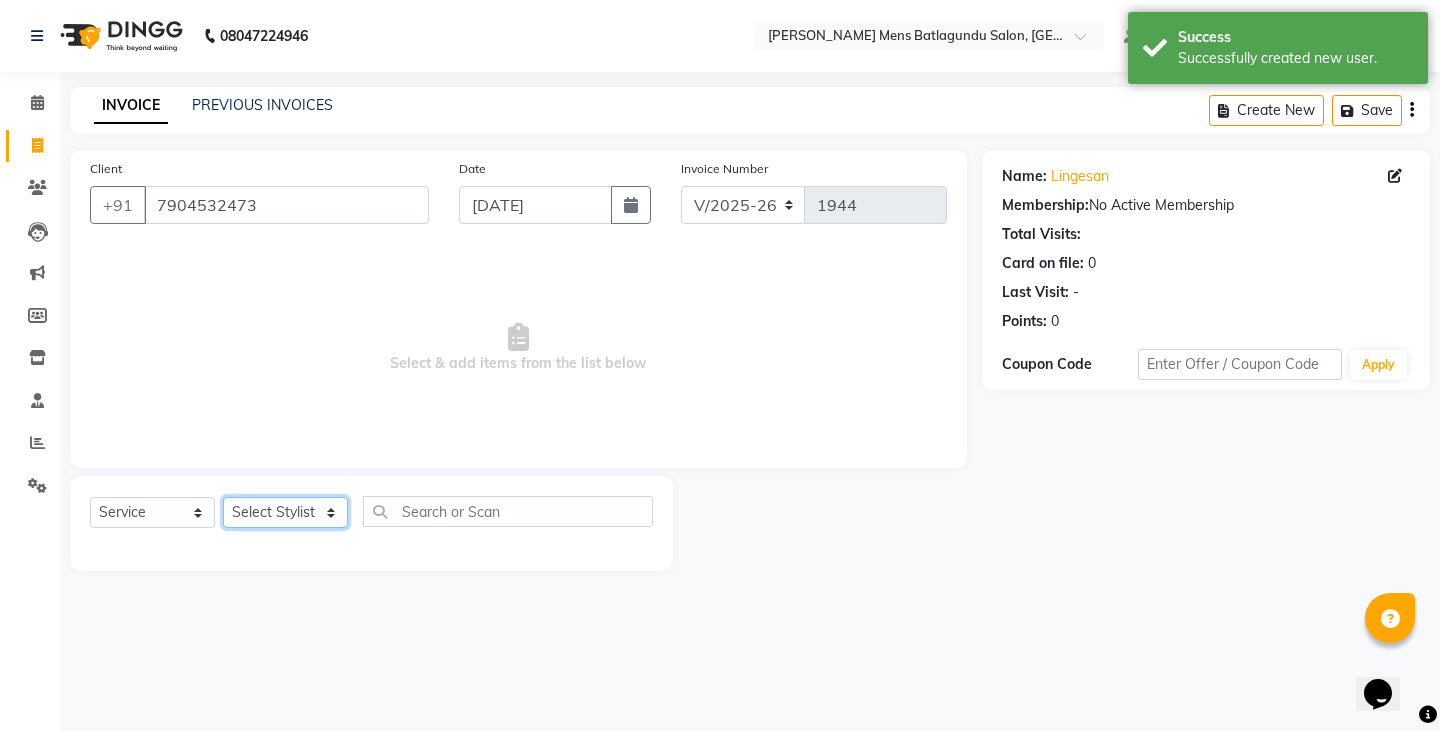 click on "Select Stylist Admin [PERSON_NAME]  [PERSON_NAME] [PERSON_NAME][DATE] [PERSON_NAME] [PERSON_NAME]" 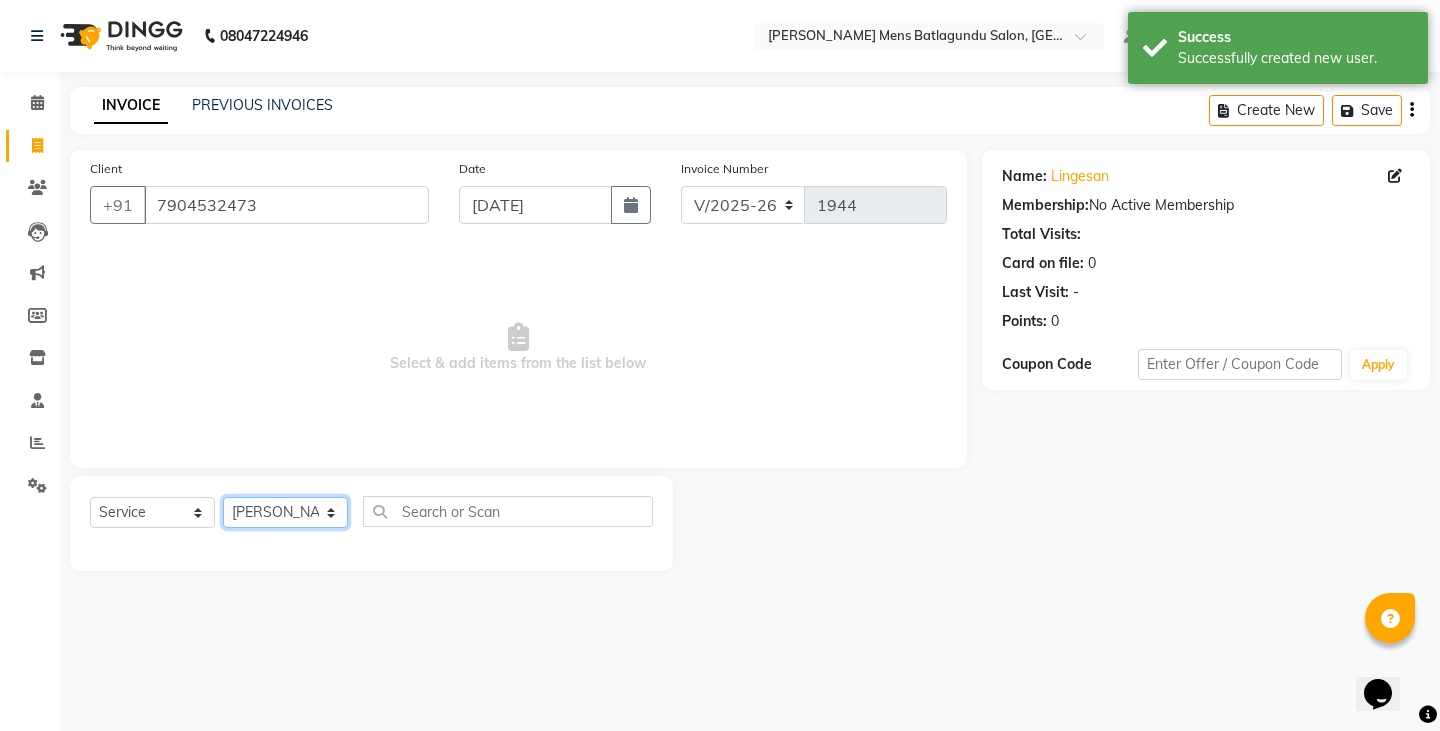 click on "Select Stylist Admin [PERSON_NAME]  [PERSON_NAME] [PERSON_NAME][DATE] [PERSON_NAME] [PERSON_NAME]" 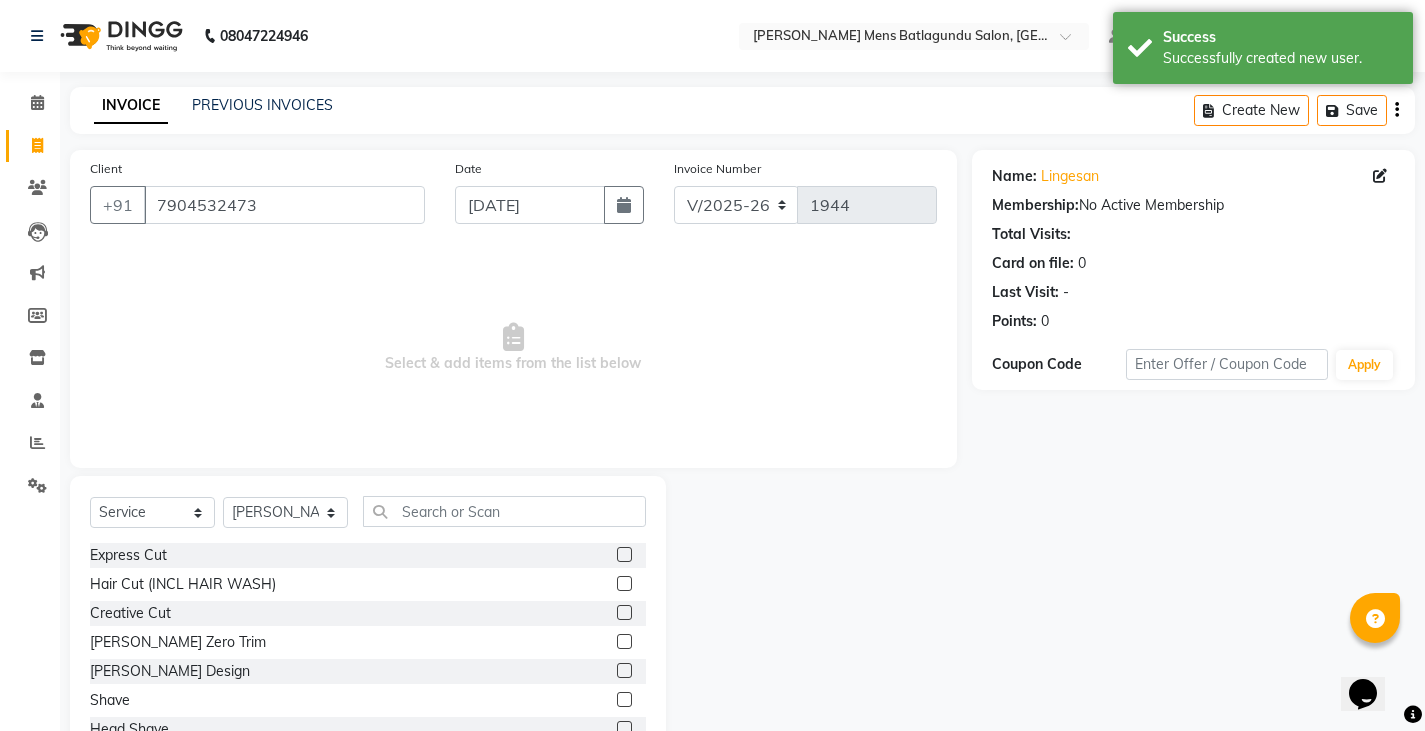 click 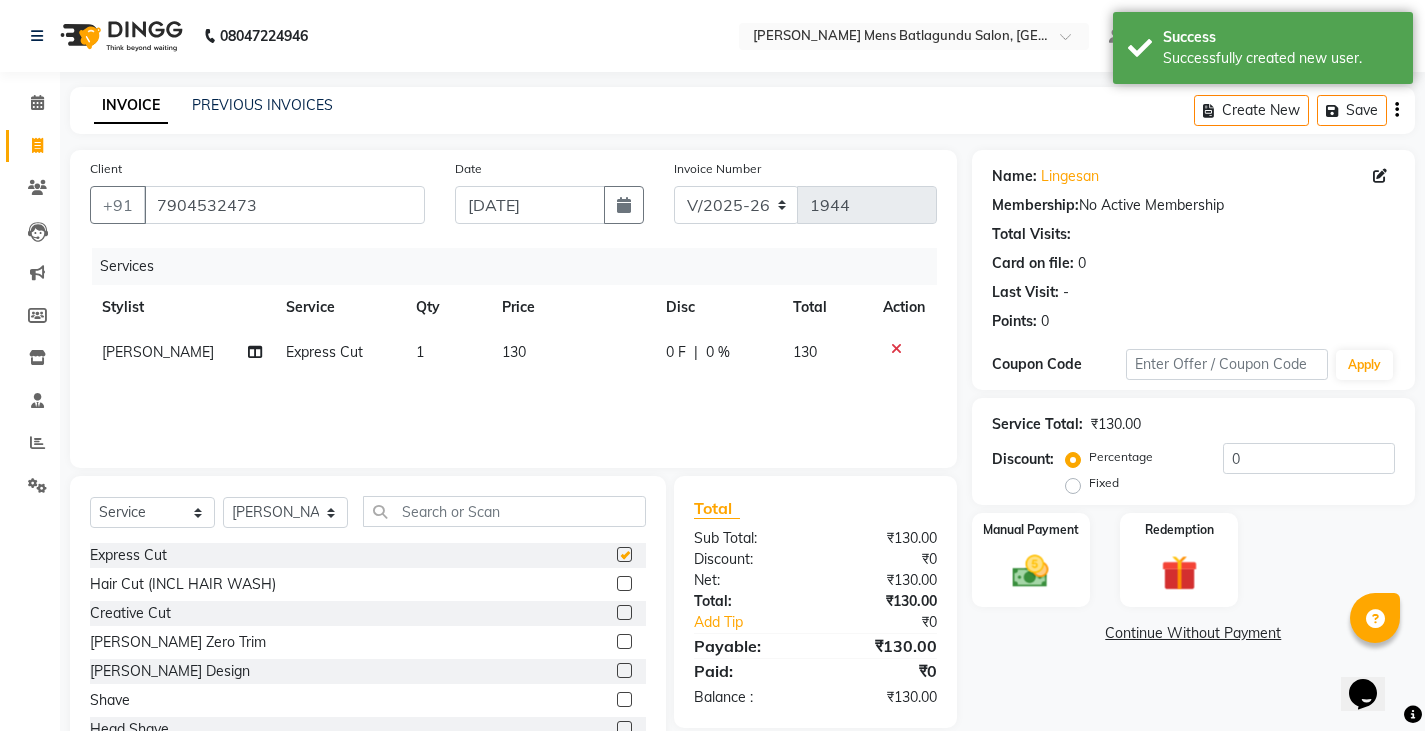 checkbox on "false" 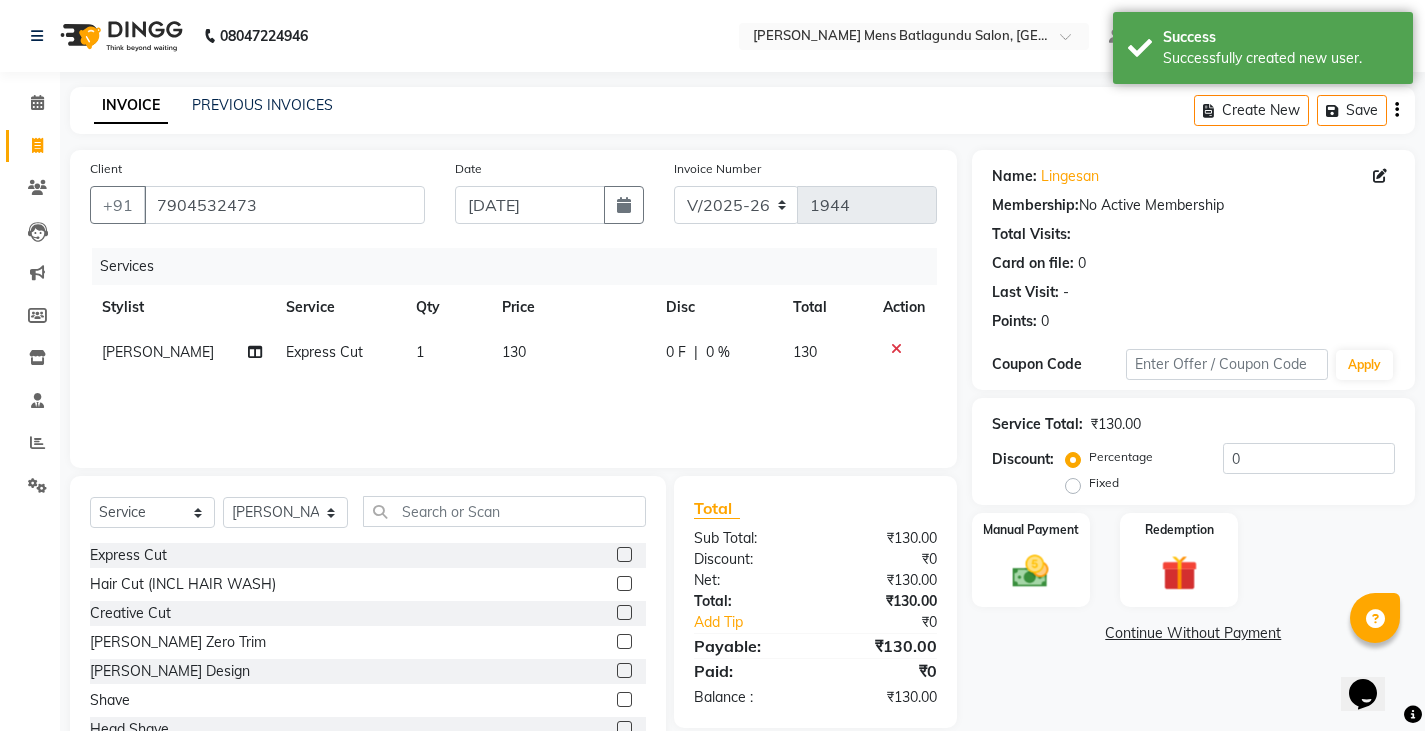 click on "130" 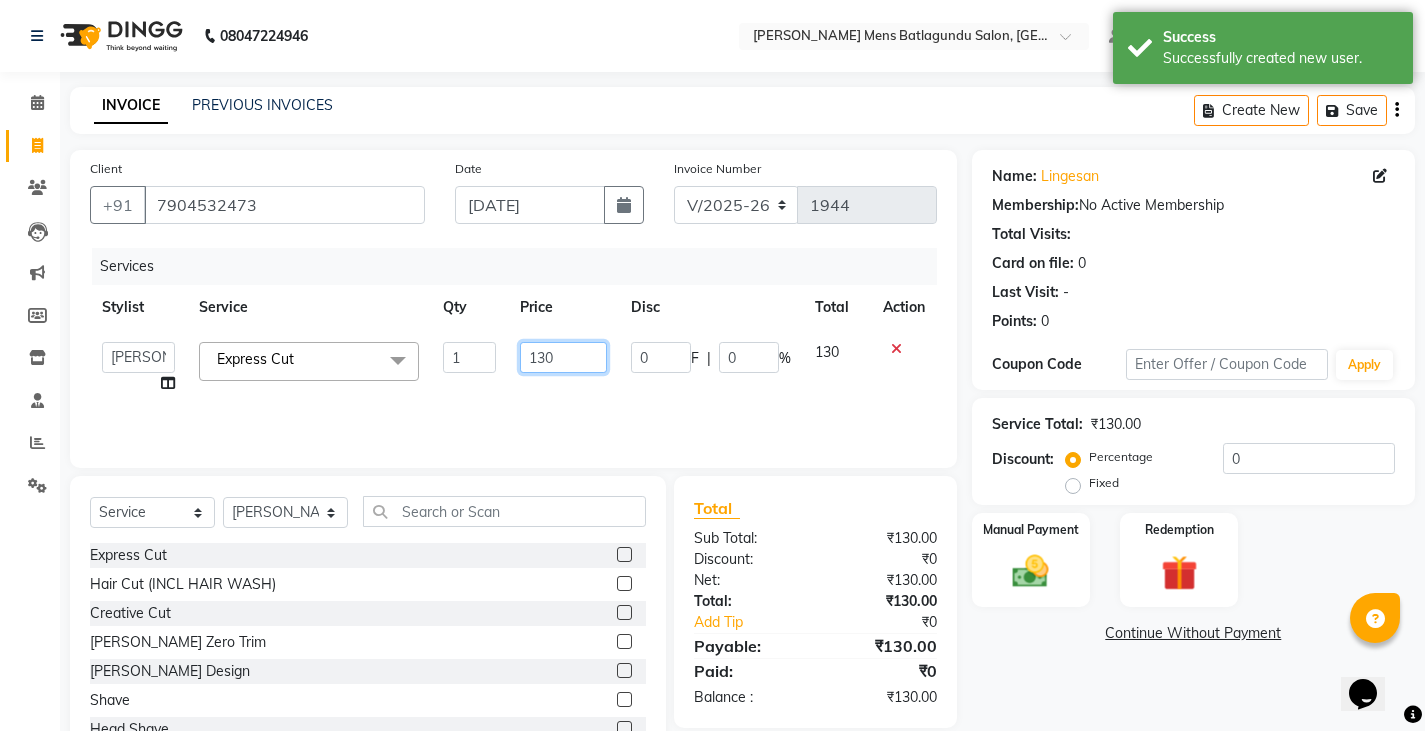 click on "130" 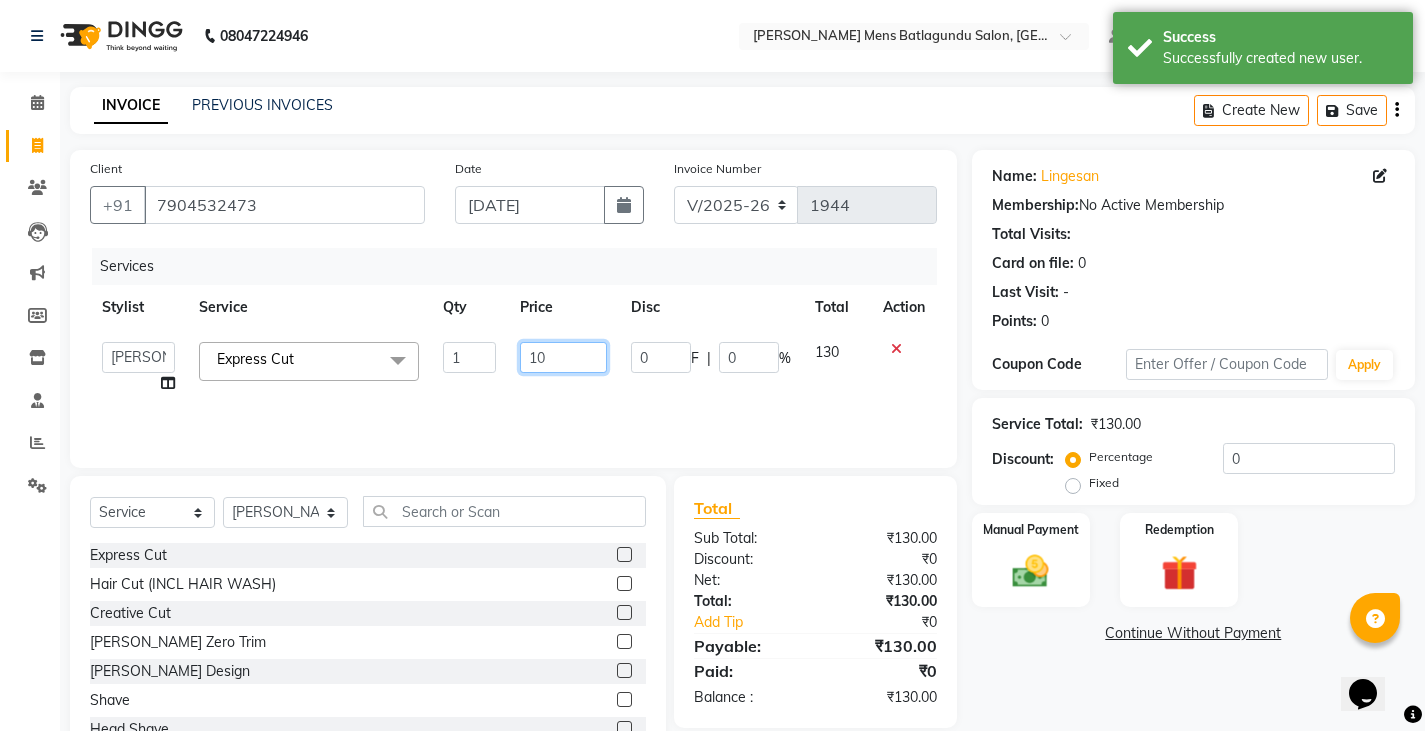 type on "100" 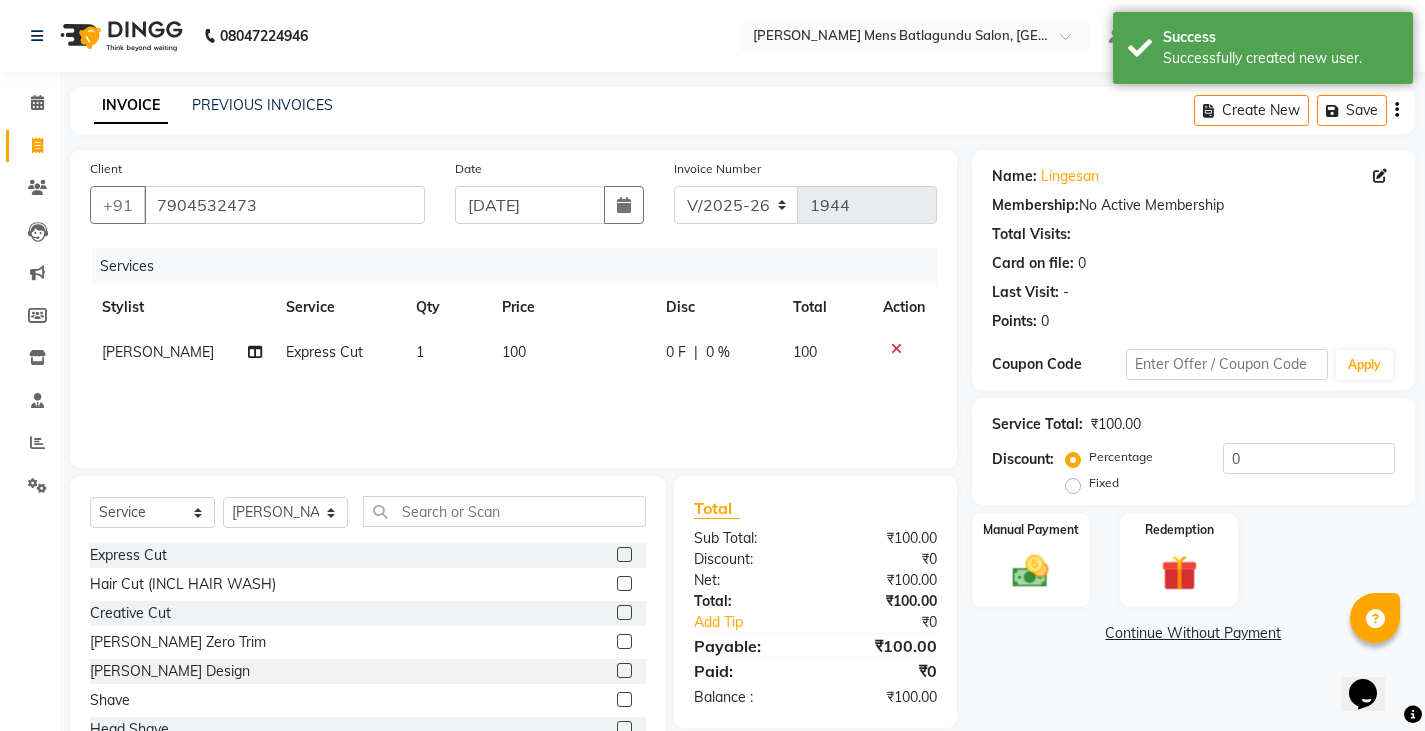 drag, startPoint x: 510, startPoint y: 395, endPoint x: 699, endPoint y: 319, distance: 203.70813 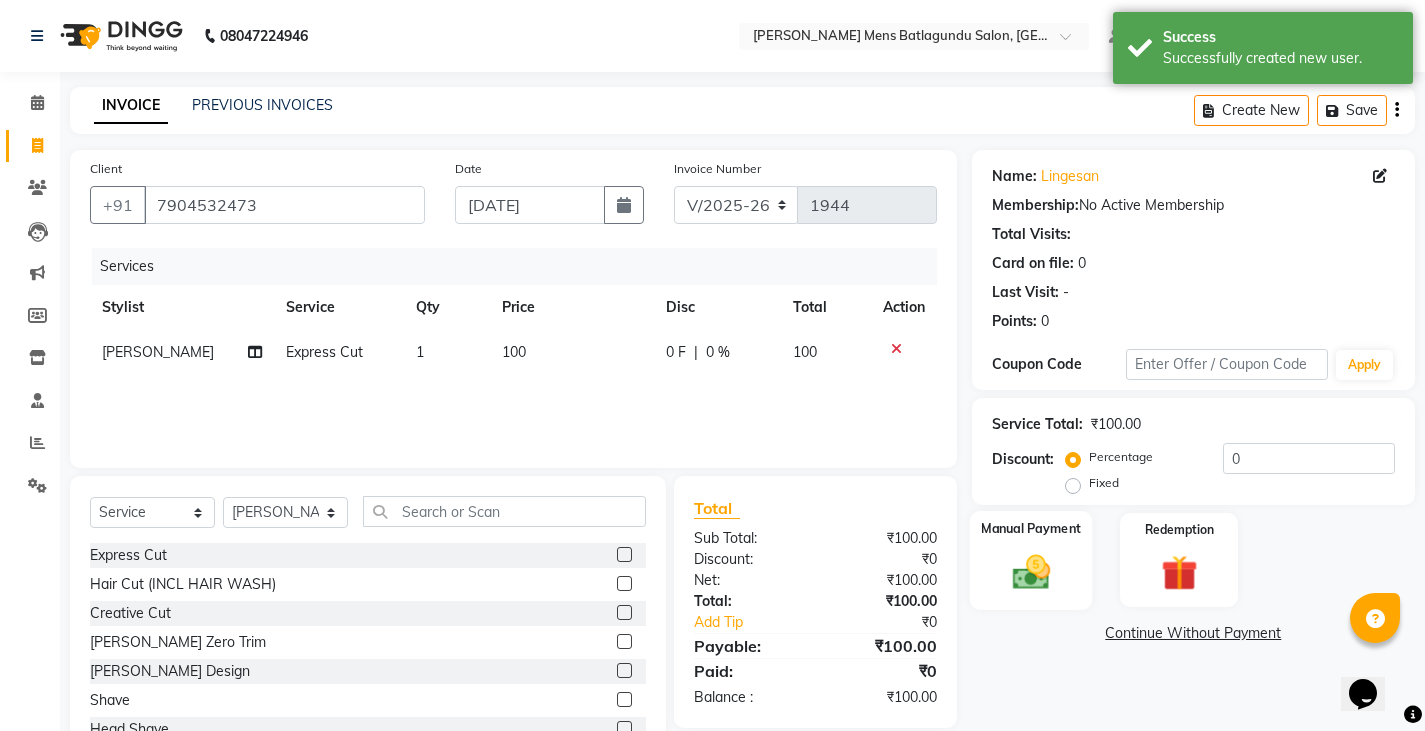 click 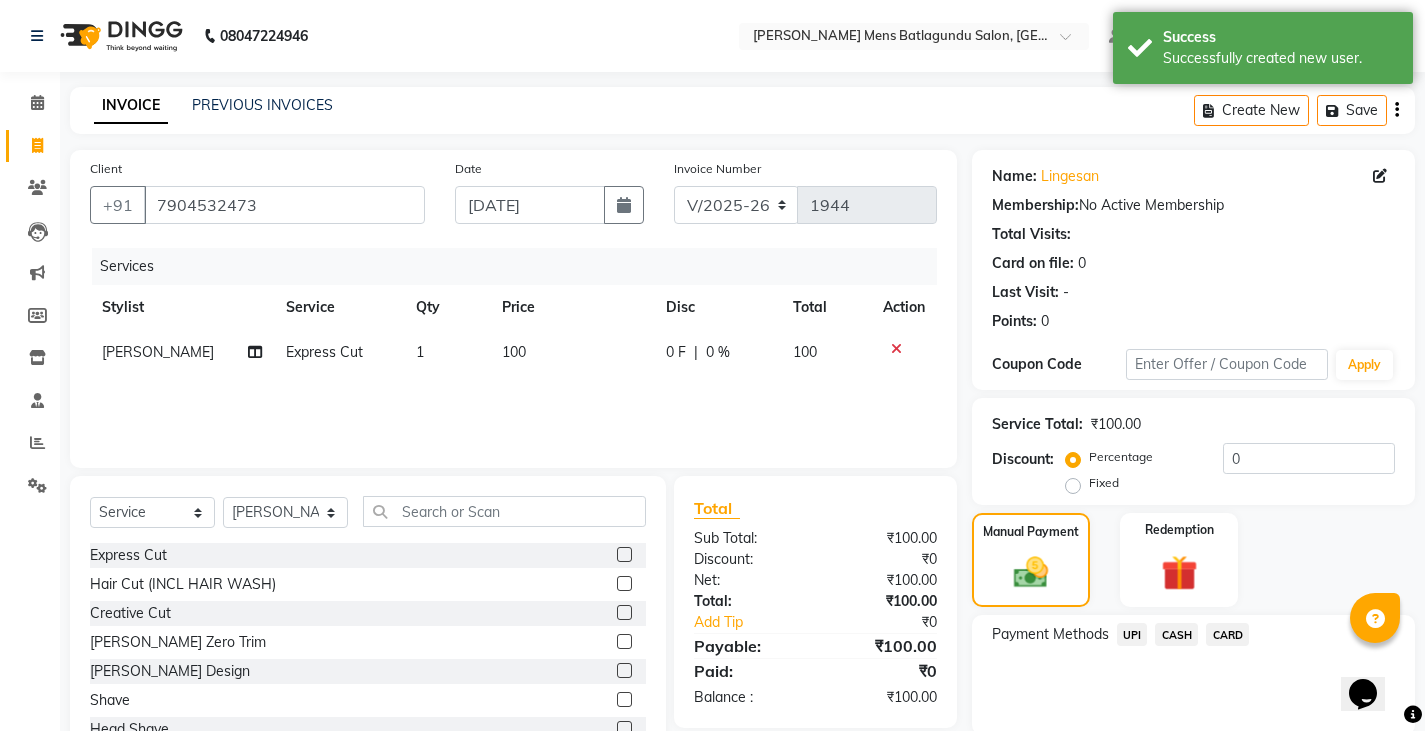 click on "CASH" 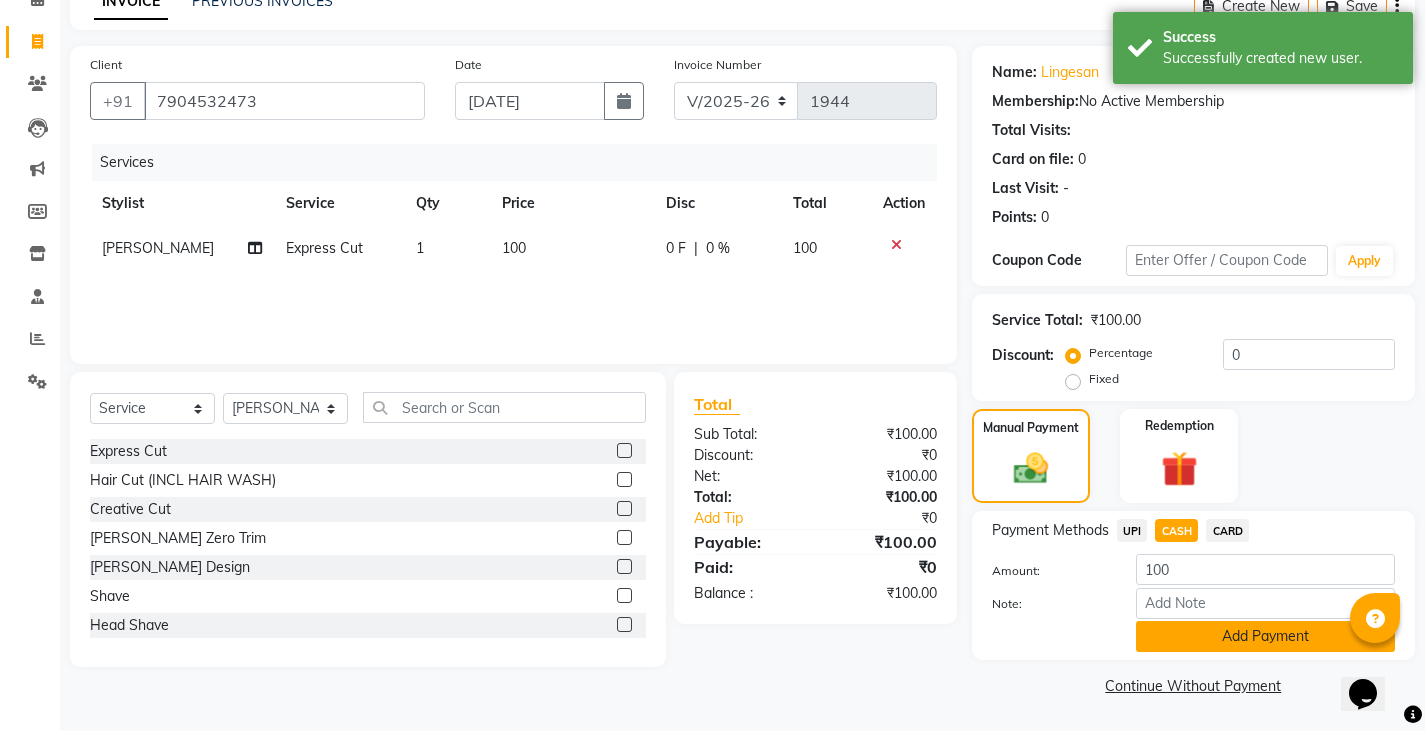click on "Add Payment" 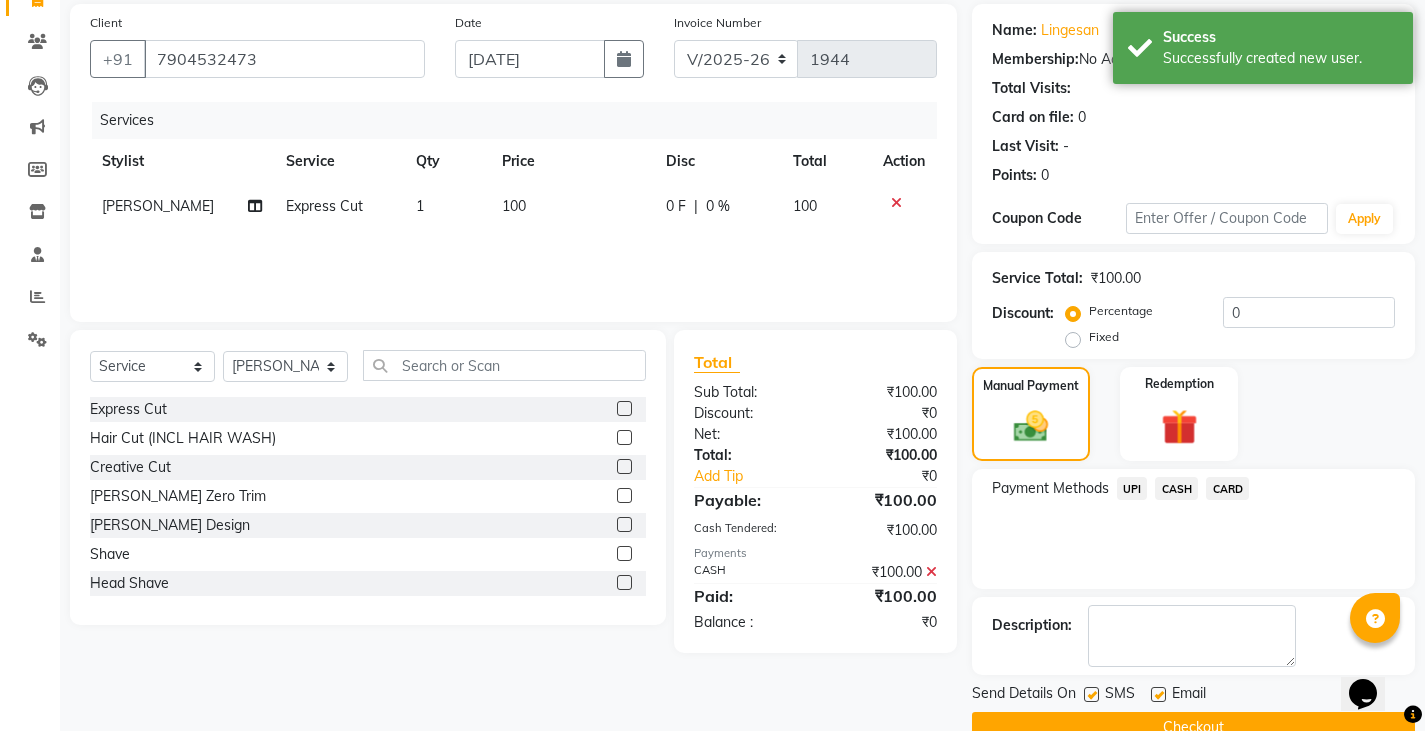 scroll, scrollTop: 188, scrollLeft: 0, axis: vertical 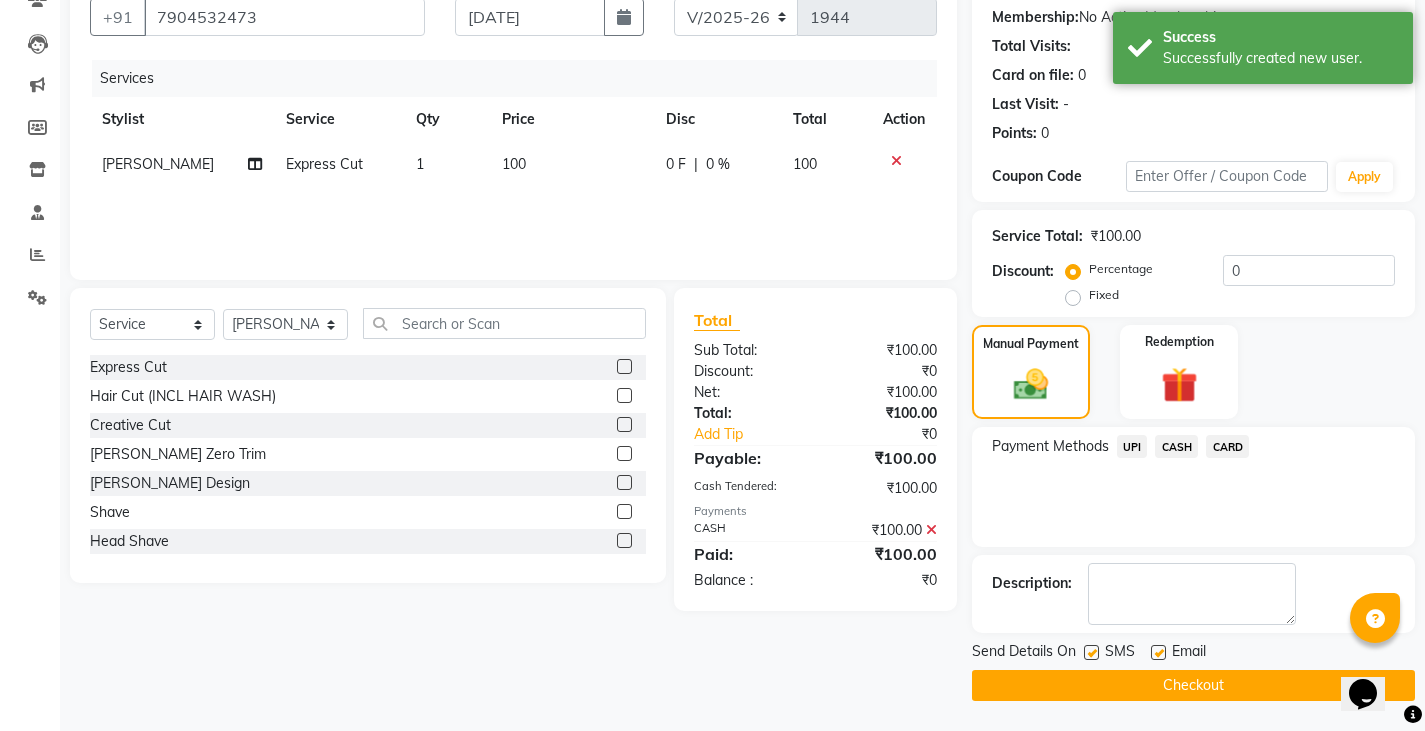 click on "Checkout" 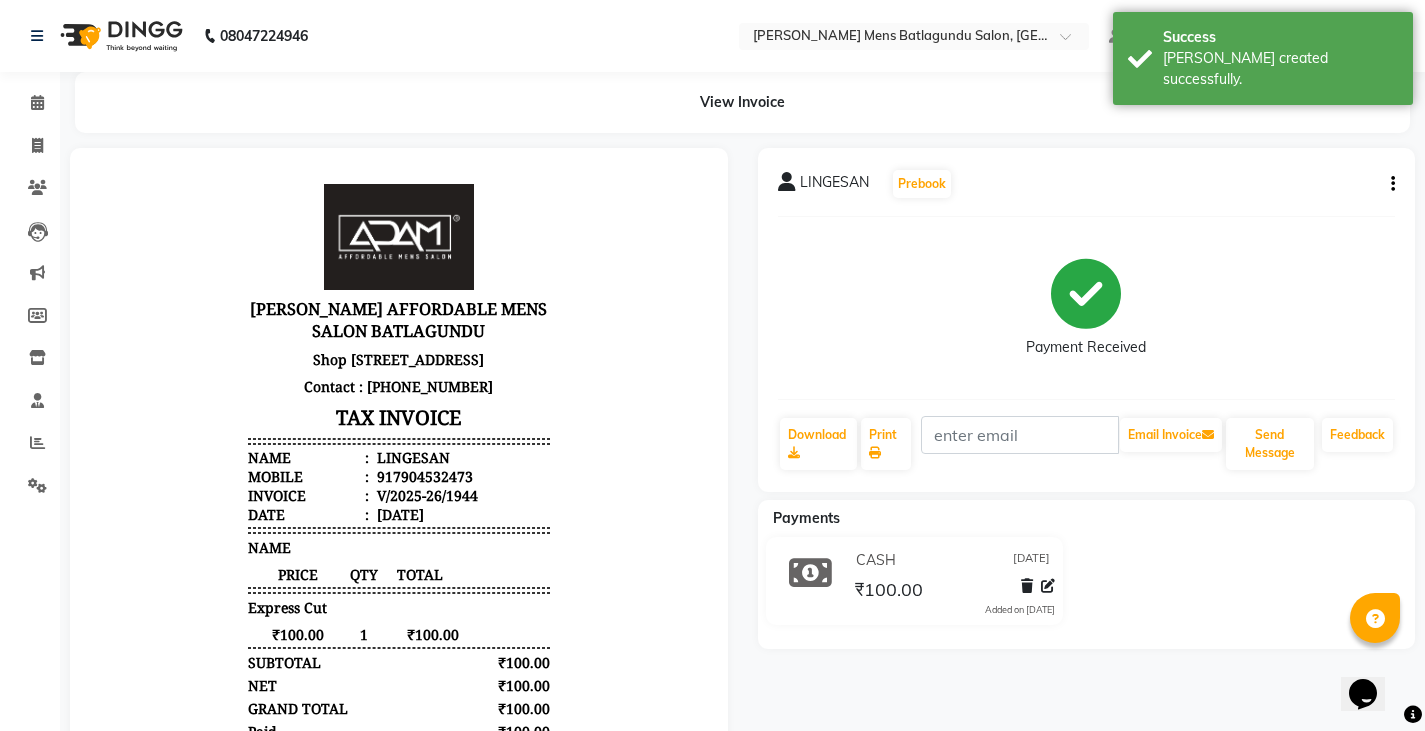 scroll, scrollTop: 0, scrollLeft: 0, axis: both 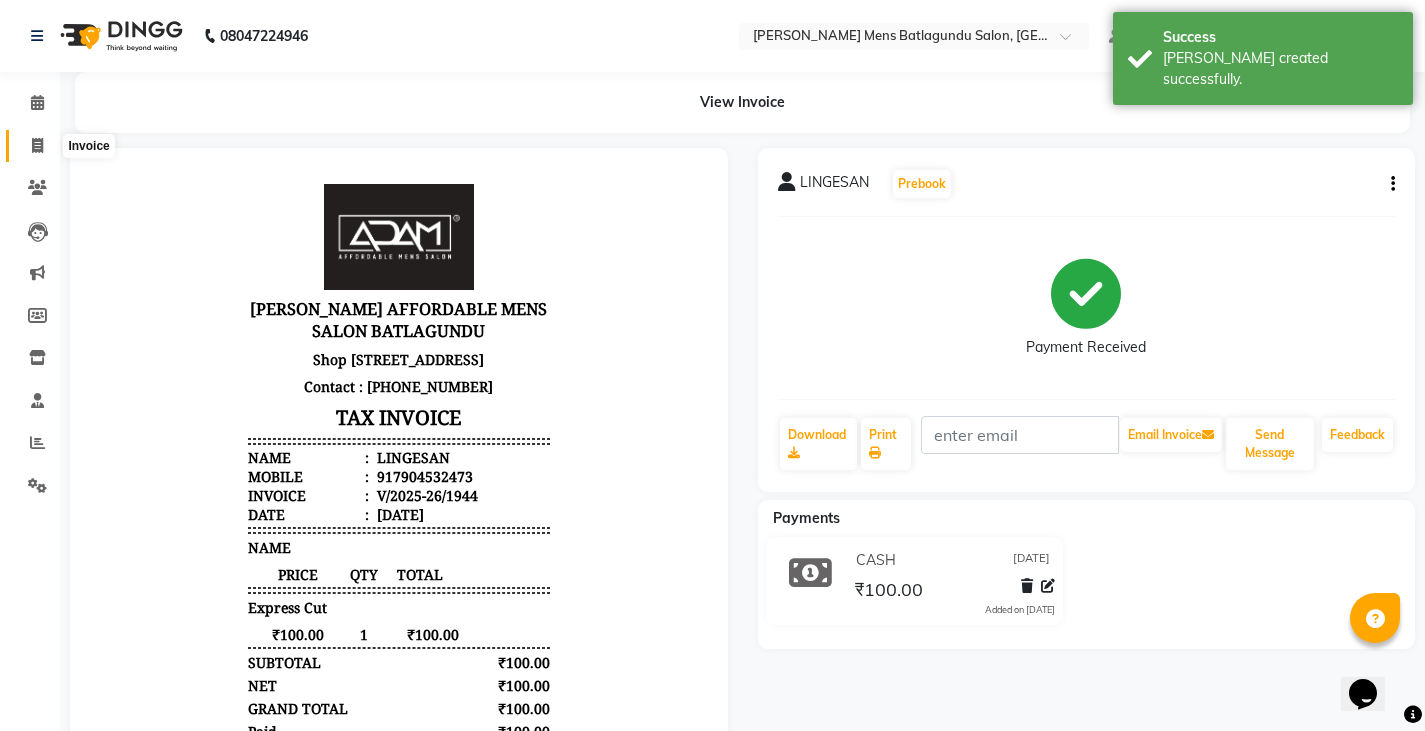 click 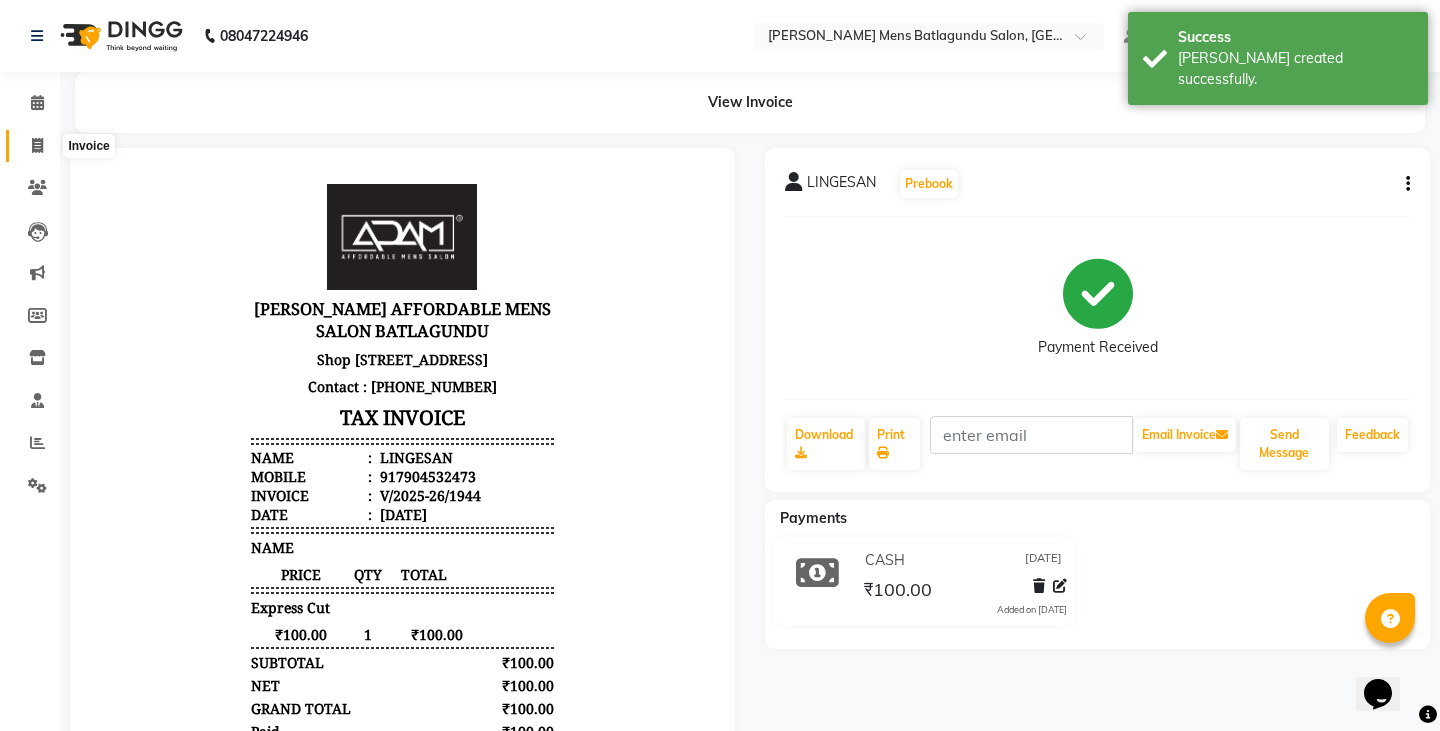 select on "8213" 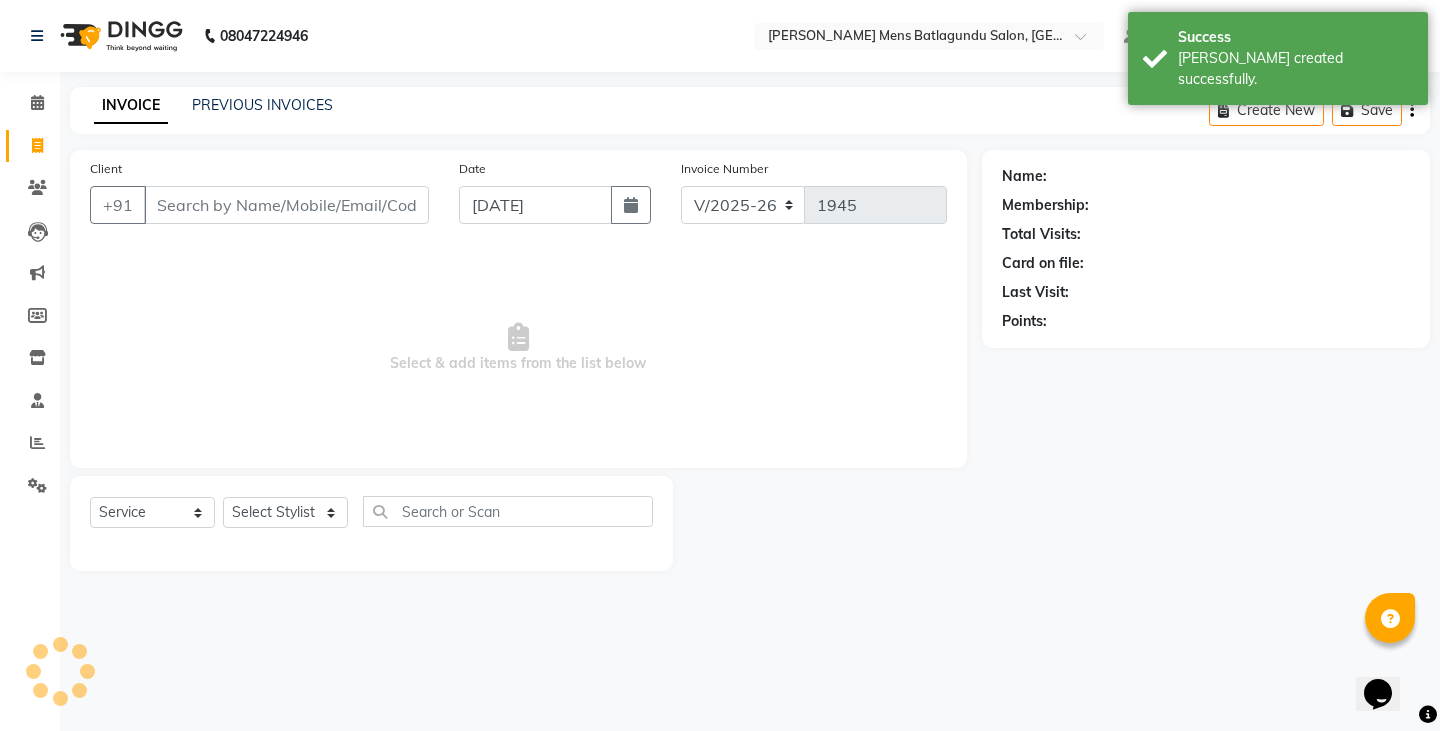 click on "Client +91" 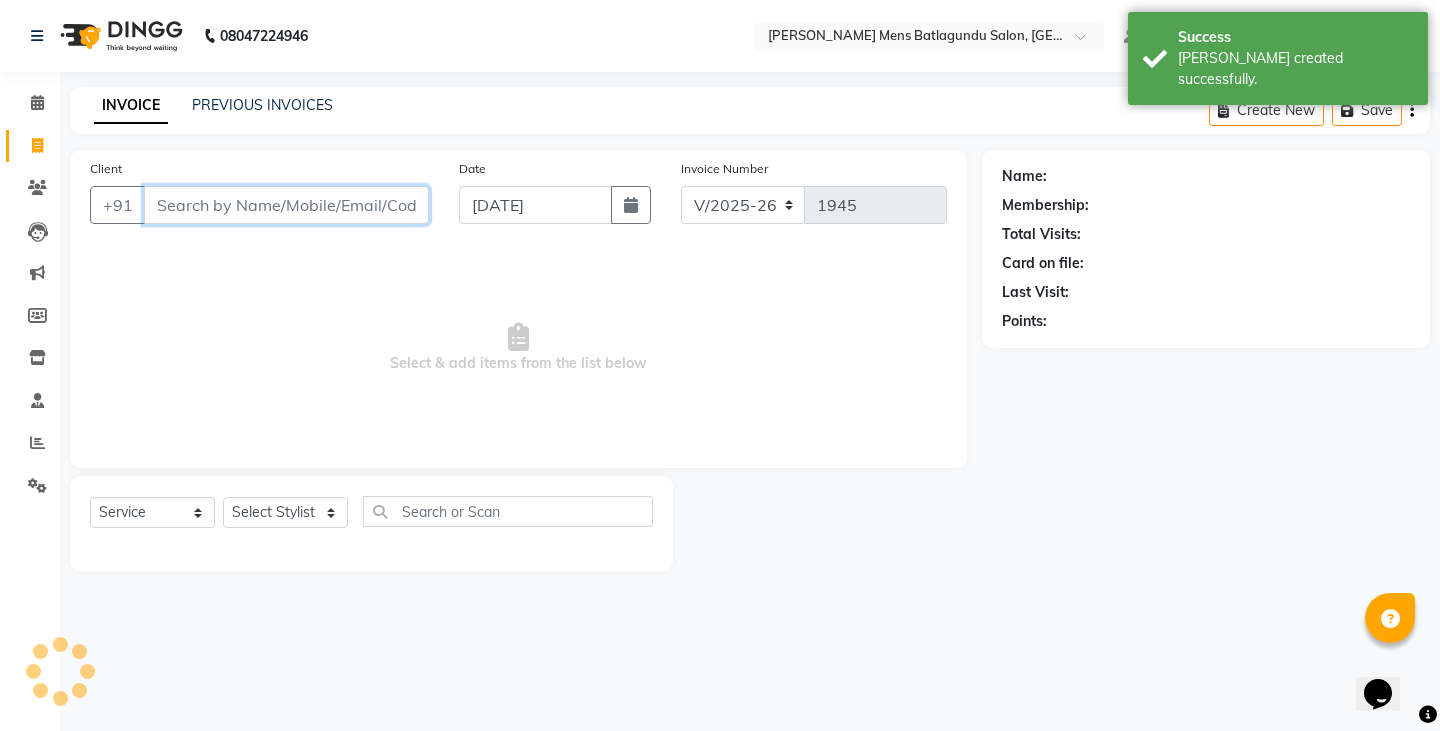 click on "Client" at bounding box center [286, 205] 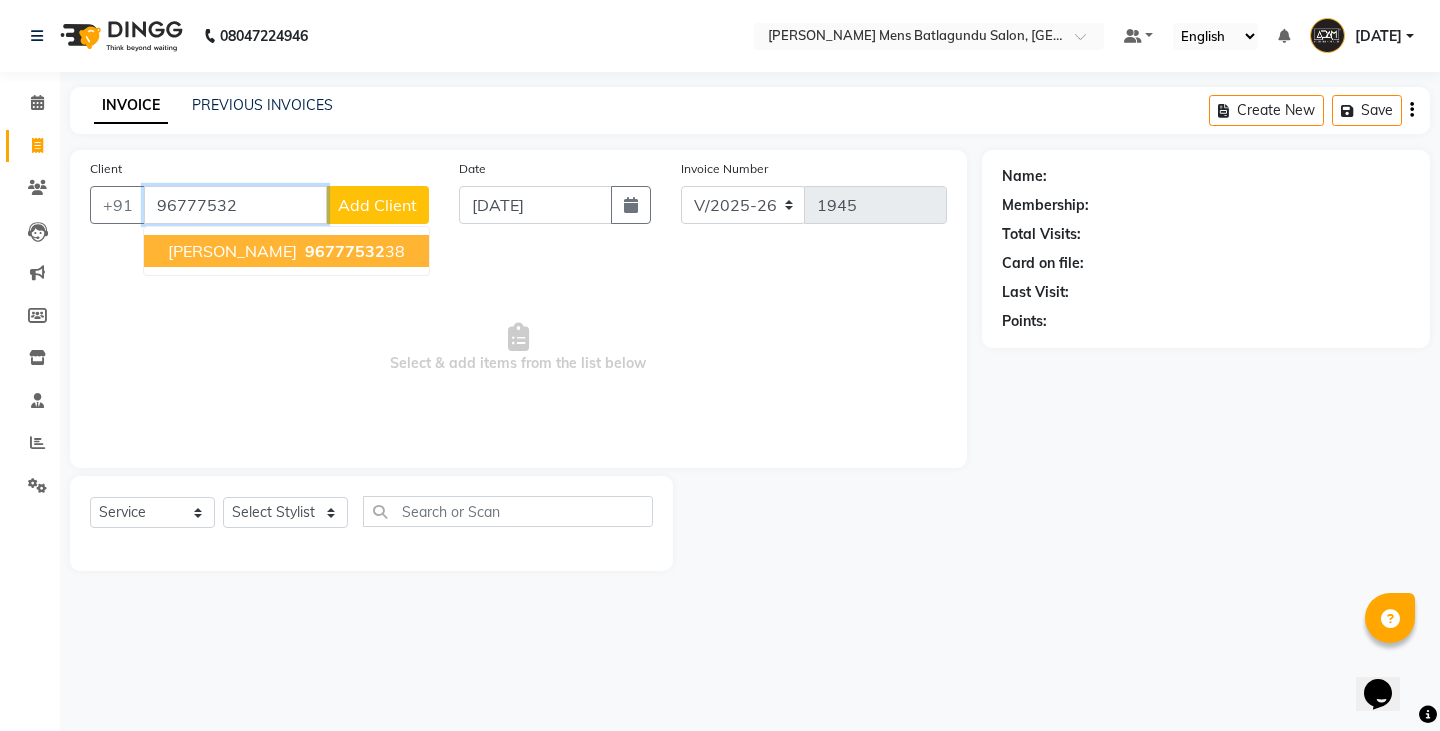 click on "96777532" at bounding box center [345, 251] 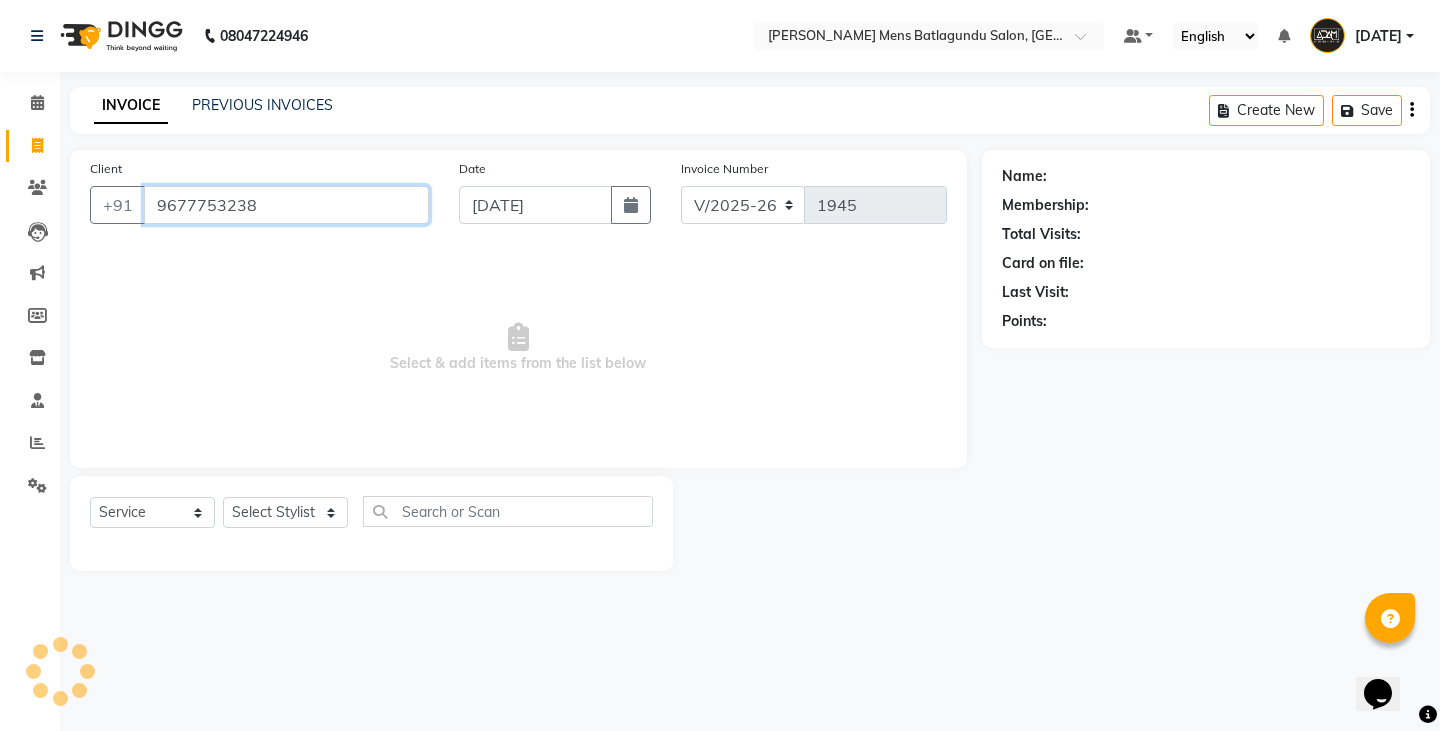 type on "9677753238" 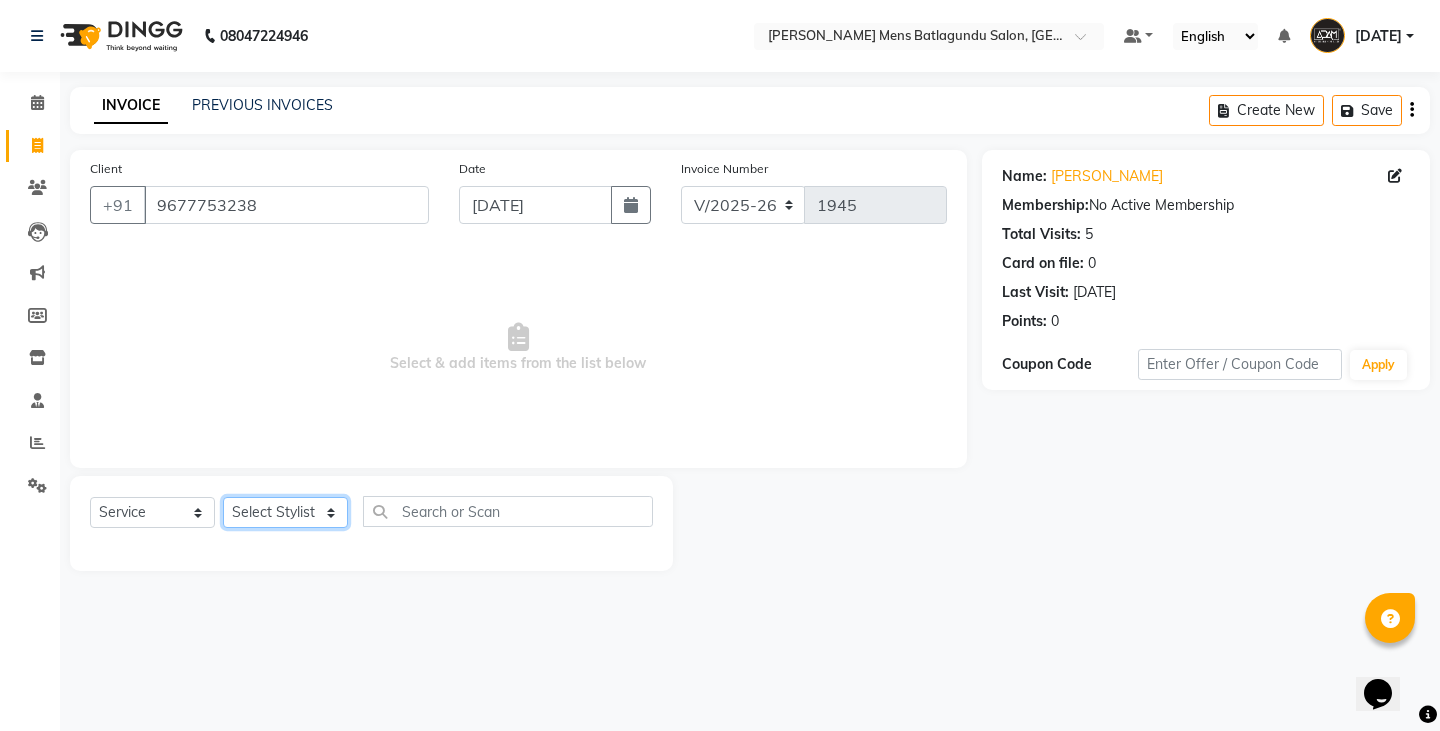 click on "Select Stylist Admin [PERSON_NAME]  [PERSON_NAME] [PERSON_NAME][DATE] [PERSON_NAME] [PERSON_NAME]" 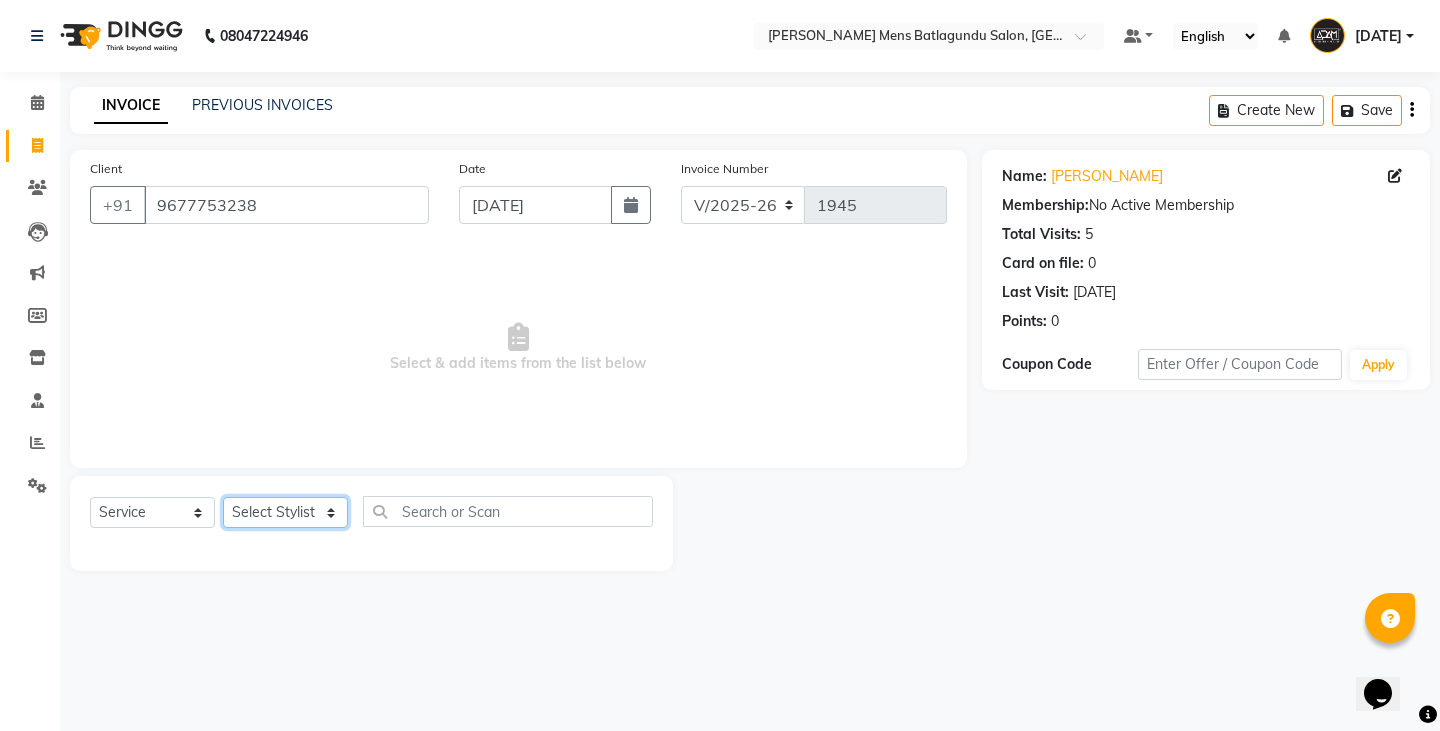 select on "84458" 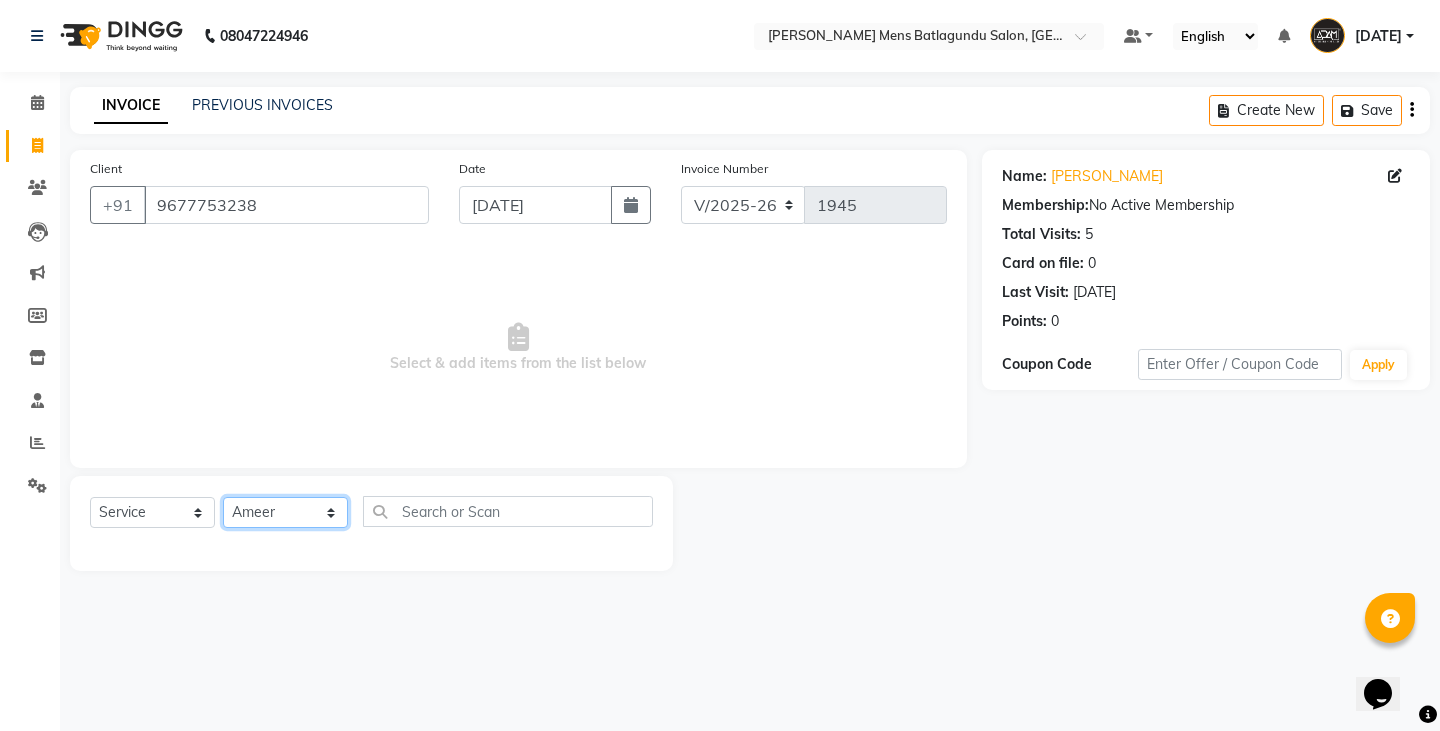 click on "Select Stylist Admin [PERSON_NAME]  [PERSON_NAME] [PERSON_NAME][DATE] [PERSON_NAME] [PERSON_NAME]" 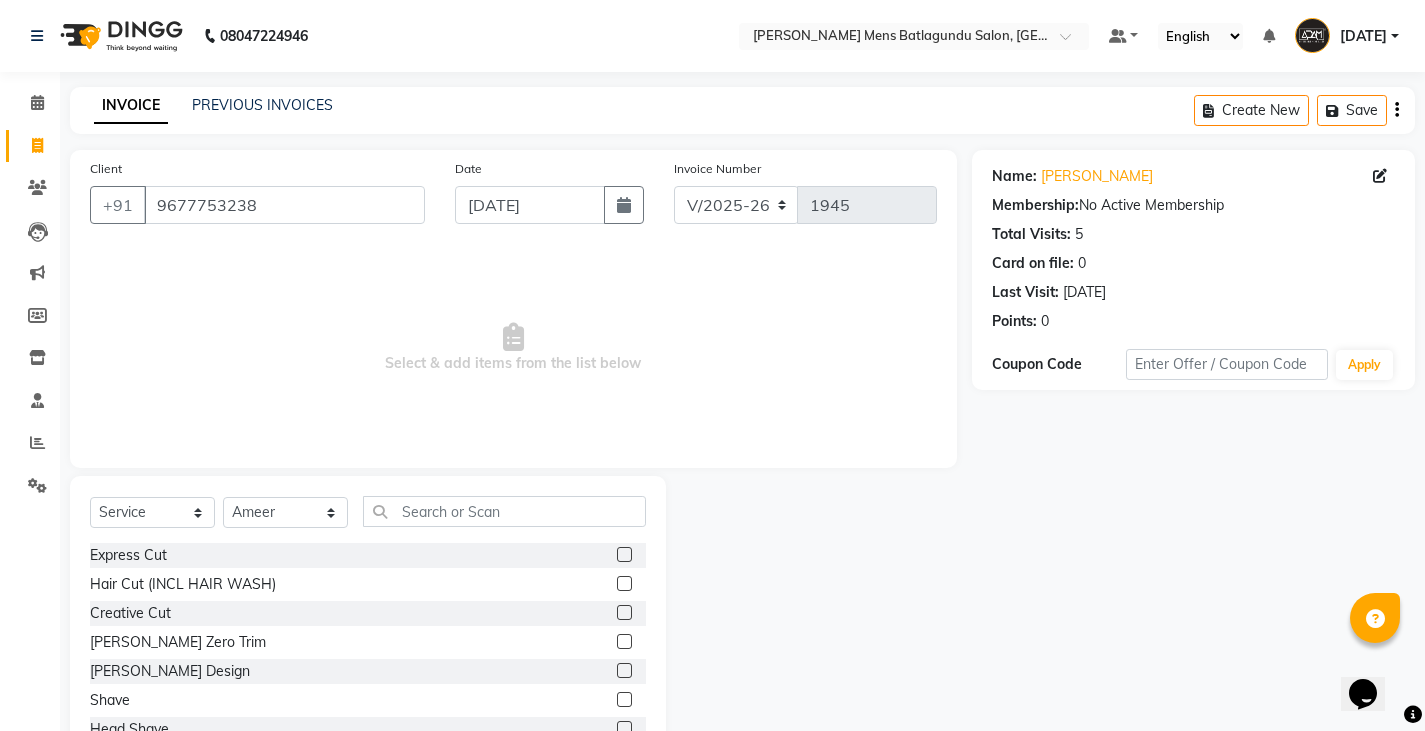 click 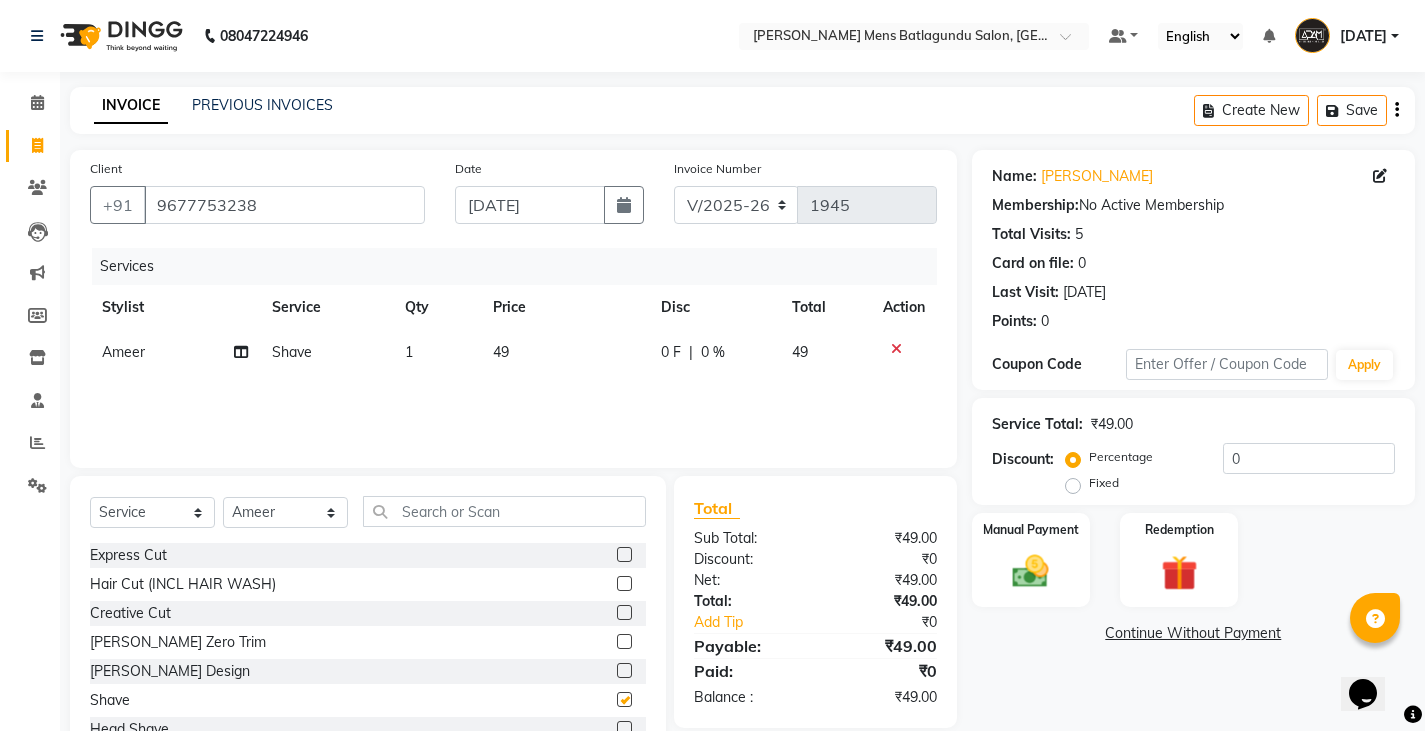 checkbox on "false" 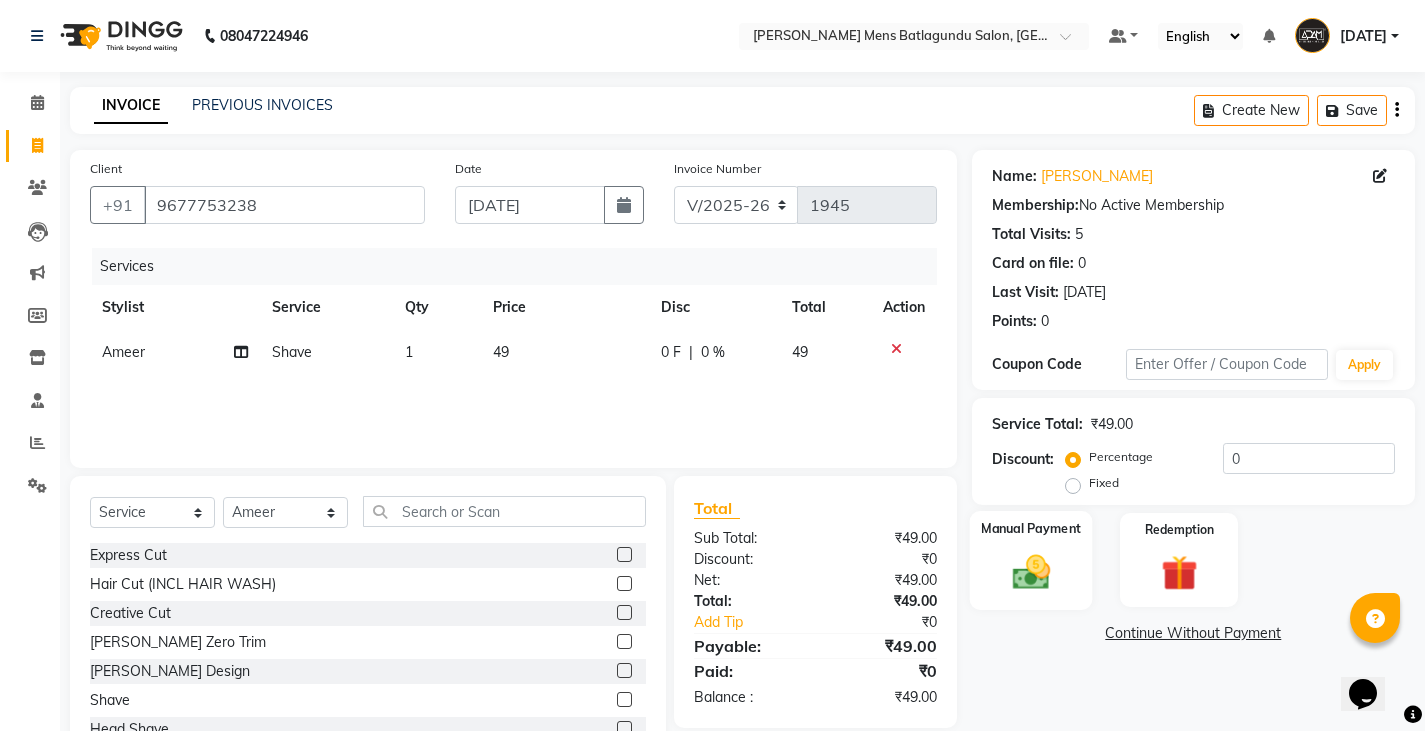 click on "Manual Payment" 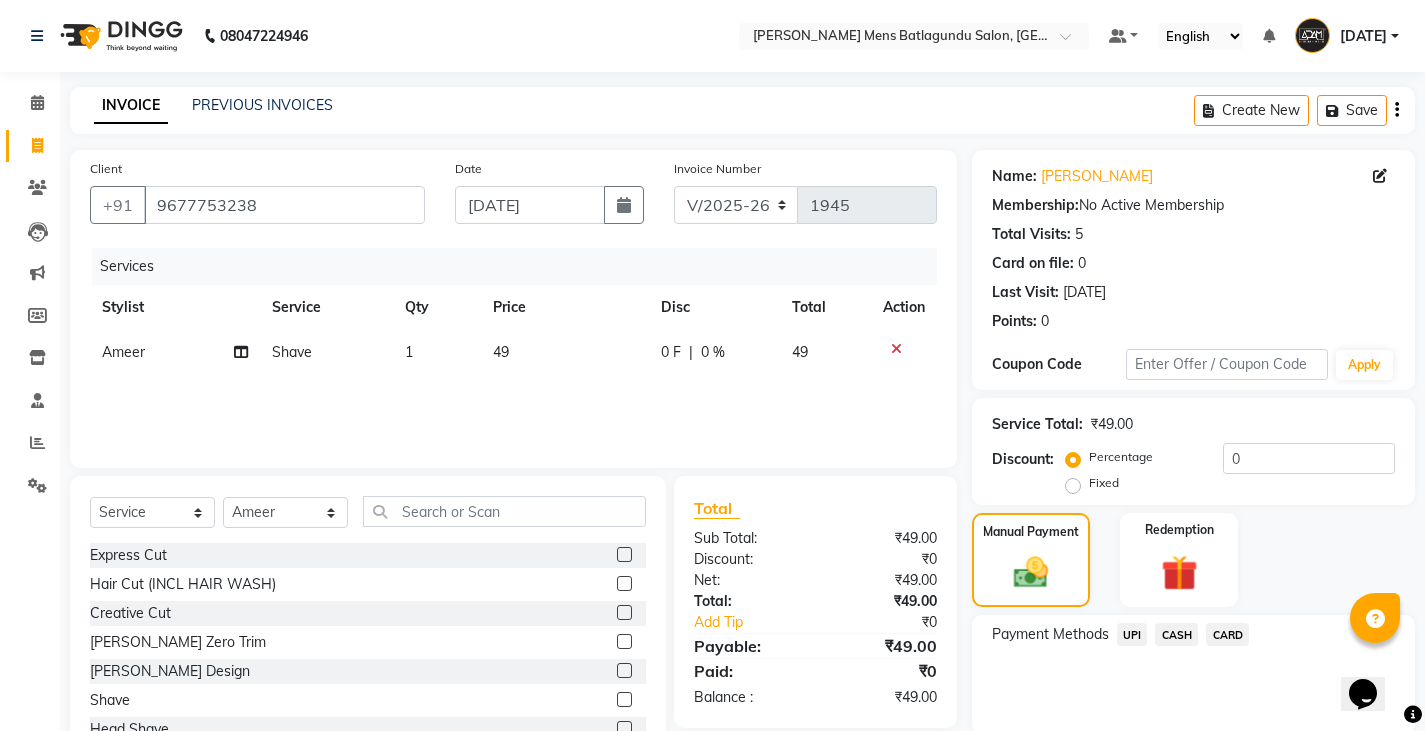 click on "UPI" 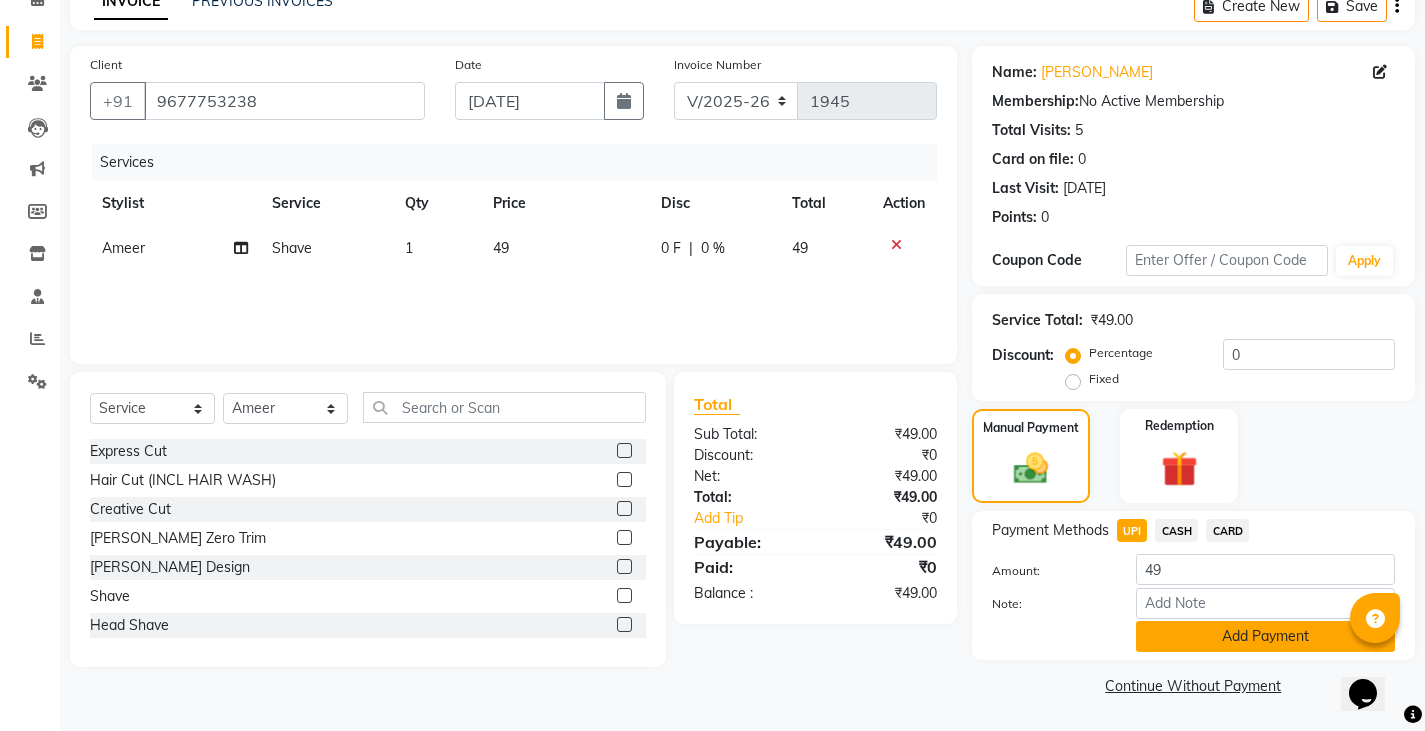 click on "Add Payment" 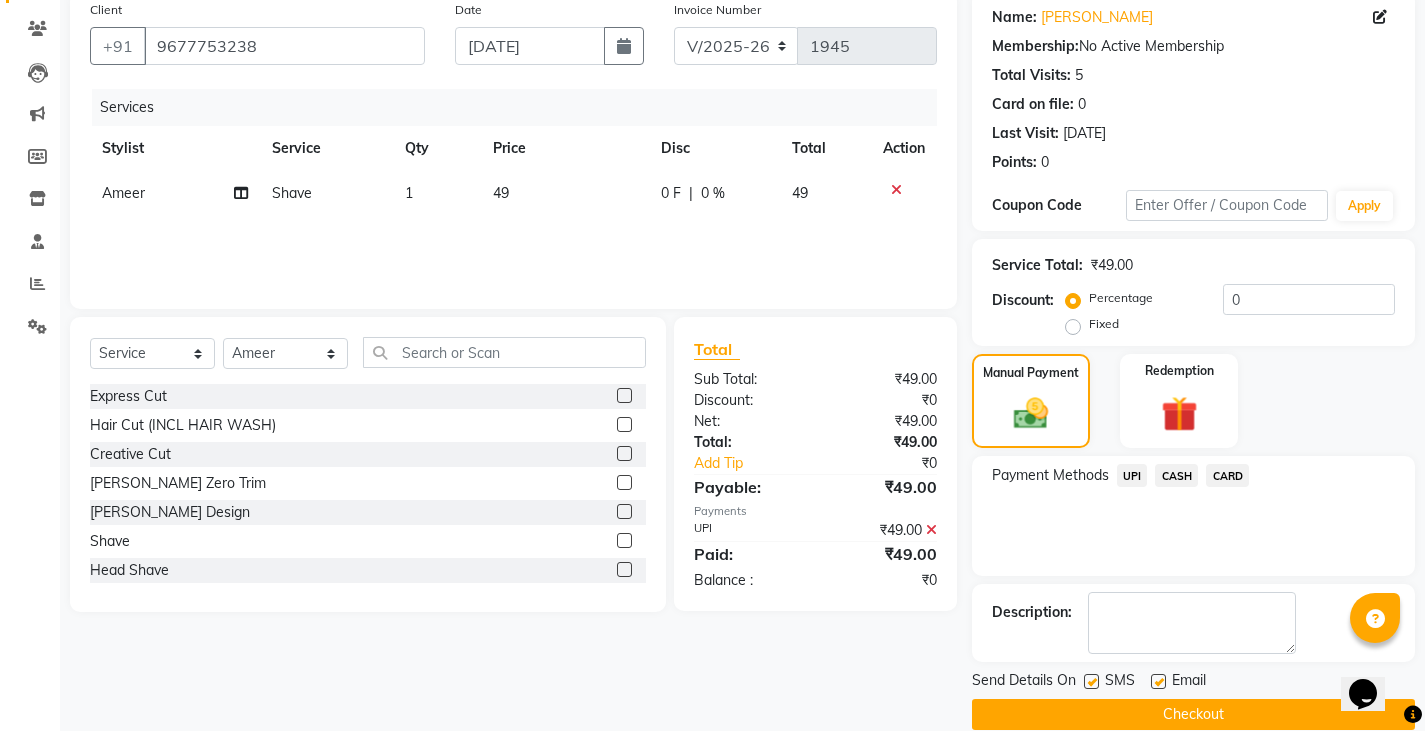 scroll, scrollTop: 188, scrollLeft: 0, axis: vertical 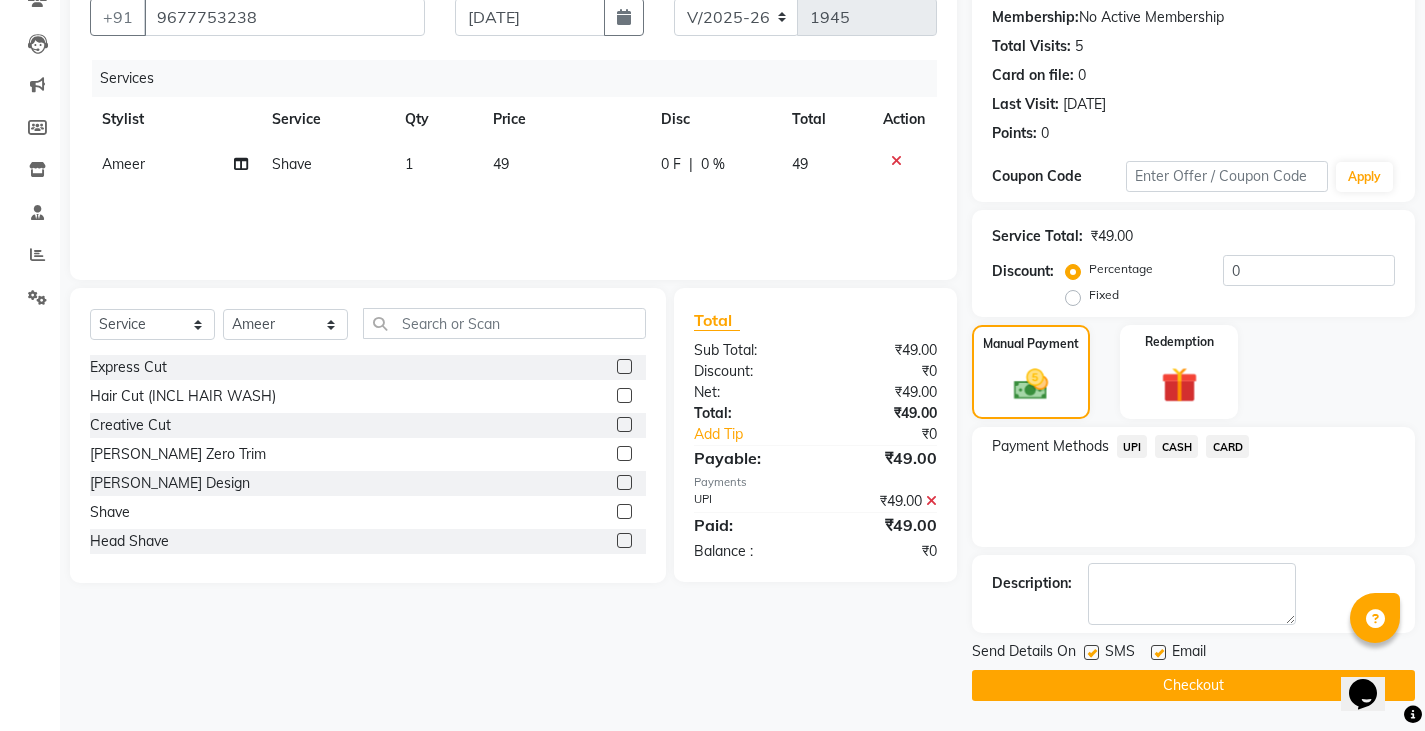 click on "Checkout" 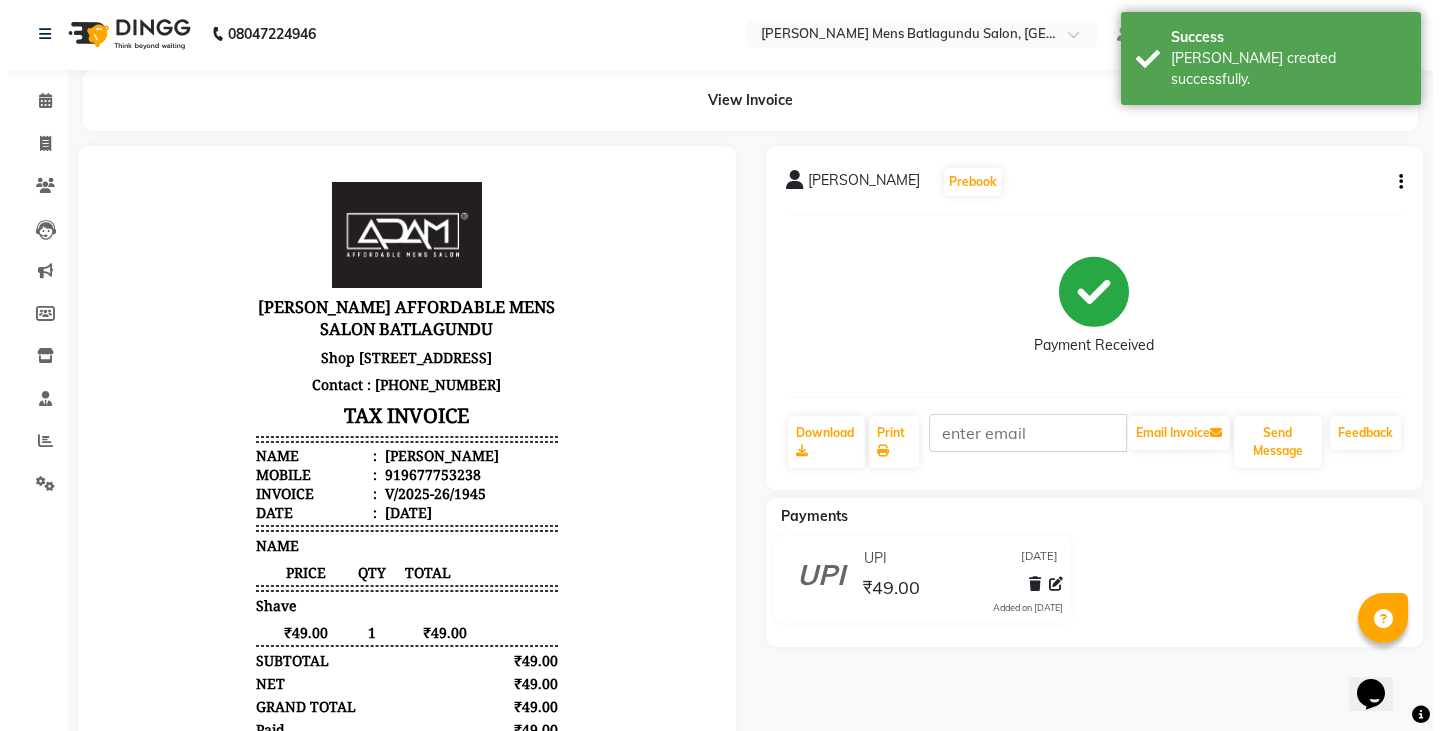 scroll, scrollTop: 0, scrollLeft: 0, axis: both 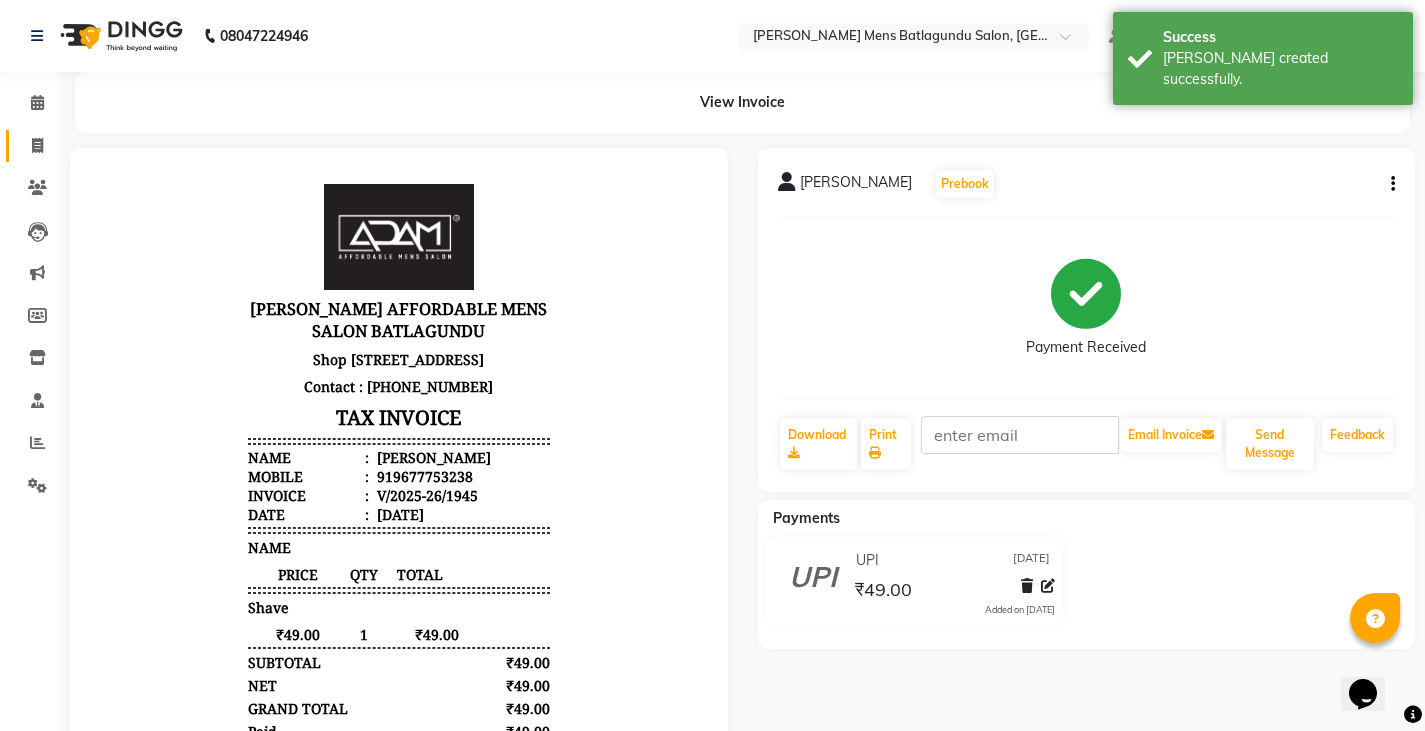 click 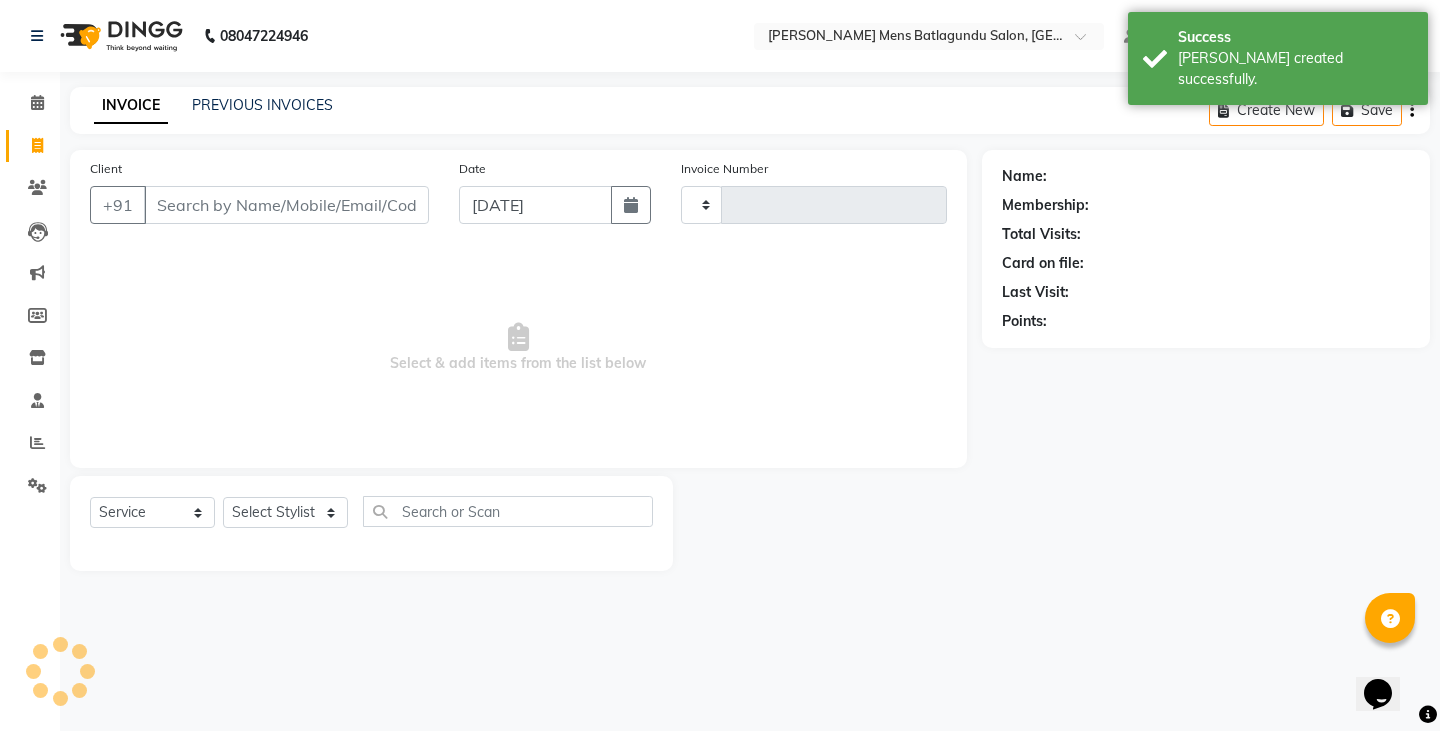 type on "1946" 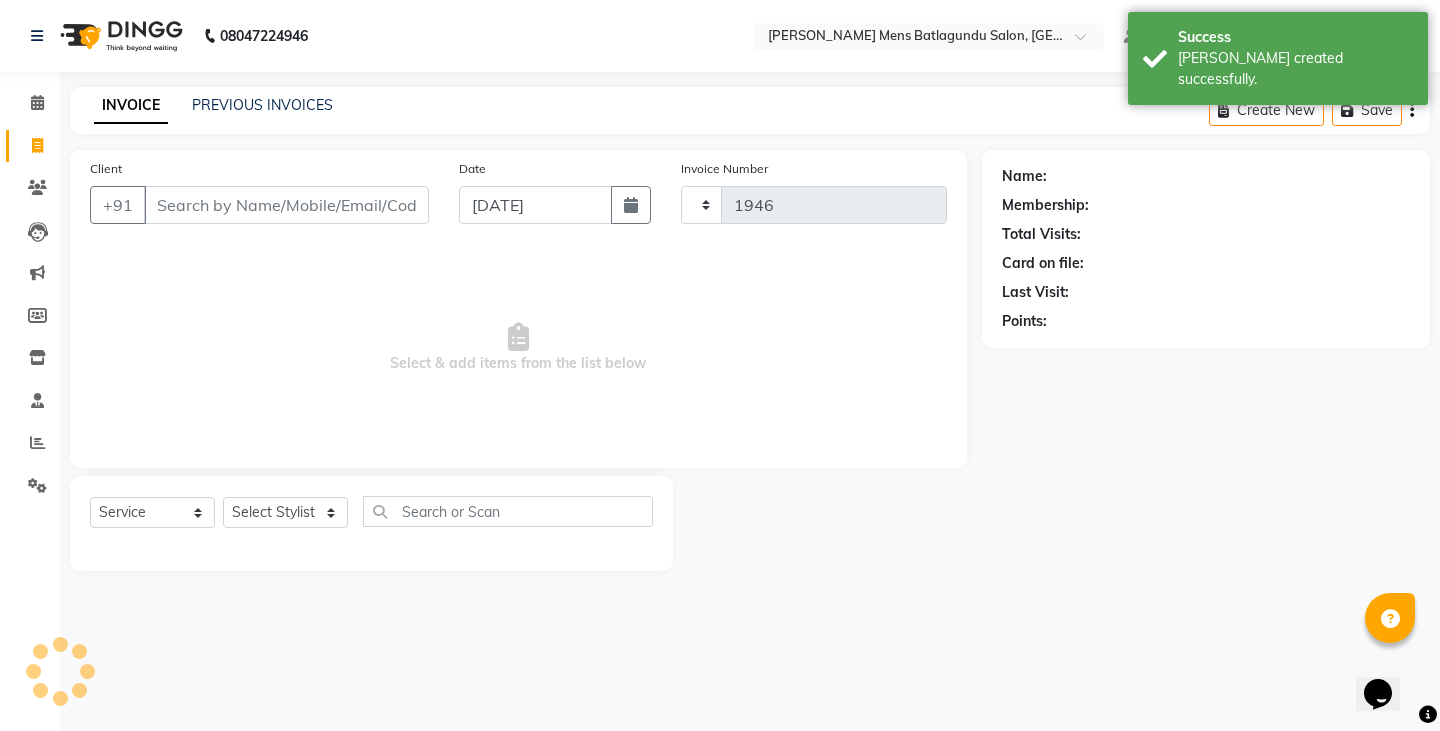 select on "8213" 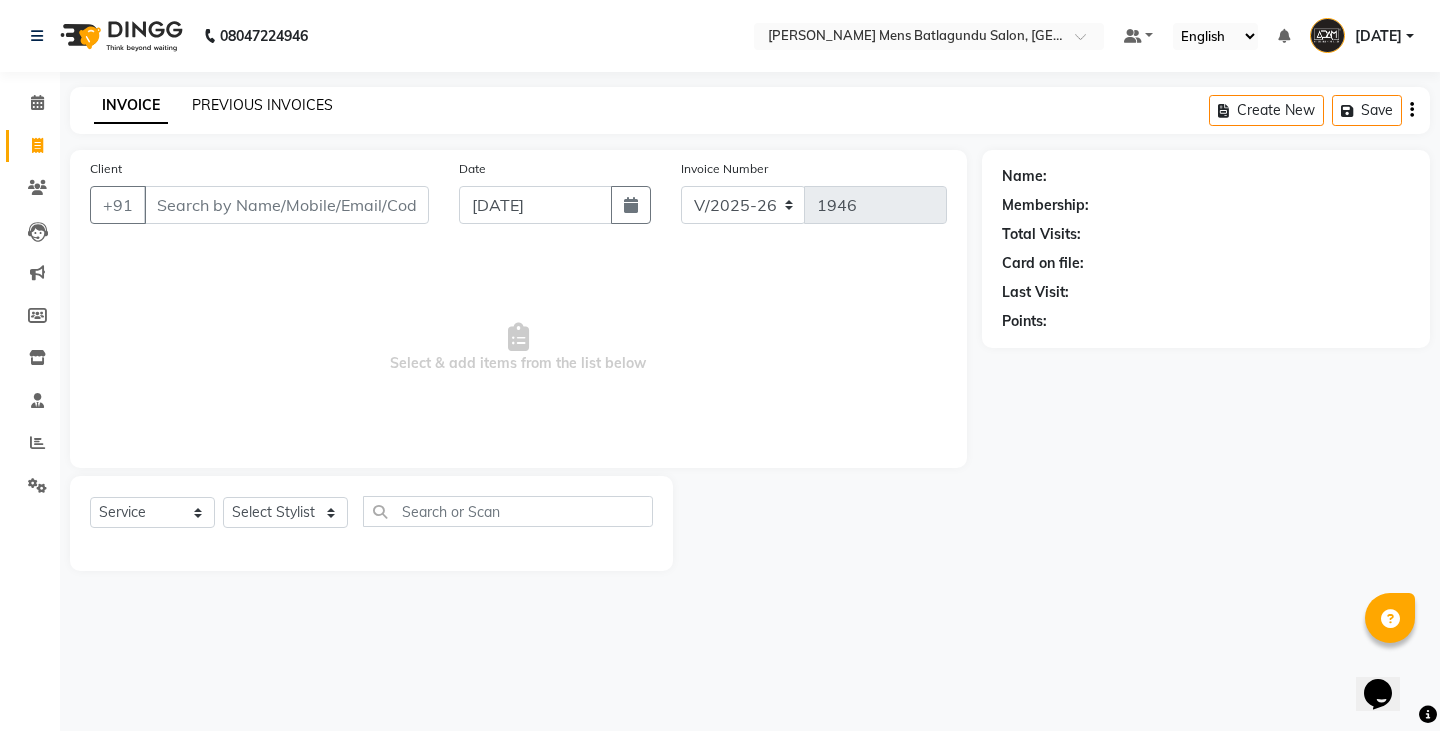 click on "PREVIOUS INVOICES" 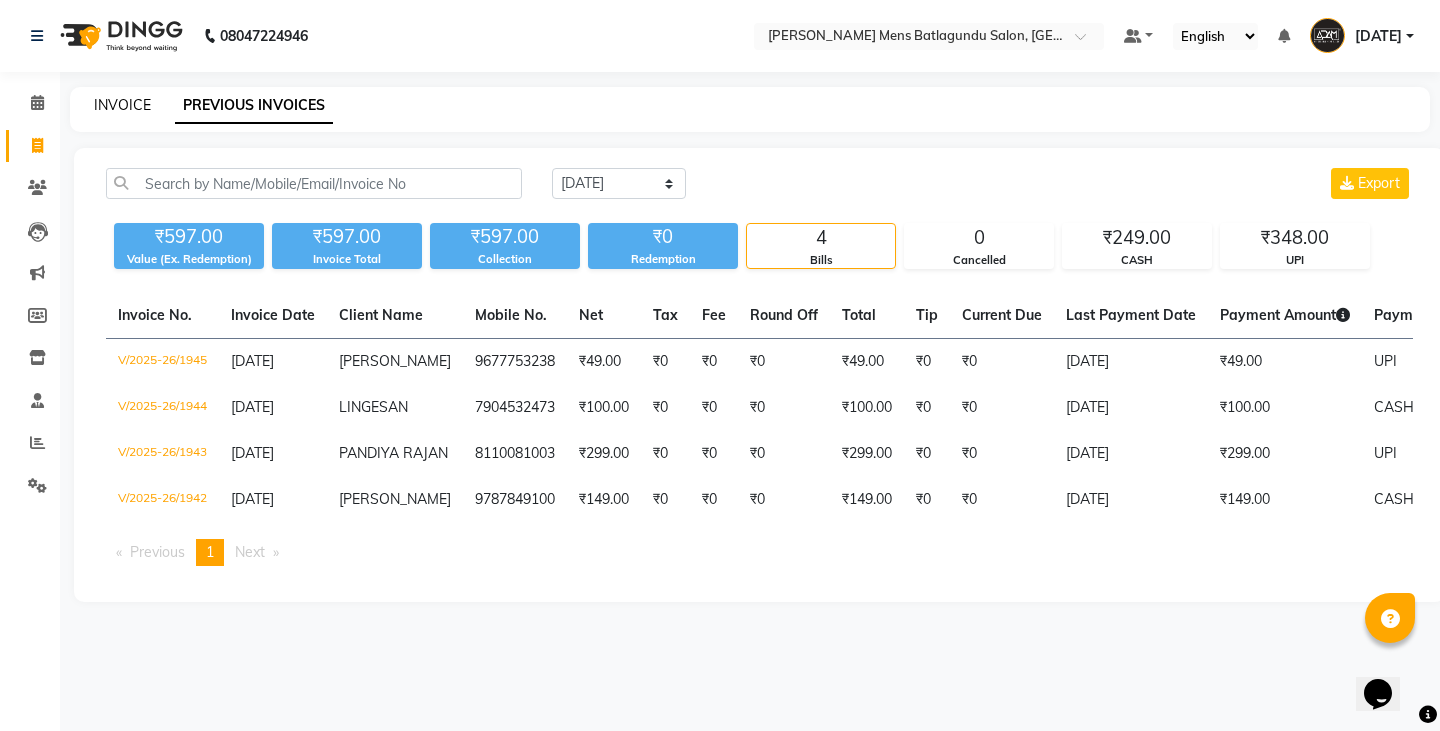 click on "INVOICE" 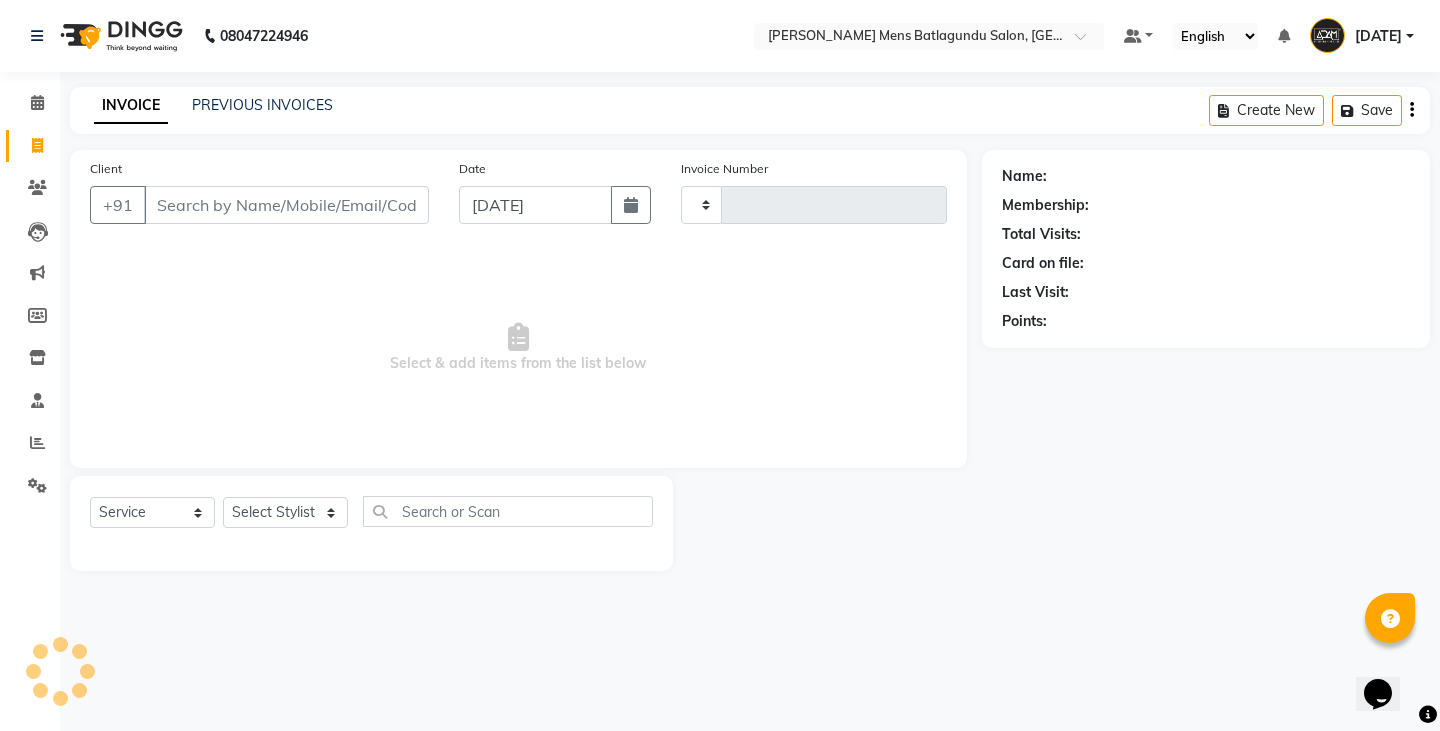 type on "1946" 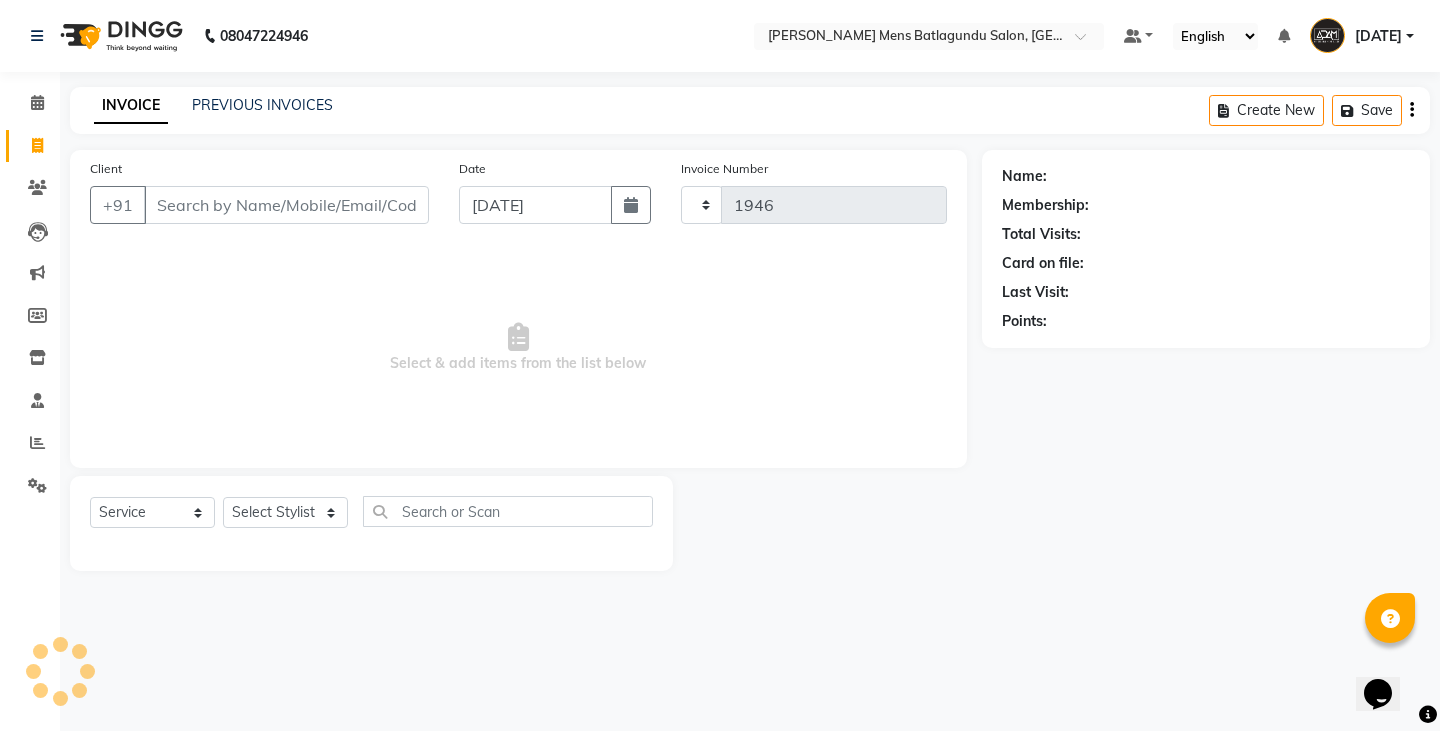 select on "8213" 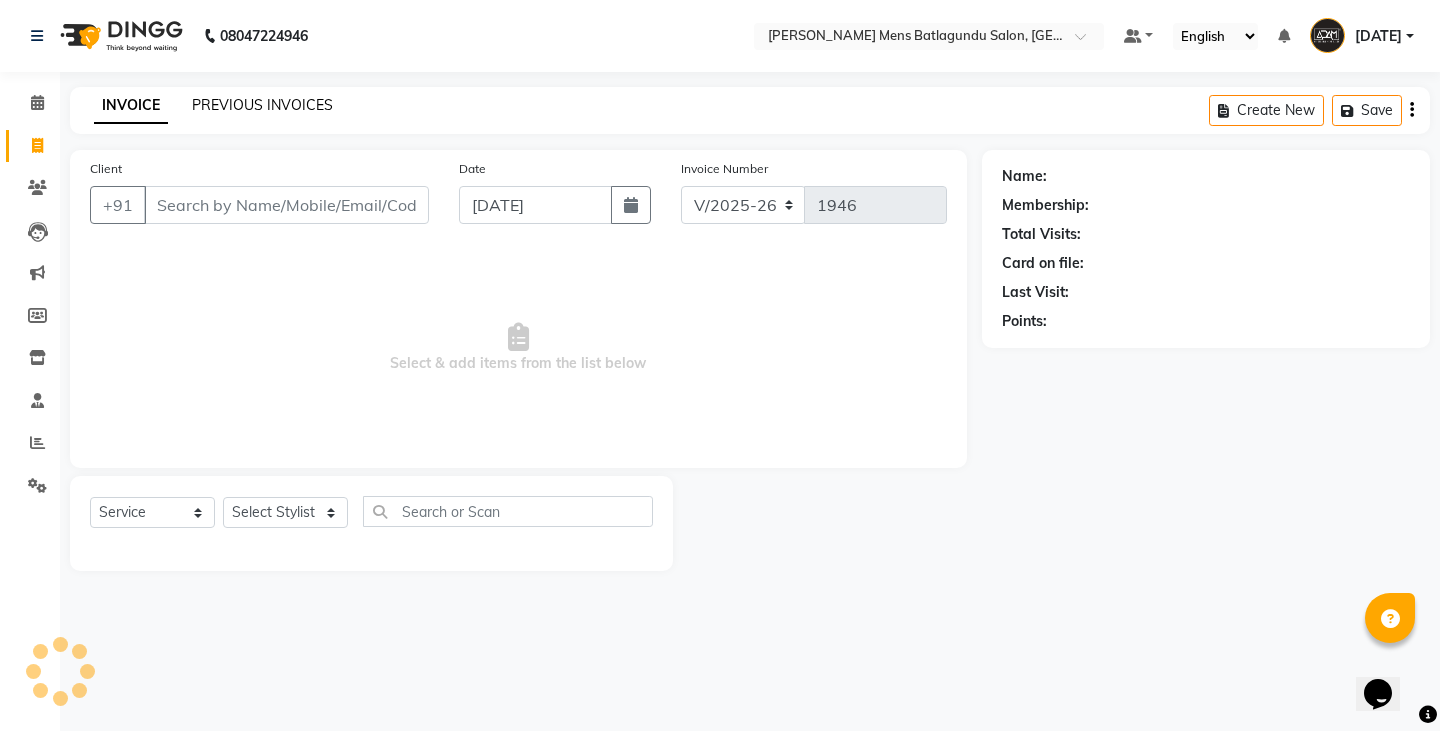 click on "PREVIOUS INVOICES" 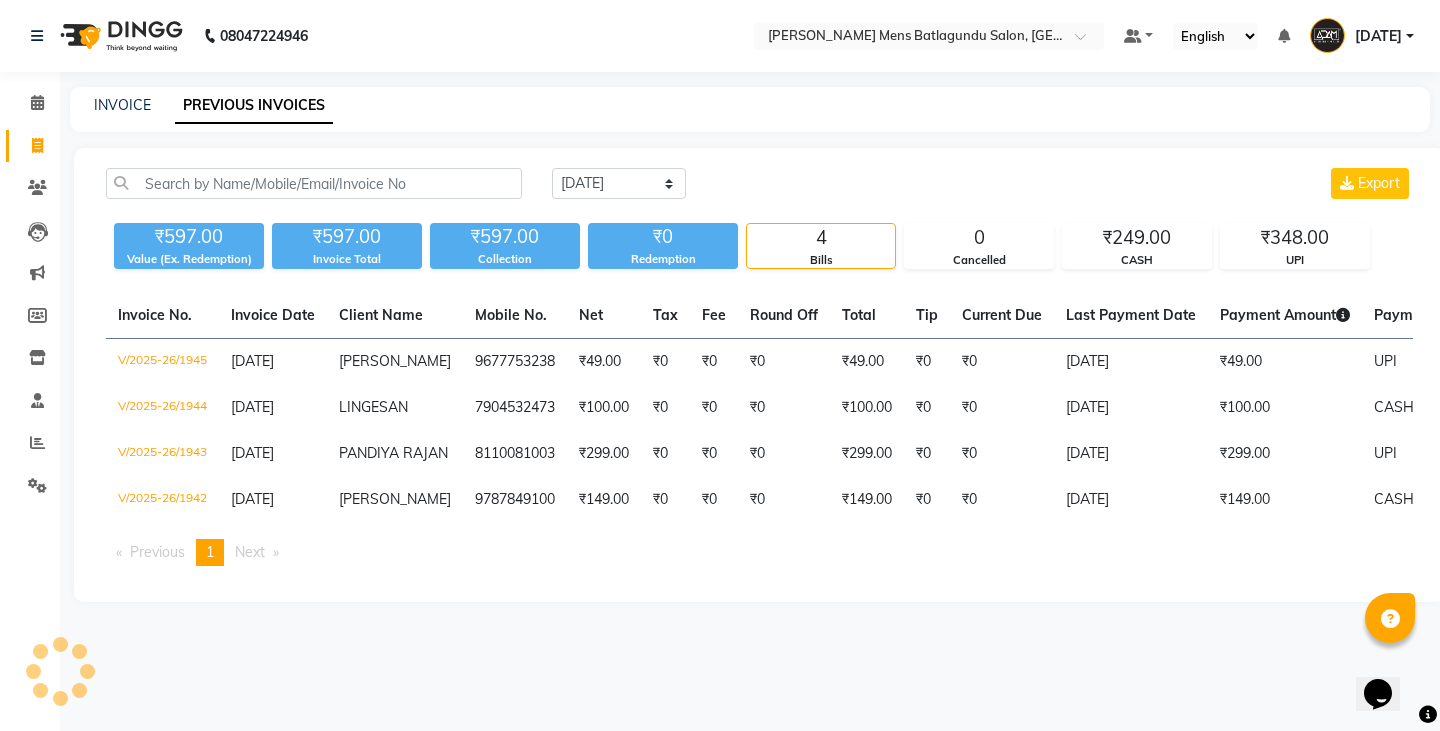 drag, startPoint x: 329, startPoint y: 96, endPoint x: 214, endPoint y: 111, distance: 115.97414 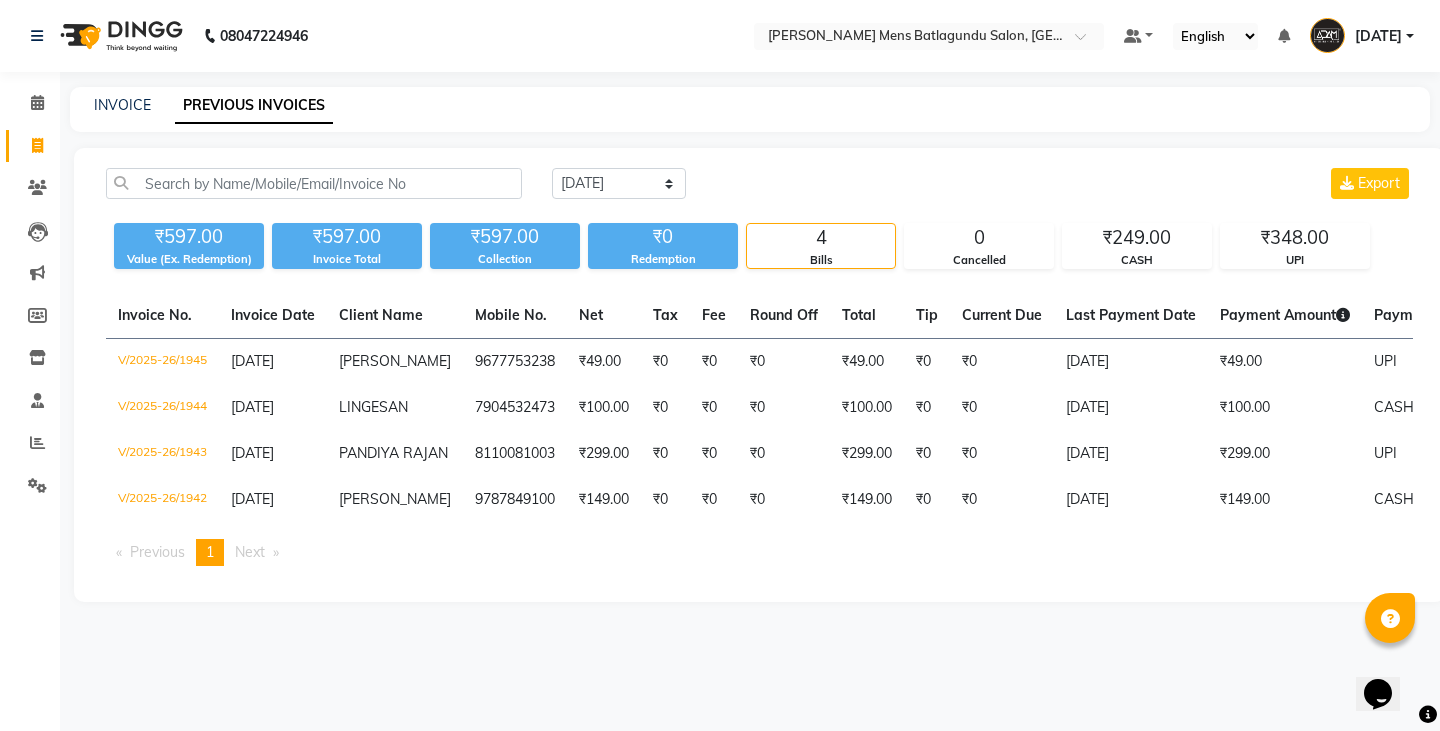 click on "INVOICE PREVIOUS INVOICES" 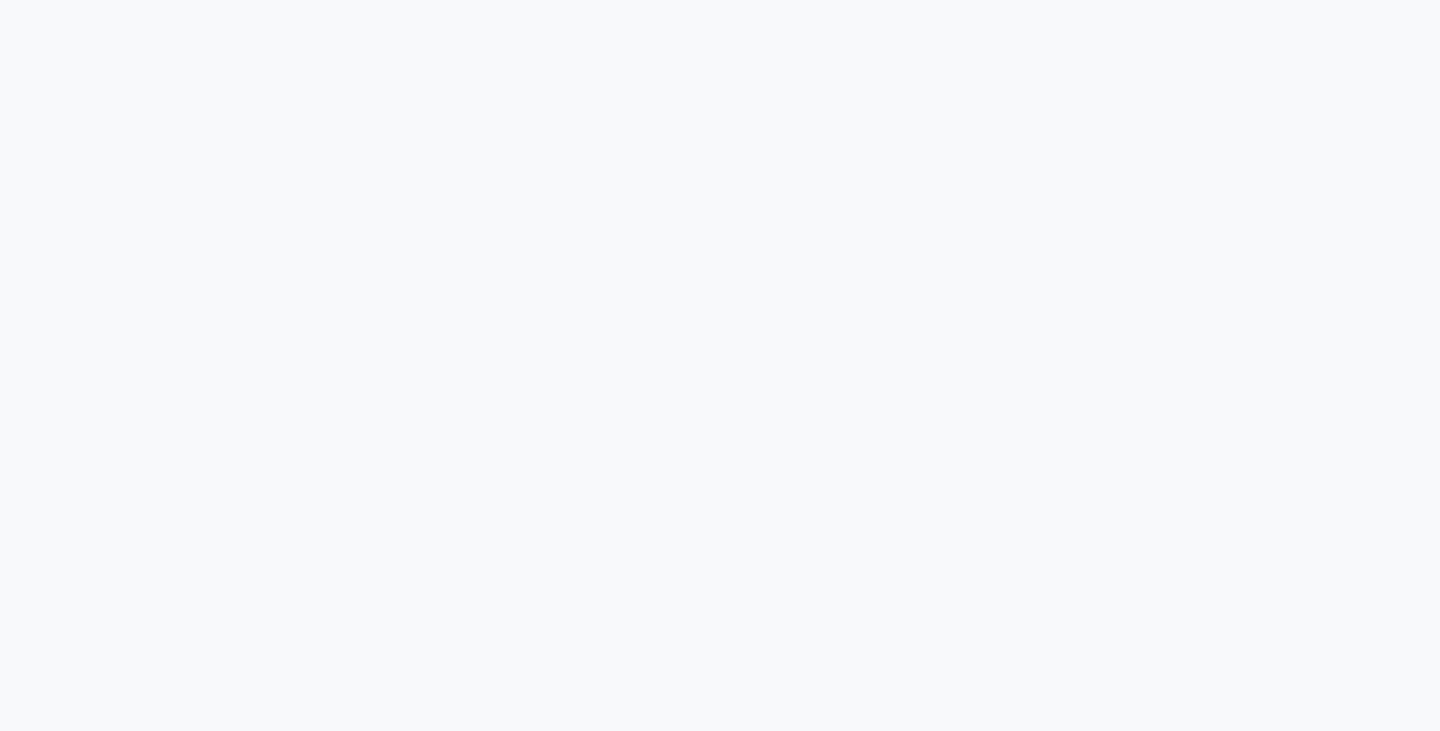 scroll, scrollTop: 0, scrollLeft: 0, axis: both 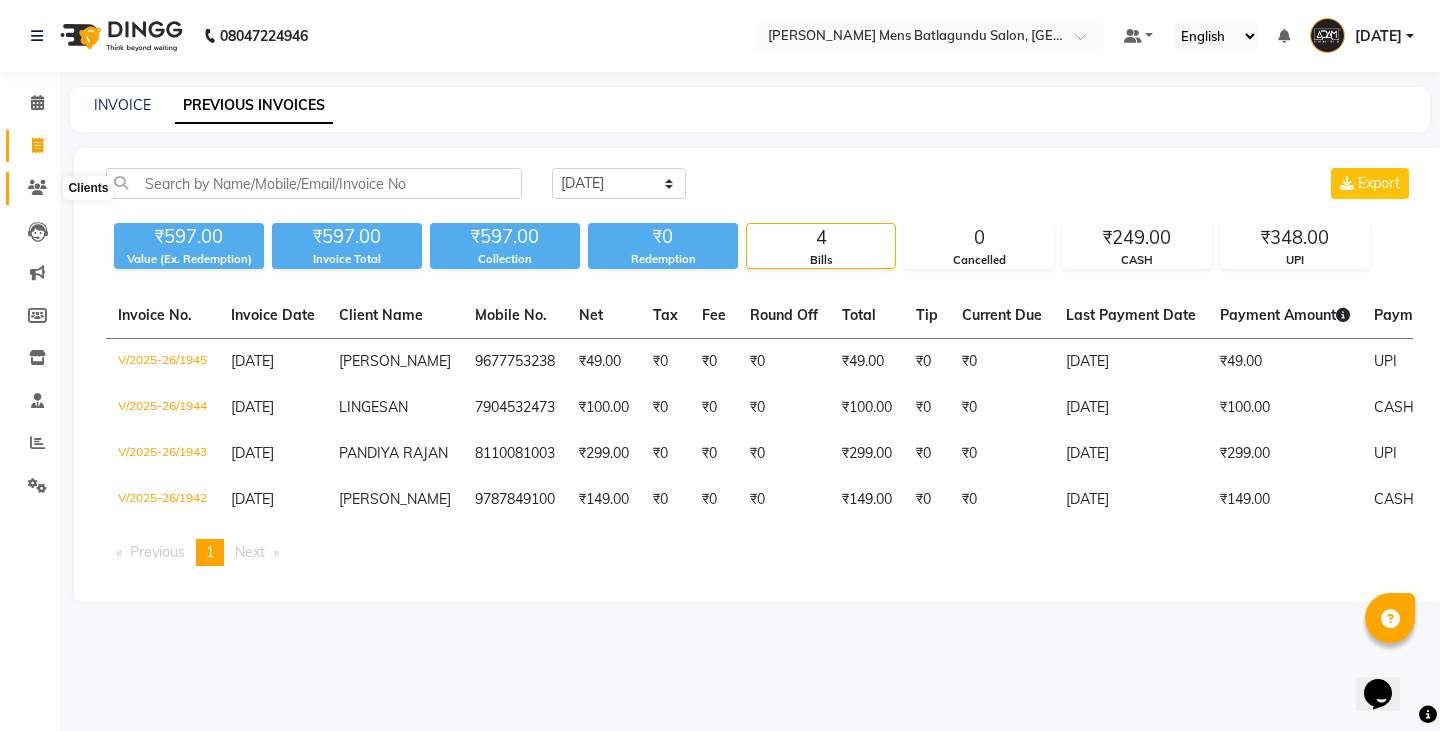 click 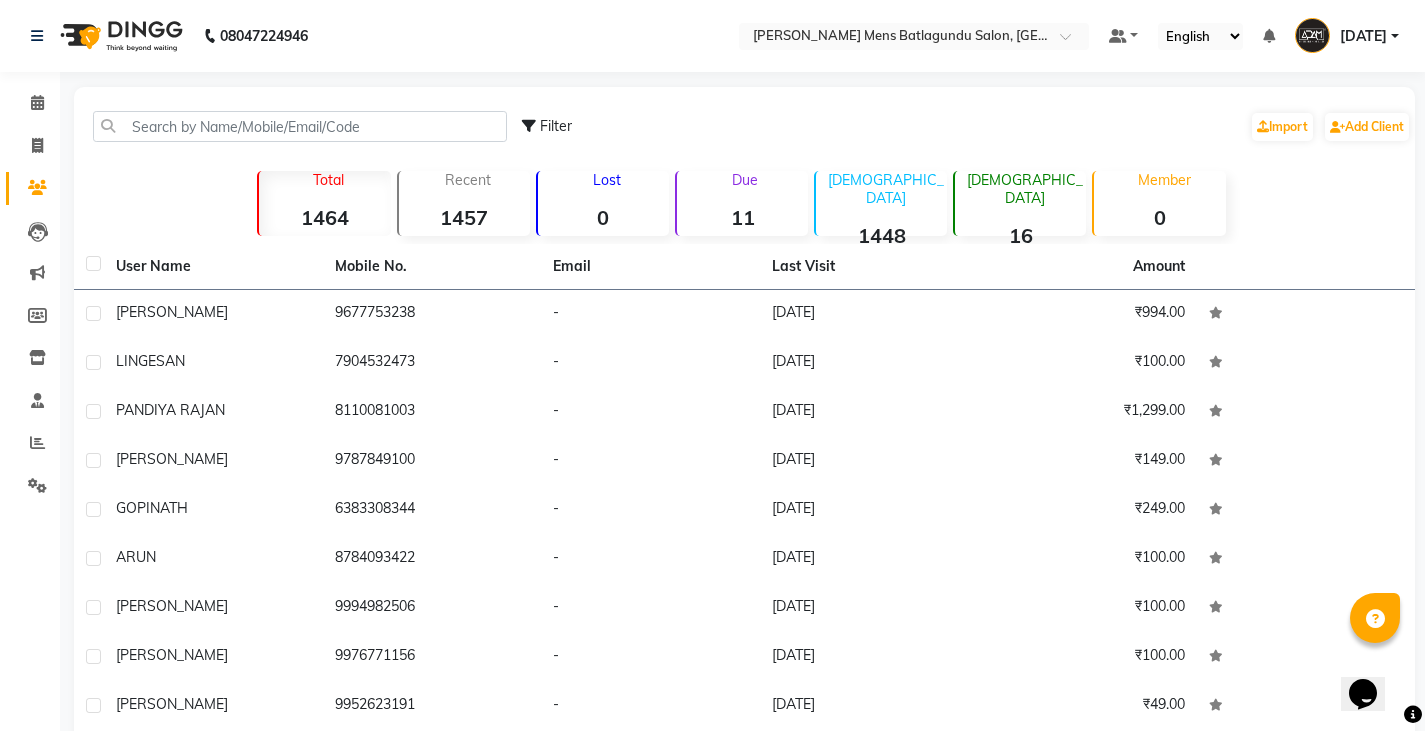 click on "Filter" 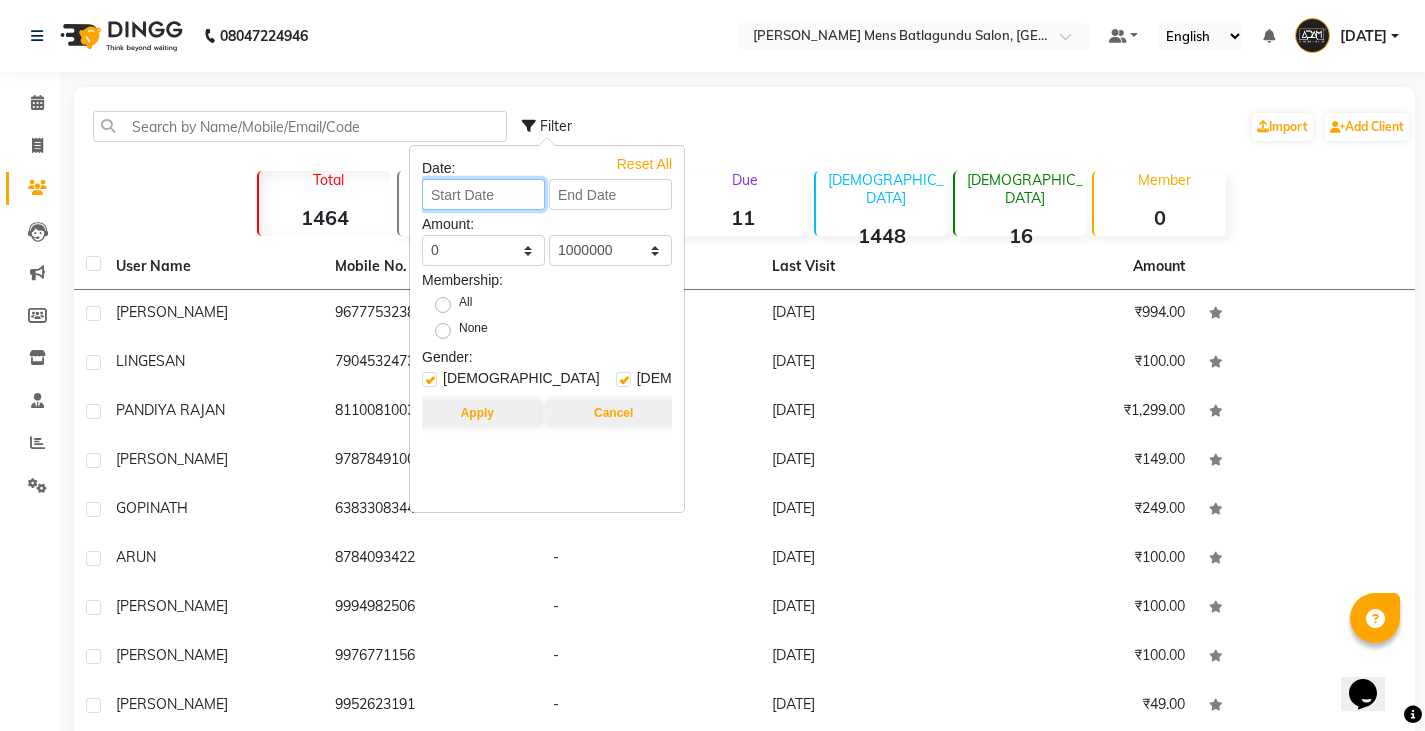 drag, startPoint x: 503, startPoint y: 186, endPoint x: 492, endPoint y: 211, distance: 27.313 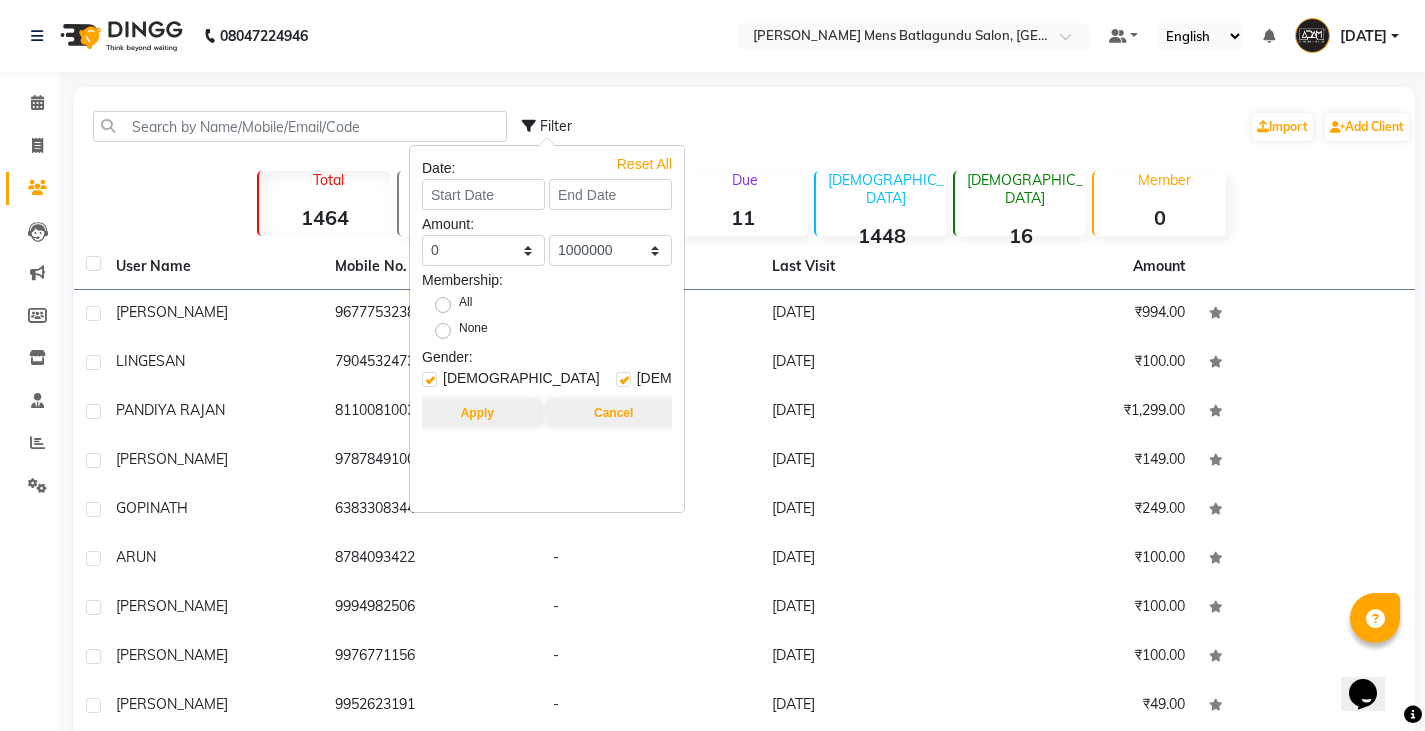 select on "7" 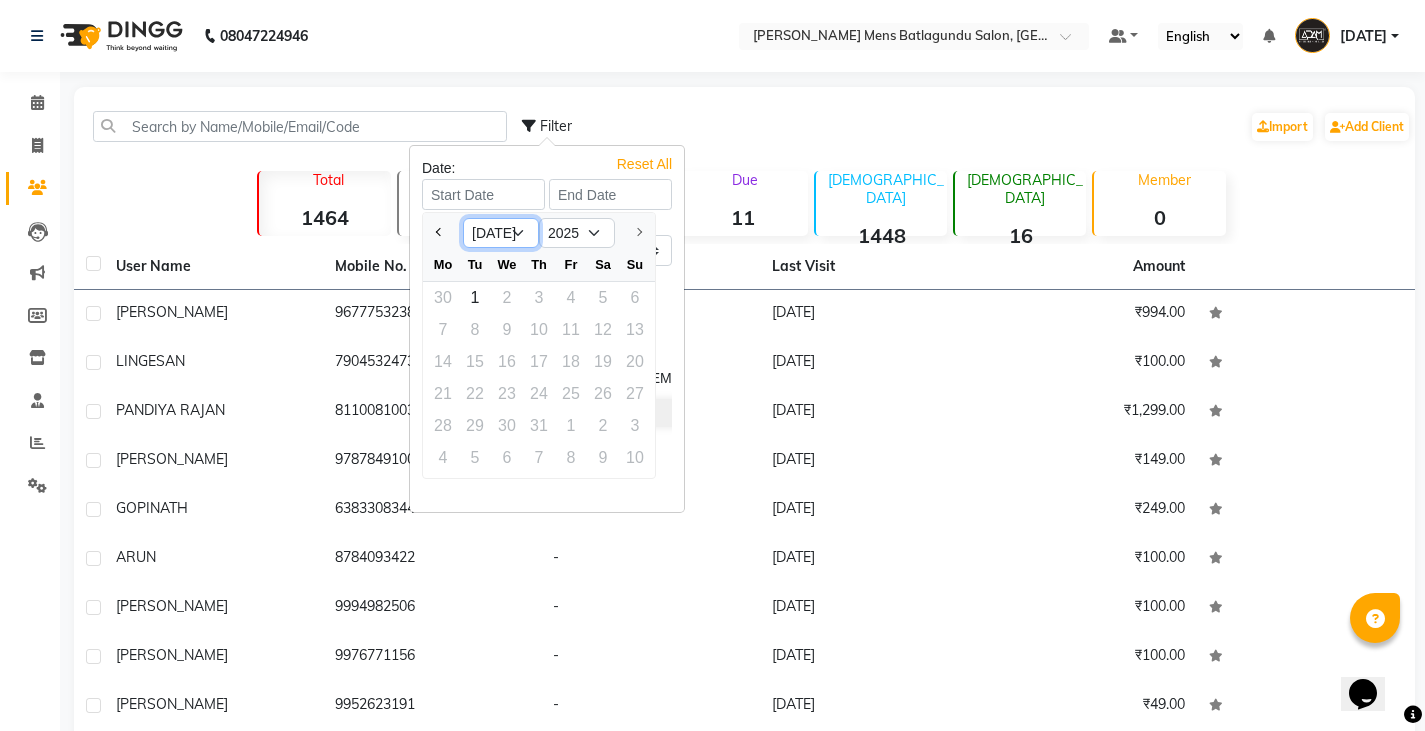 click on "Jan Feb Mar Apr May Jun Jul" at bounding box center (501, 233) 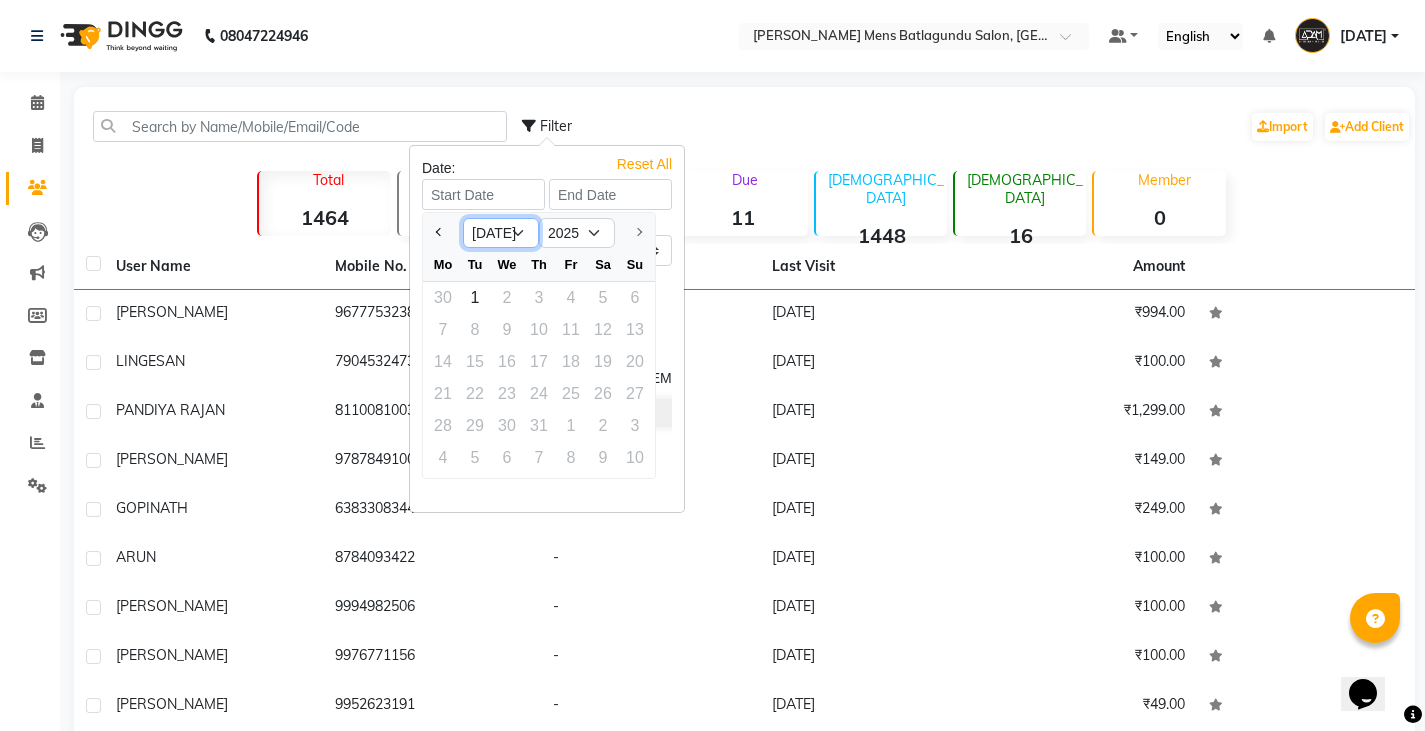 select on "6" 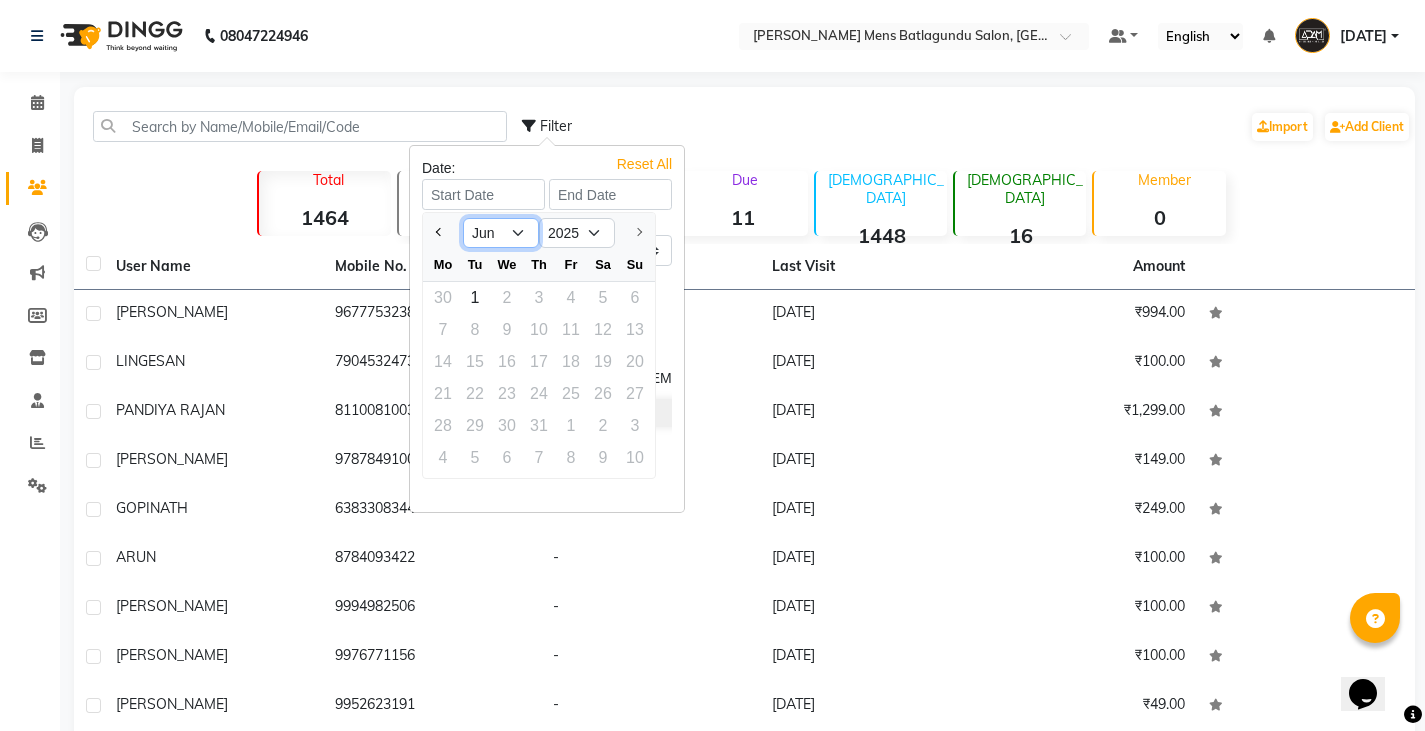 click on "Jan Feb Mar Apr May Jun Jul" at bounding box center (501, 233) 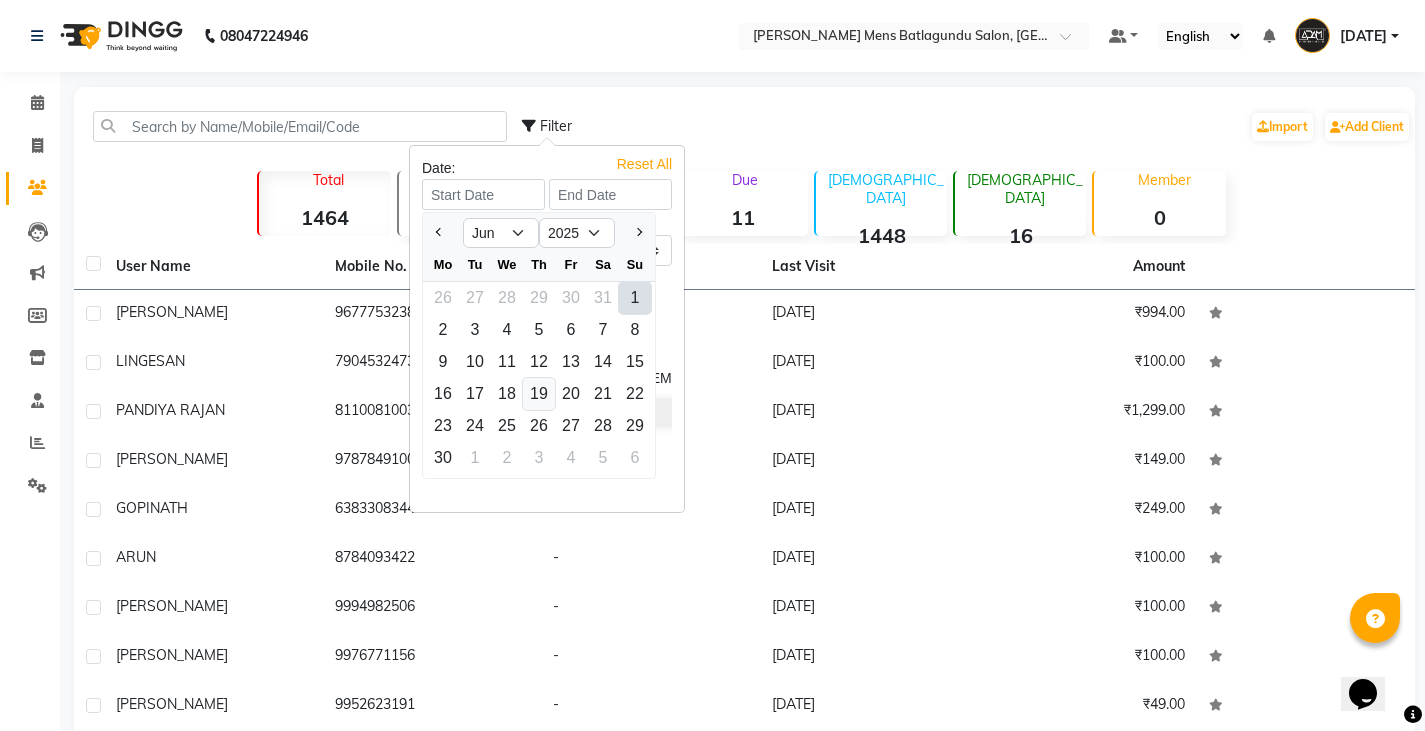 click on "19" at bounding box center (539, 394) 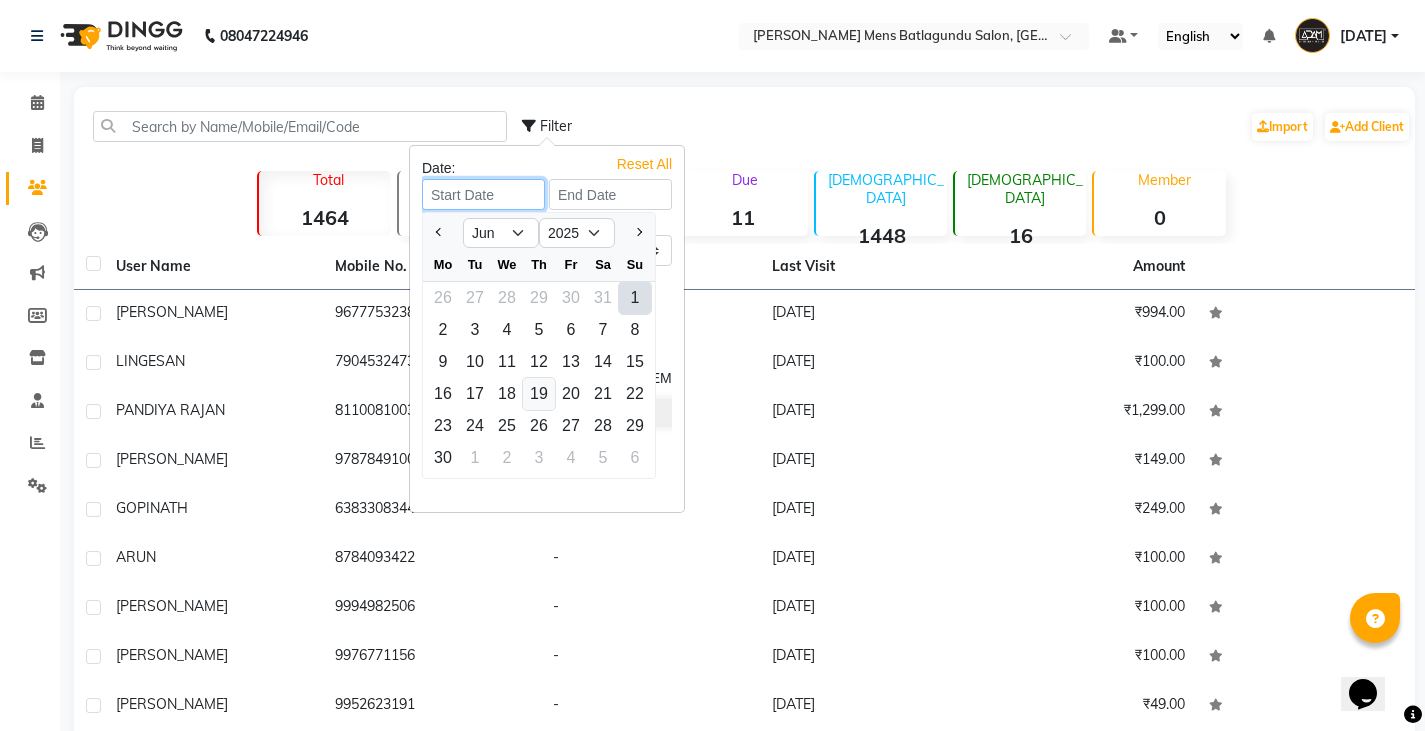 type on "19-06-2025" 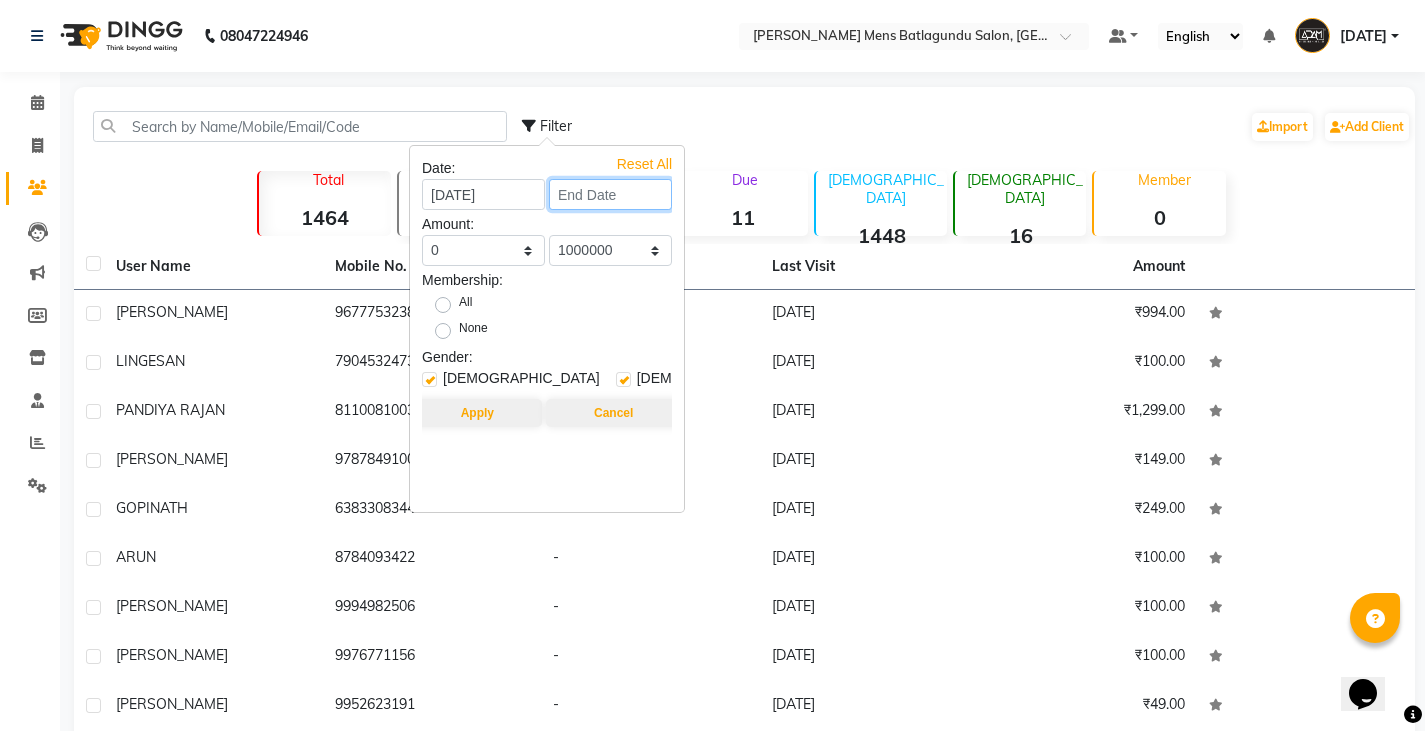 click at bounding box center (610, 194) 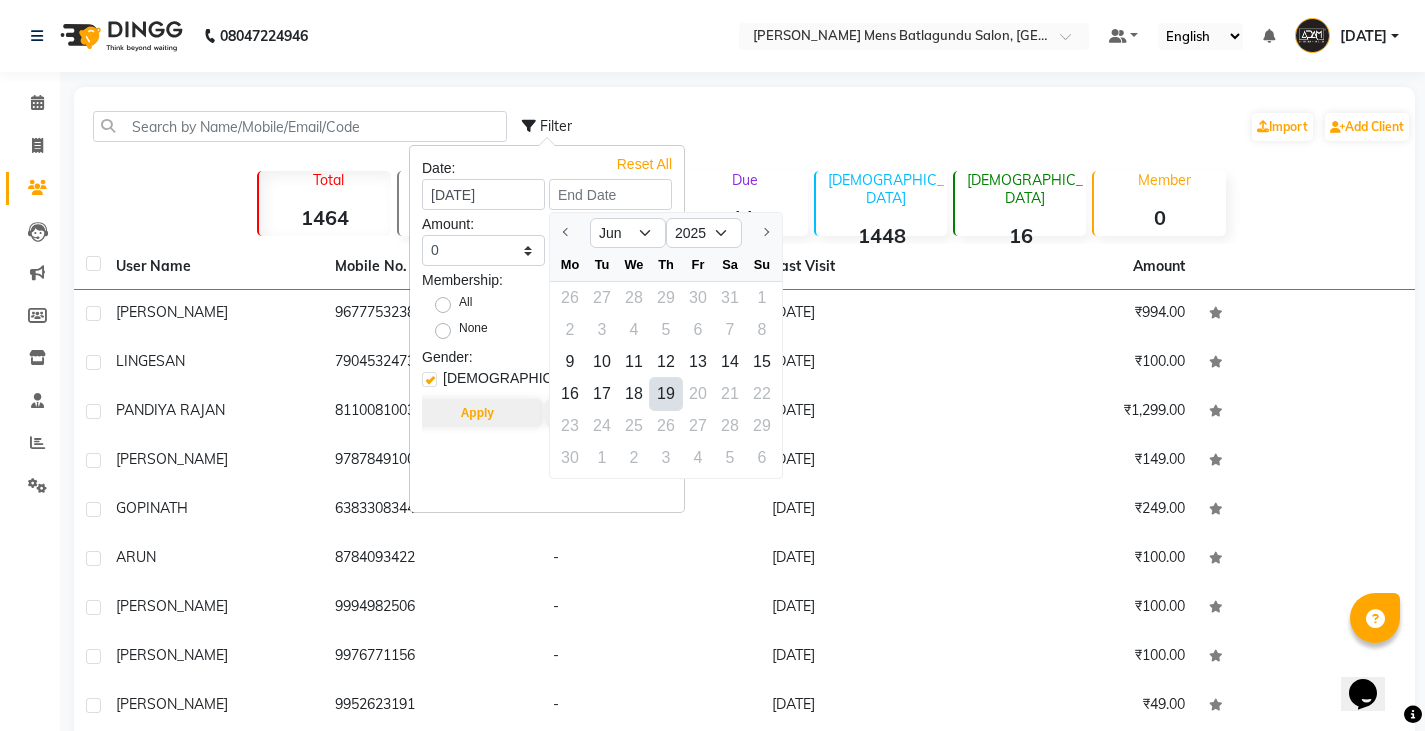click on "19" at bounding box center [666, 394] 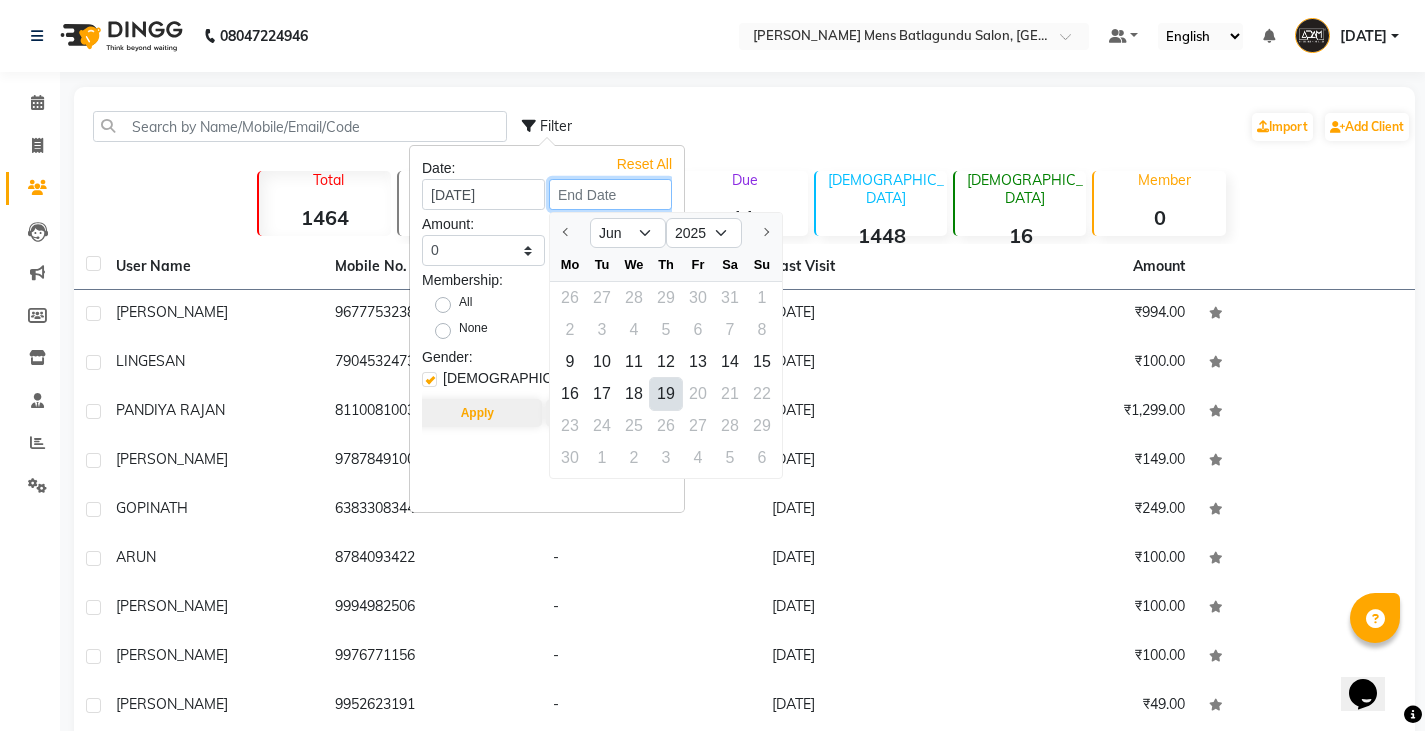 type on "19-06-2025" 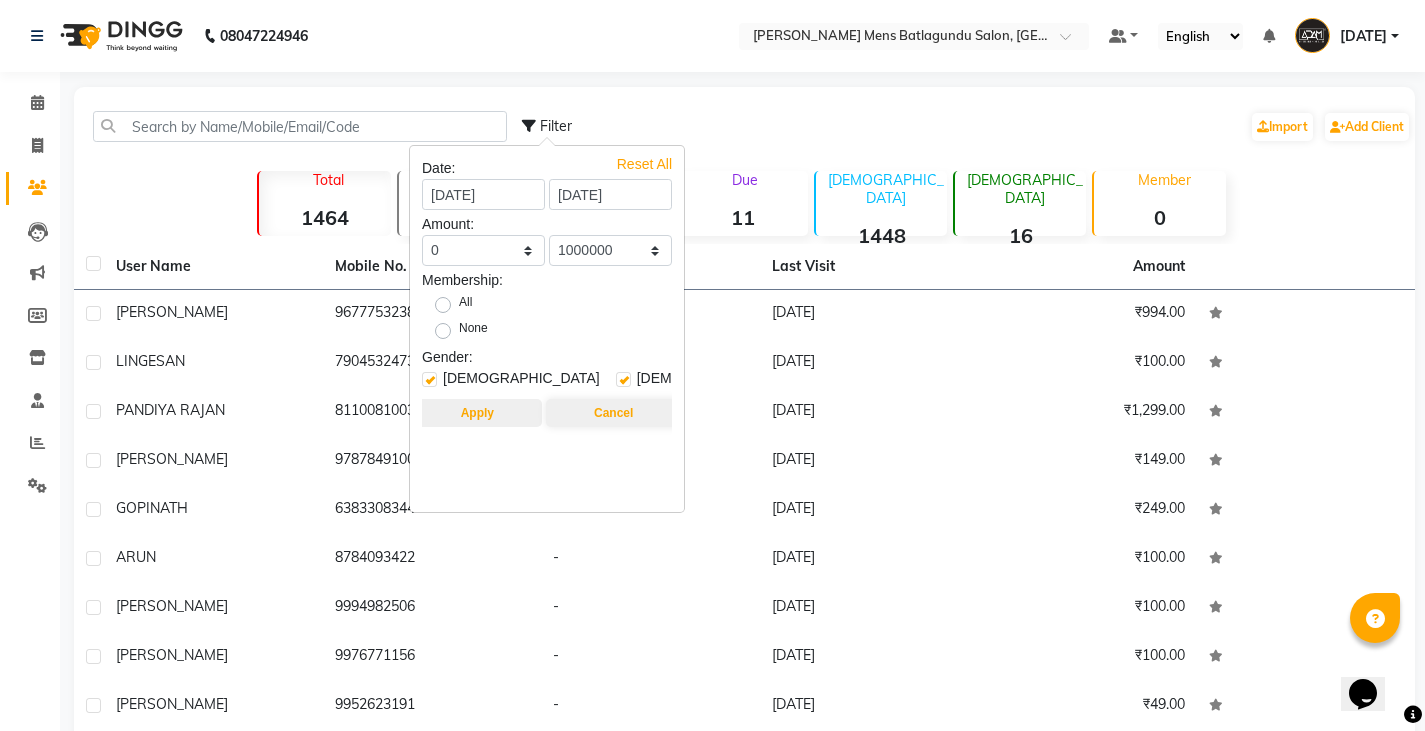 click on "Apply" at bounding box center [477, 413] 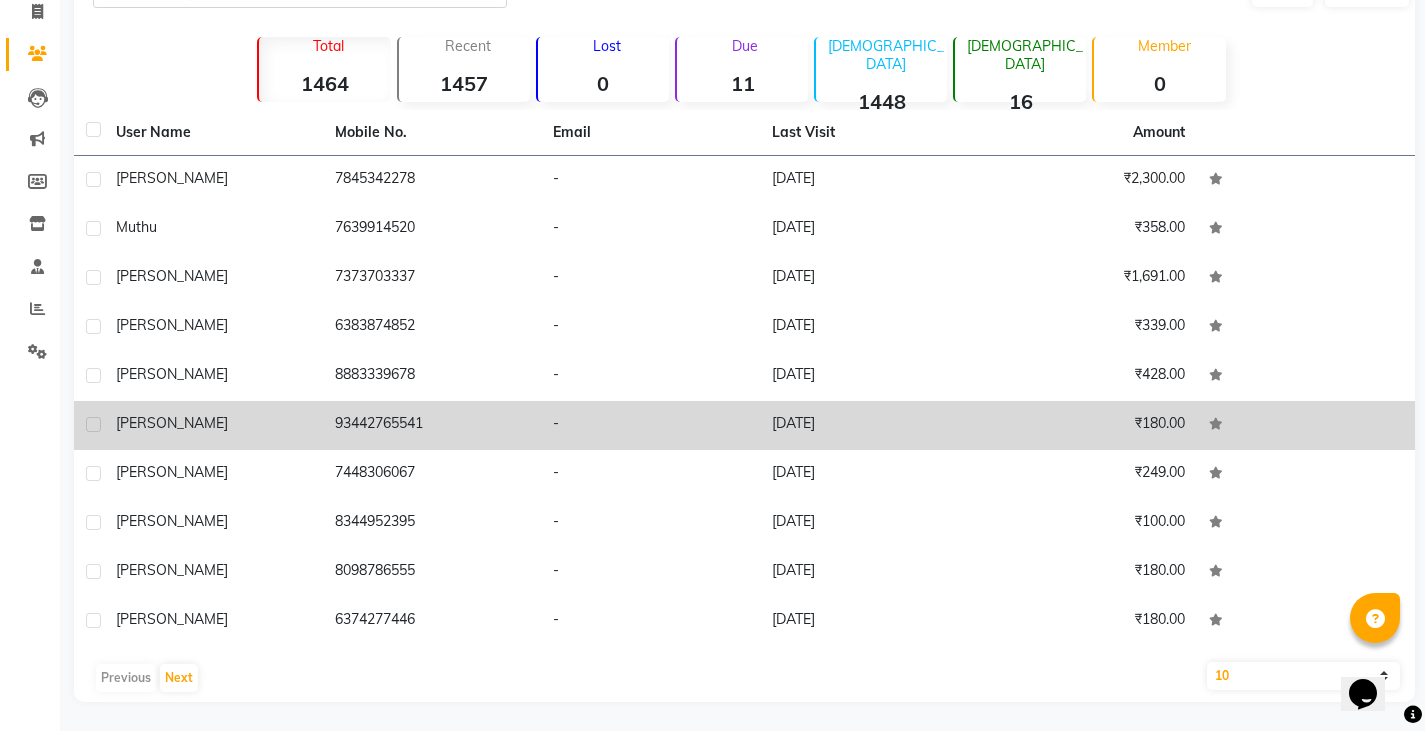 scroll, scrollTop: 135, scrollLeft: 0, axis: vertical 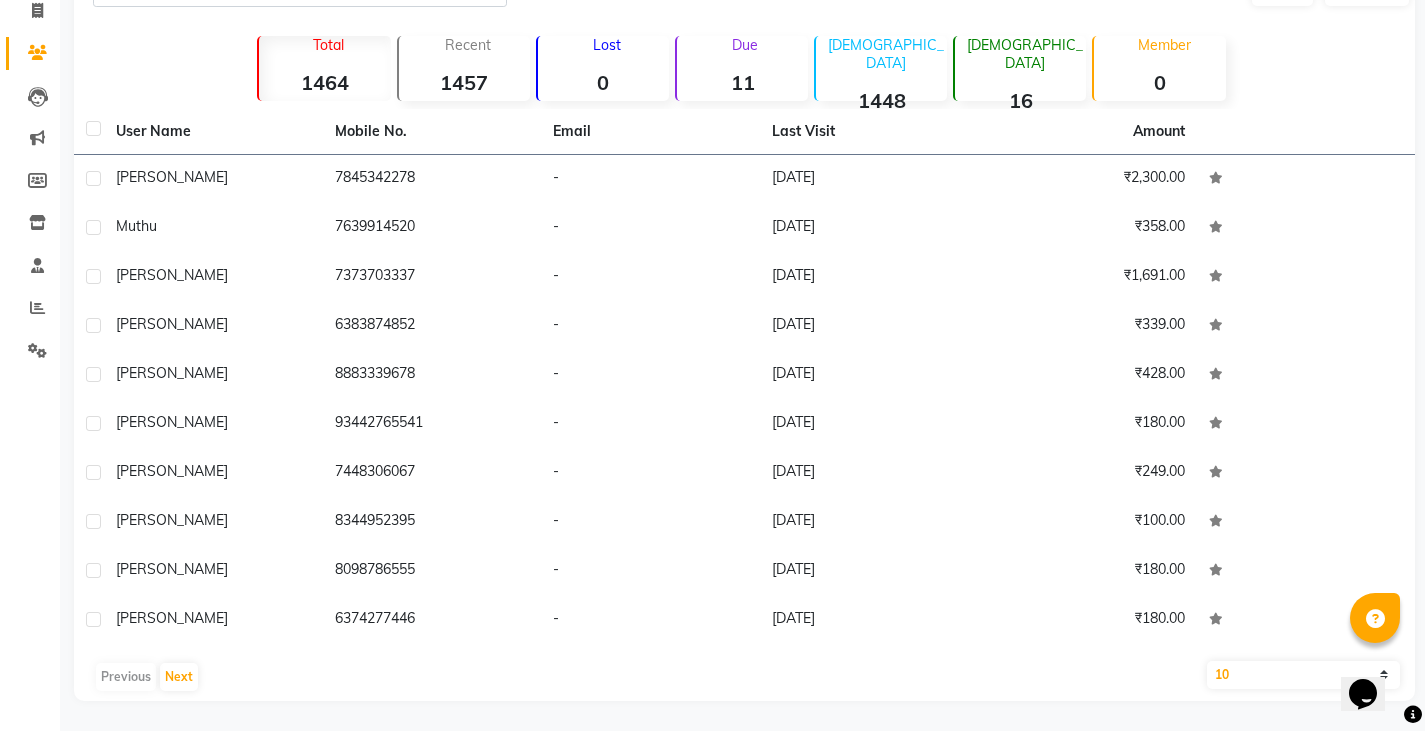 drag, startPoint x: 1258, startPoint y: 663, endPoint x: 1249, endPoint y: 670, distance: 11.401754 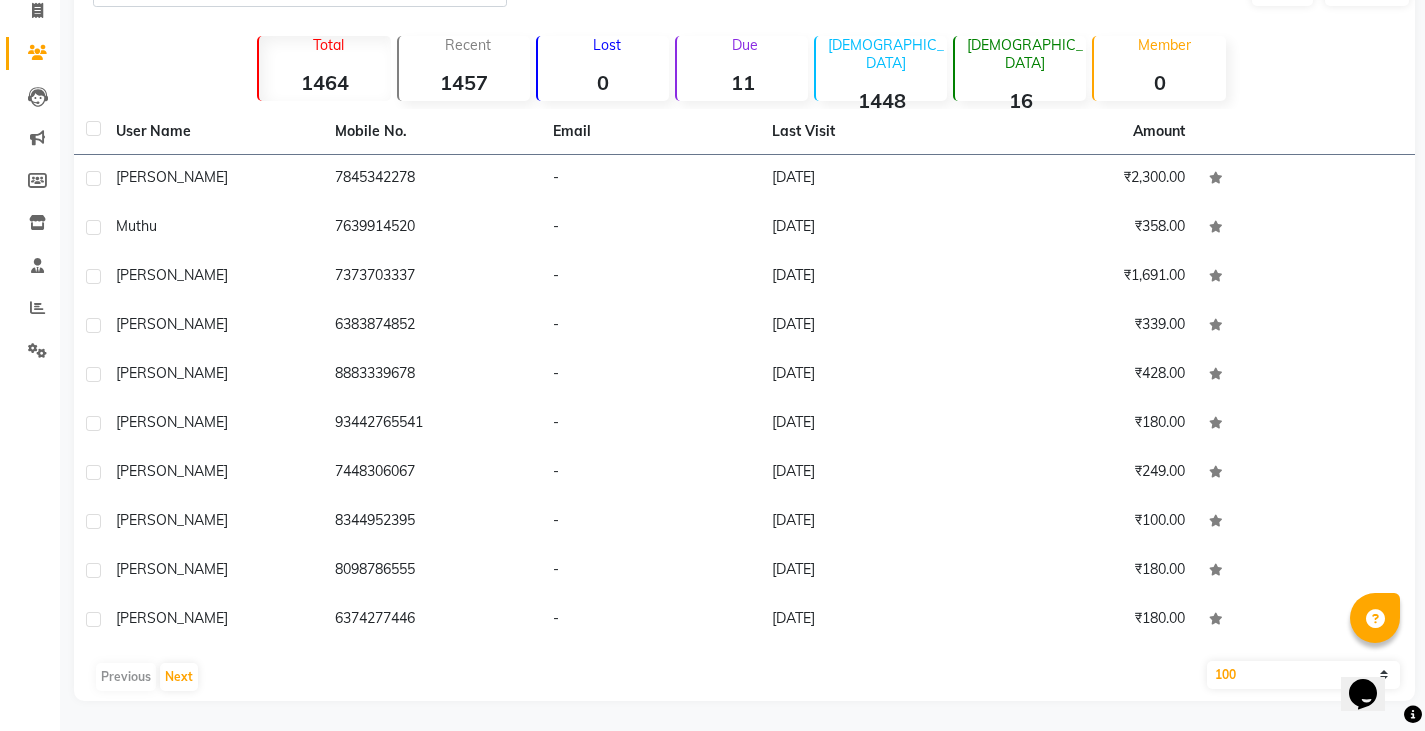 click on "10   50   100" 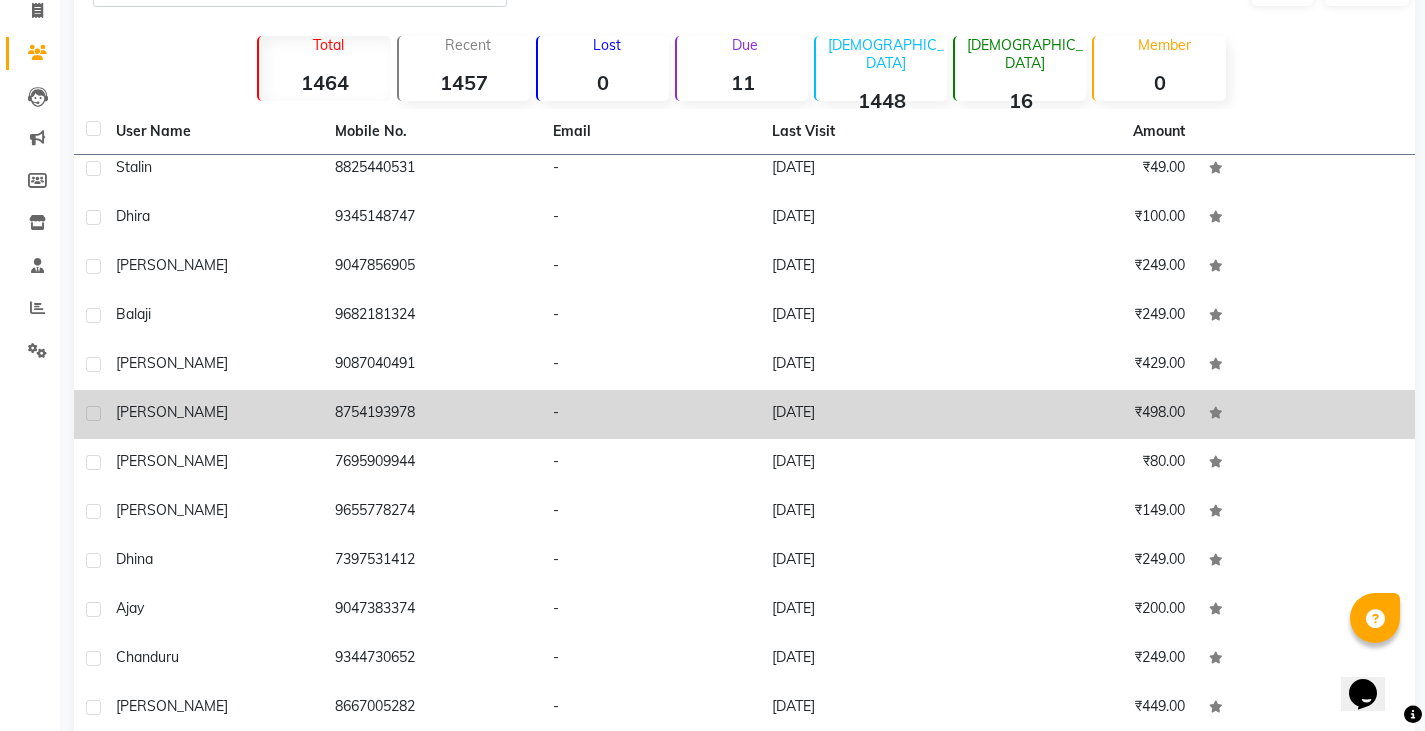 scroll, scrollTop: 543, scrollLeft: 0, axis: vertical 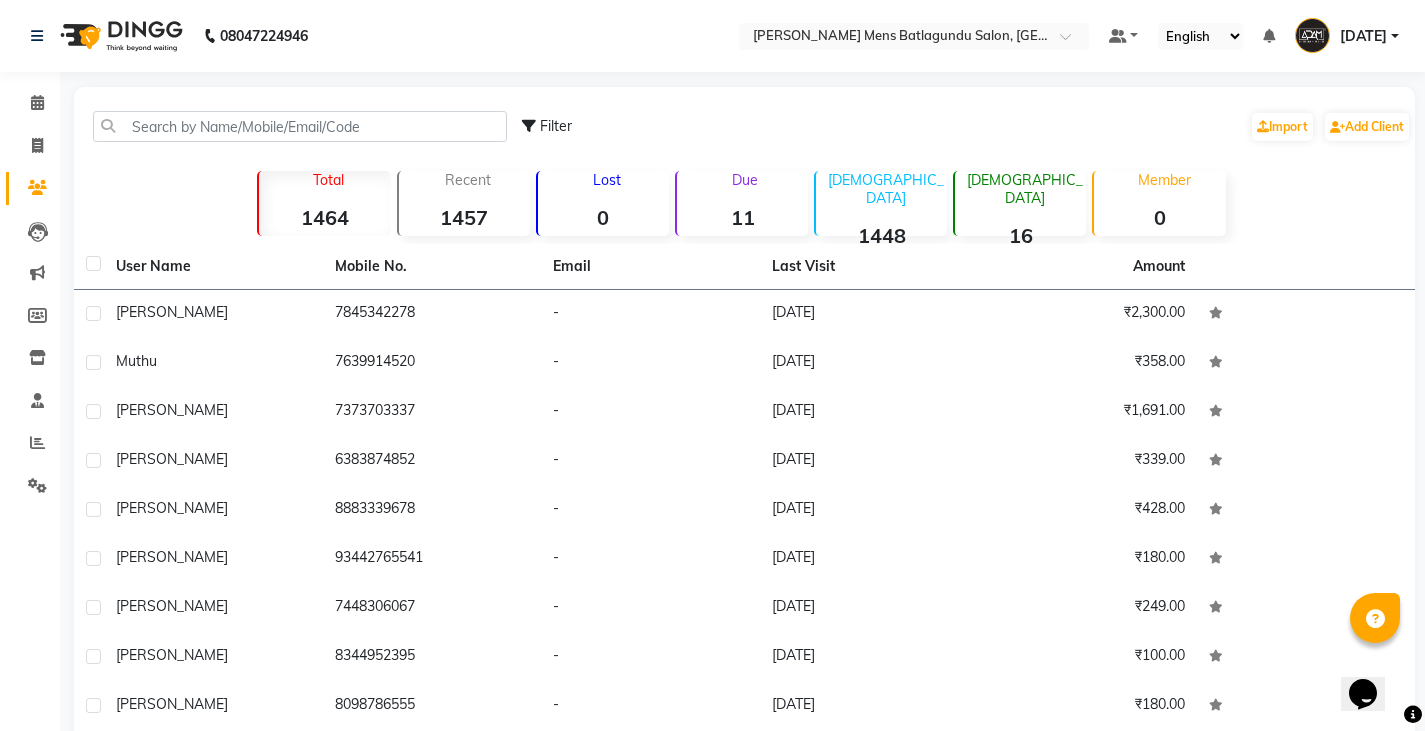 click on "Filter" 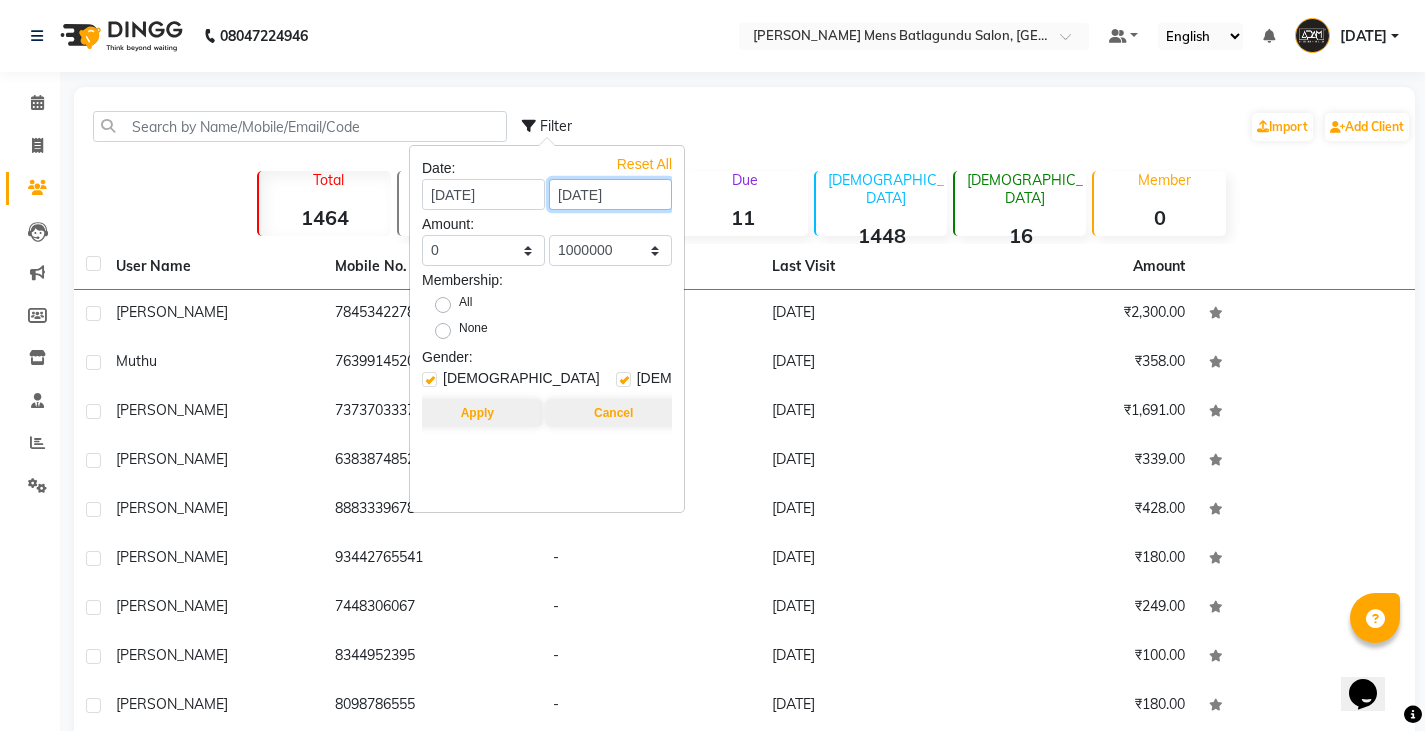 click on "19-06-2025" at bounding box center [610, 194] 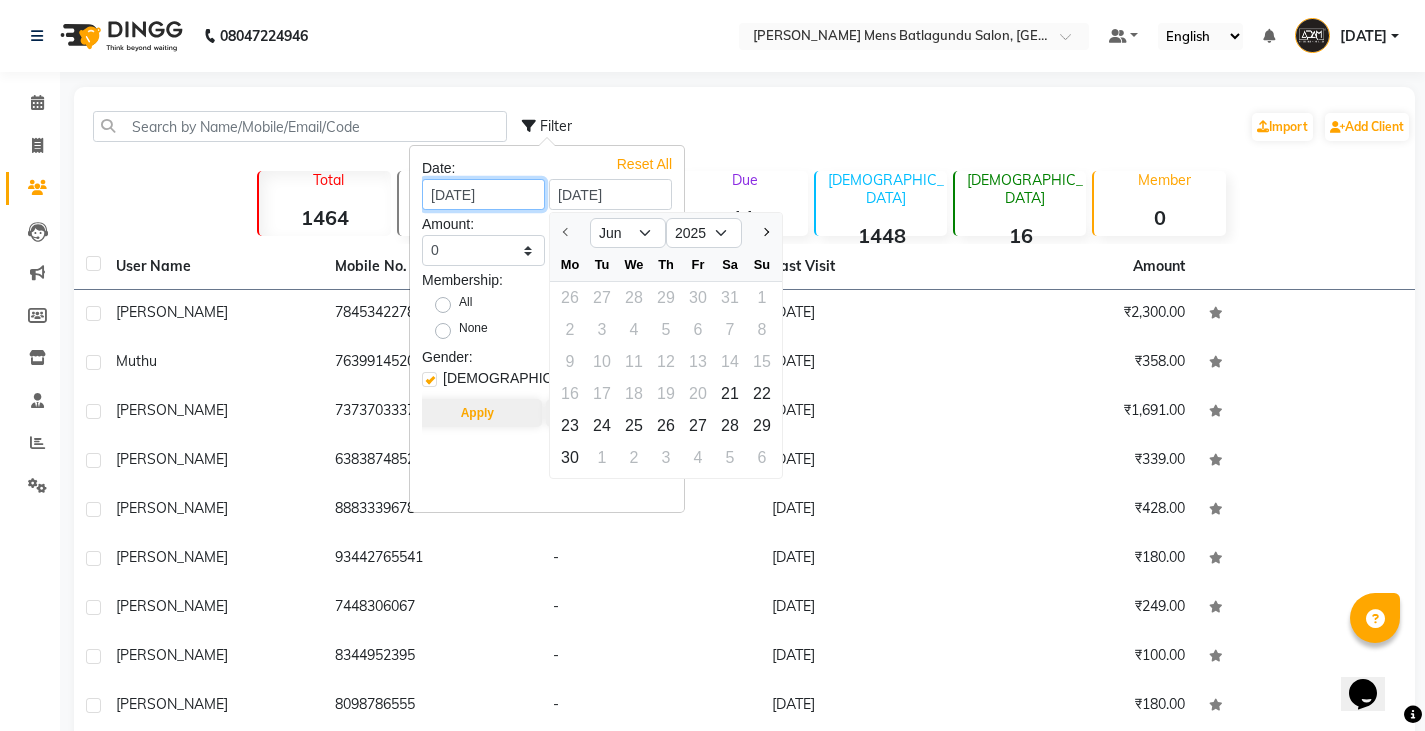 click on "19-06-2025" at bounding box center [483, 194] 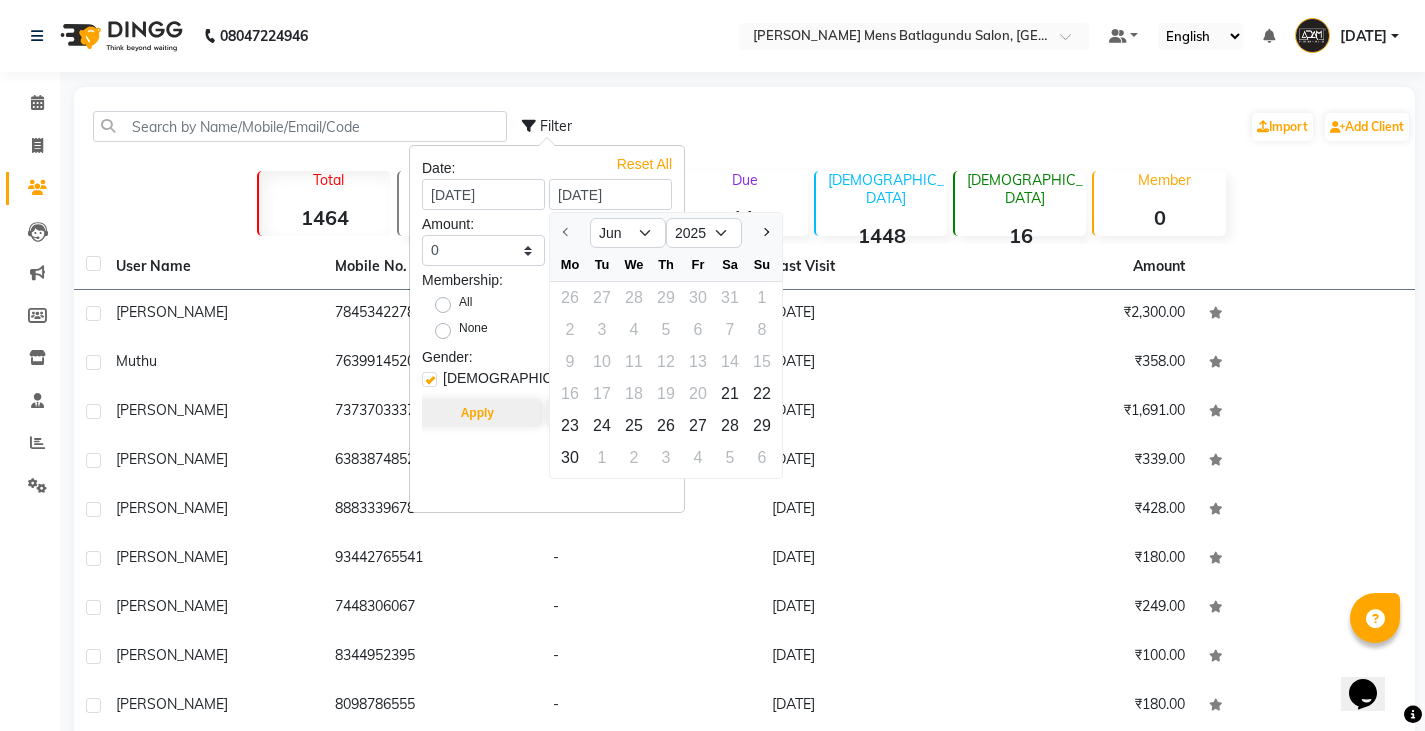 select on "6" 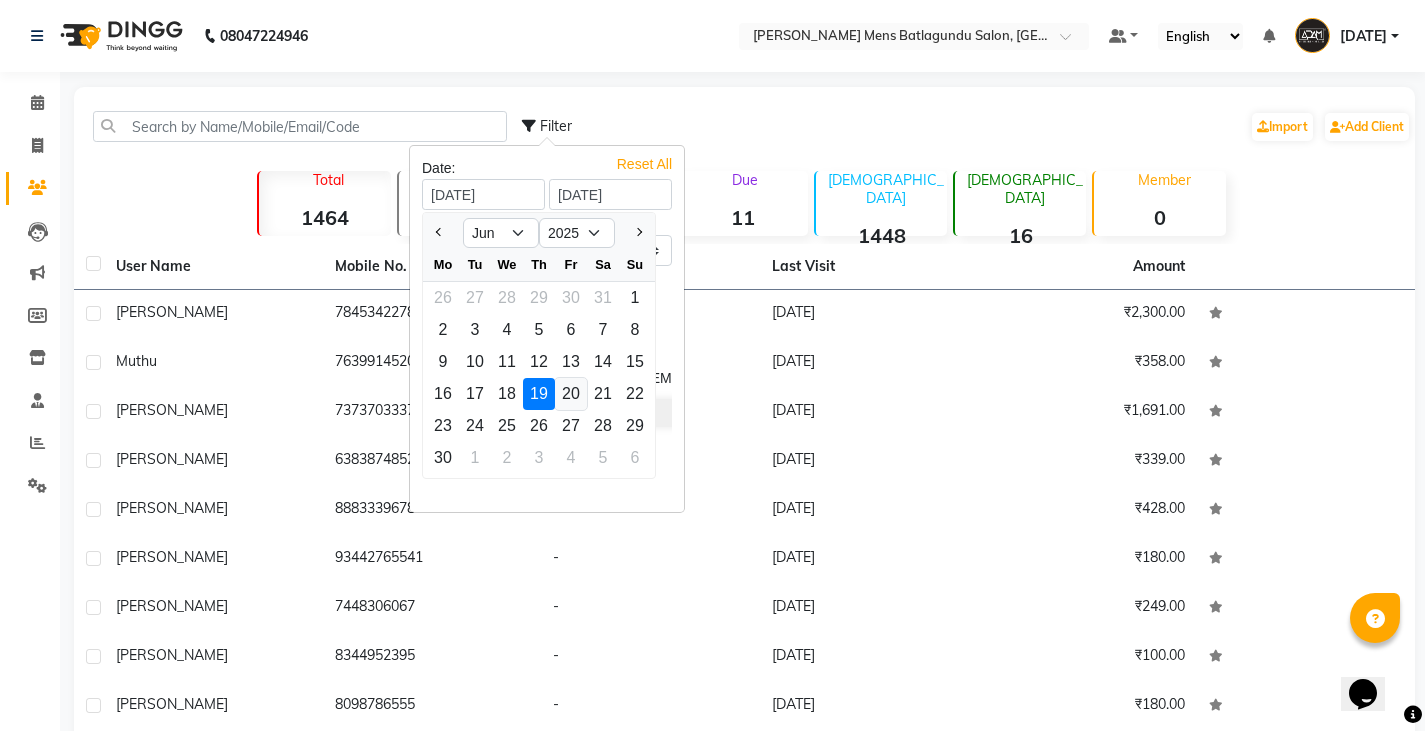 click on "20" at bounding box center [571, 394] 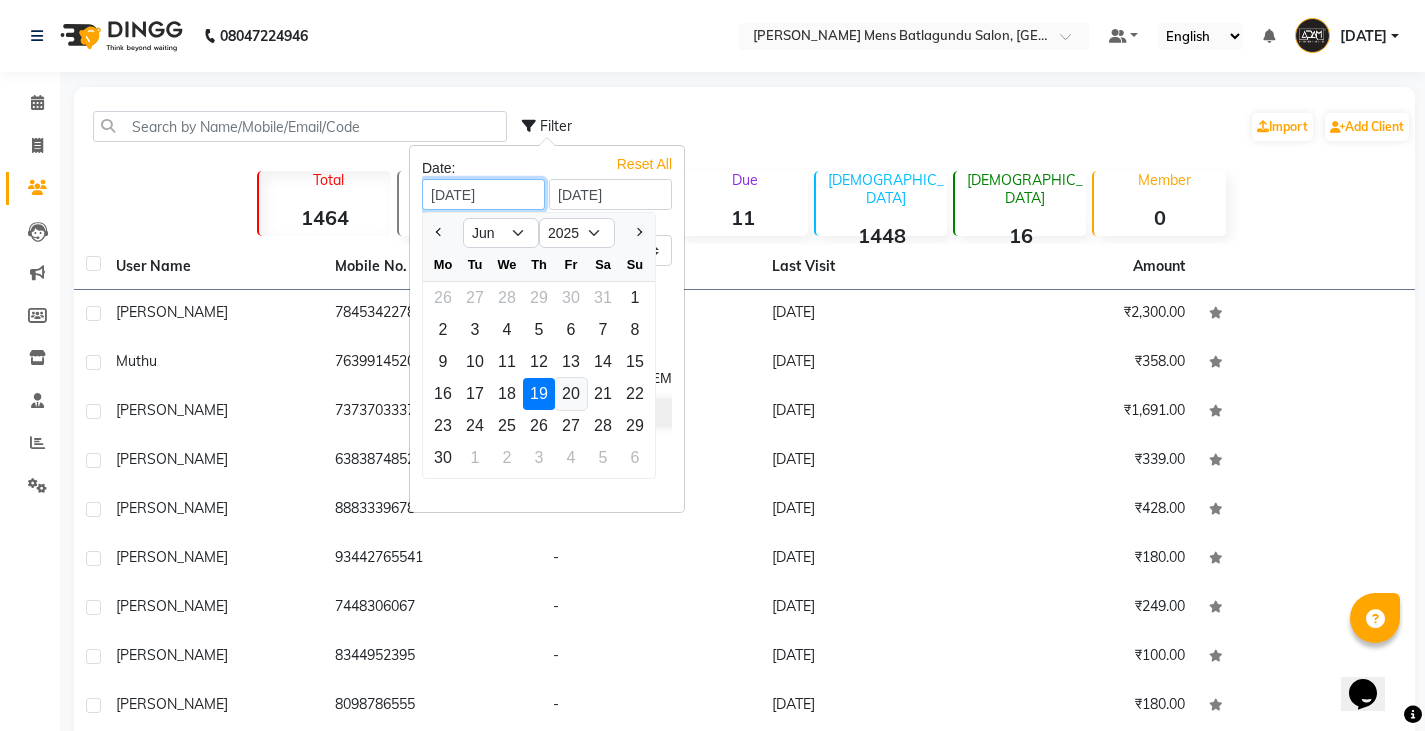type on "20-06-2025" 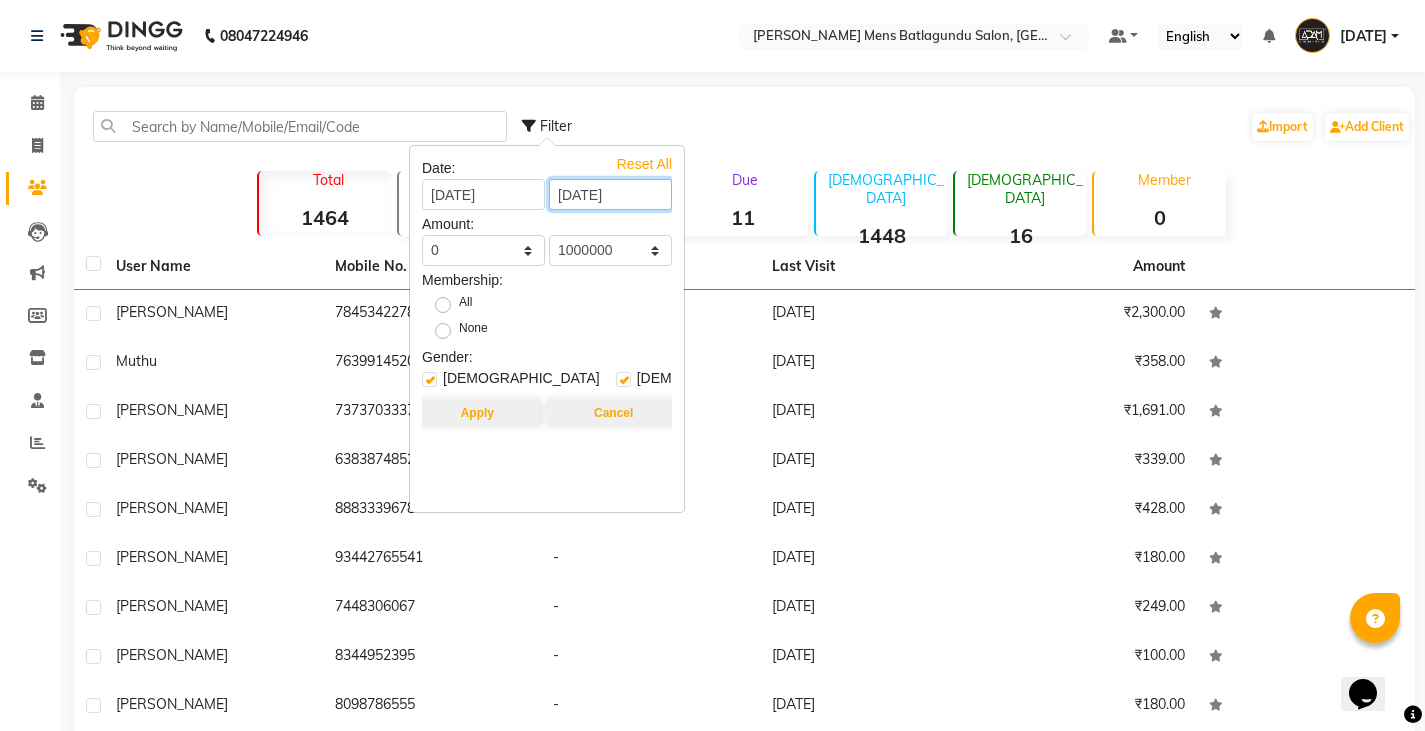 click on "19-06-2025" at bounding box center (610, 194) 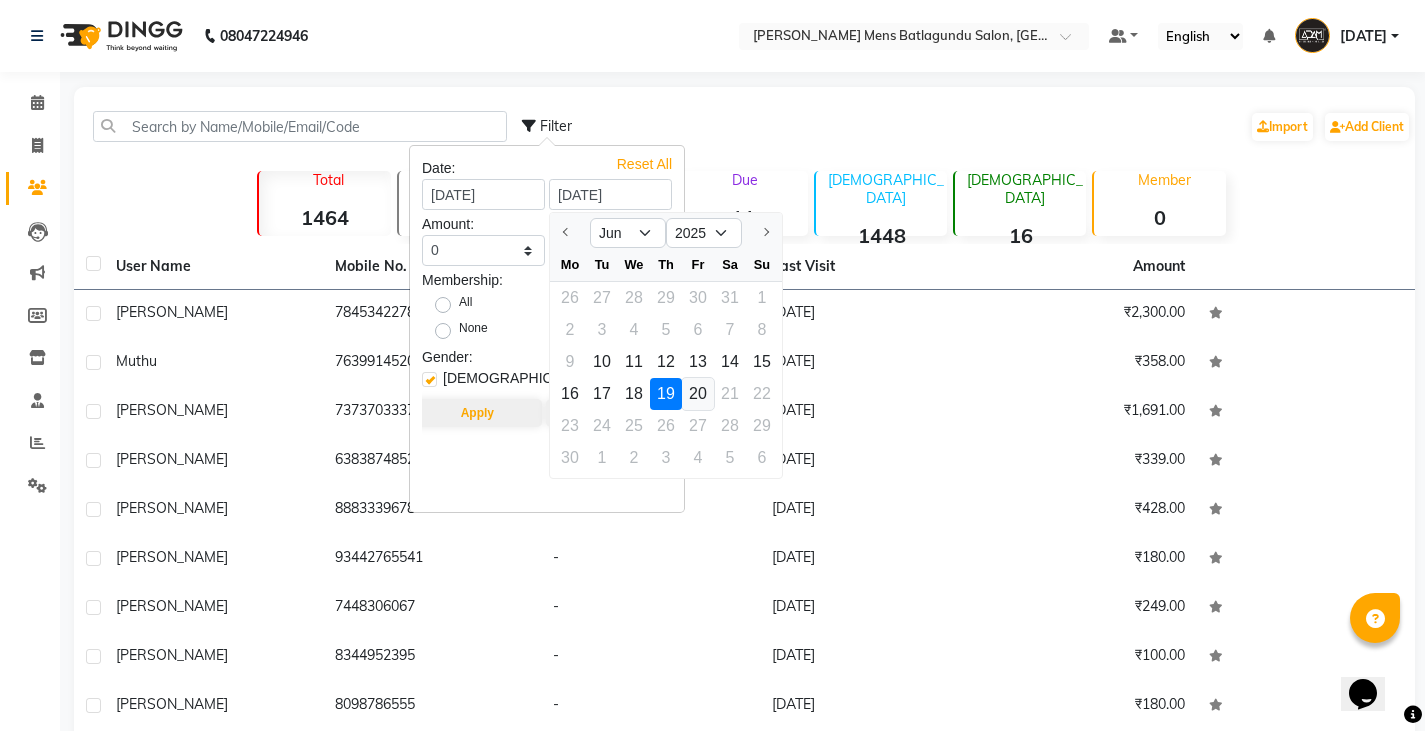 click on "20" at bounding box center [698, 394] 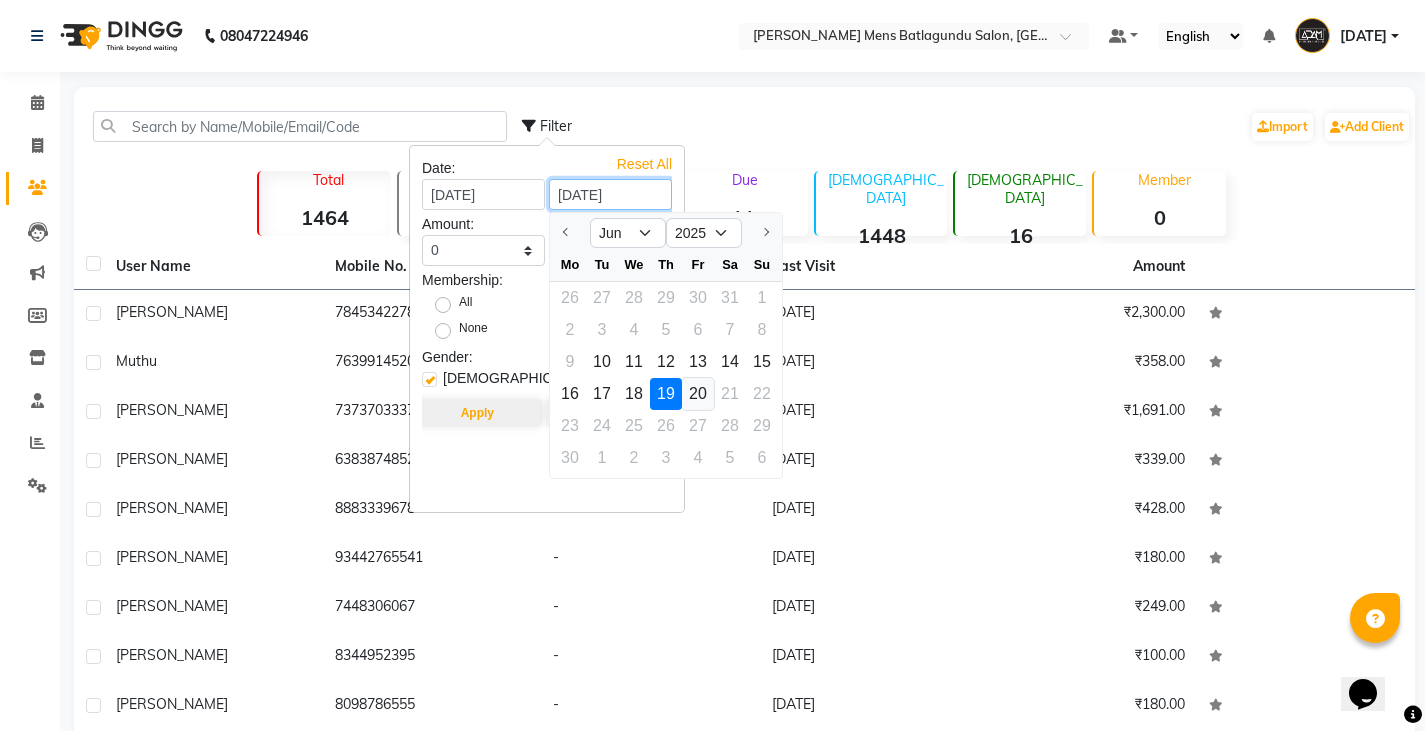type on "20-06-2025" 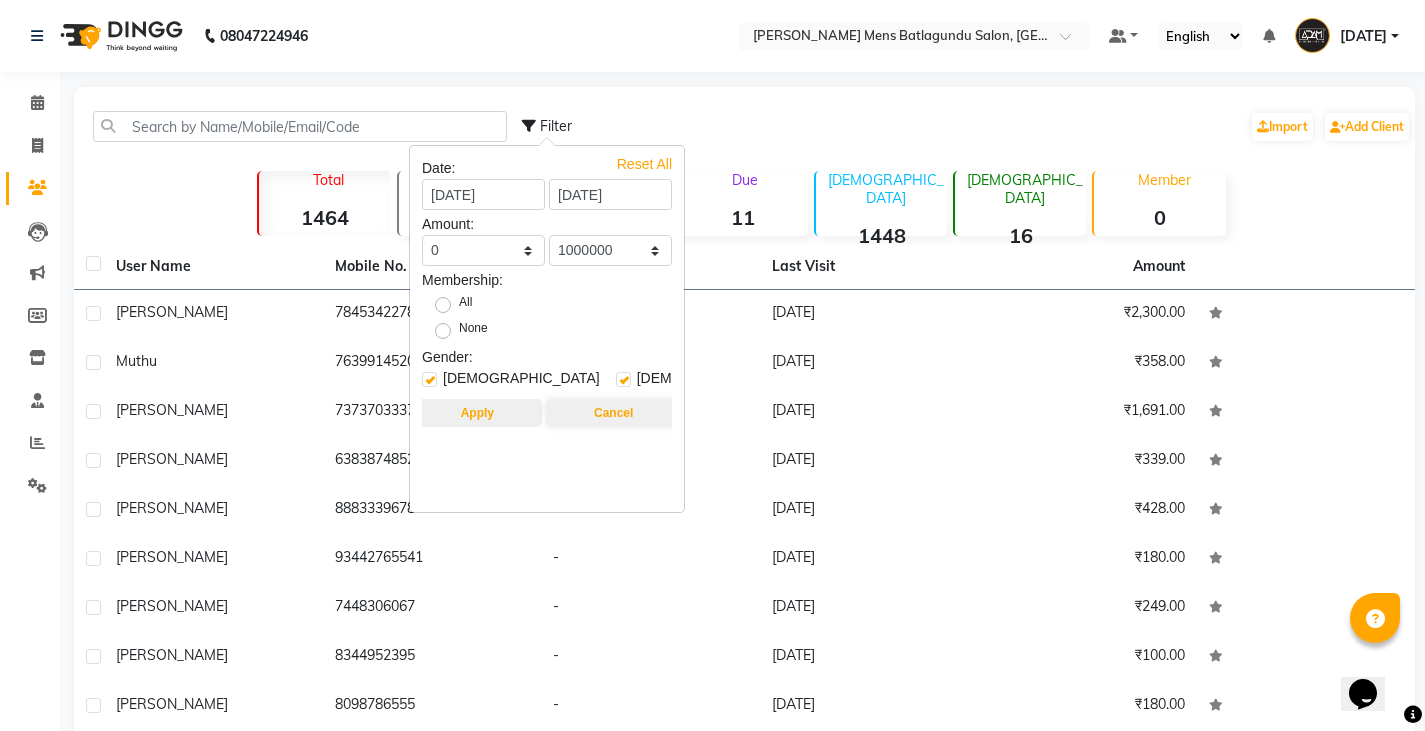 click on "Apply" at bounding box center [477, 413] 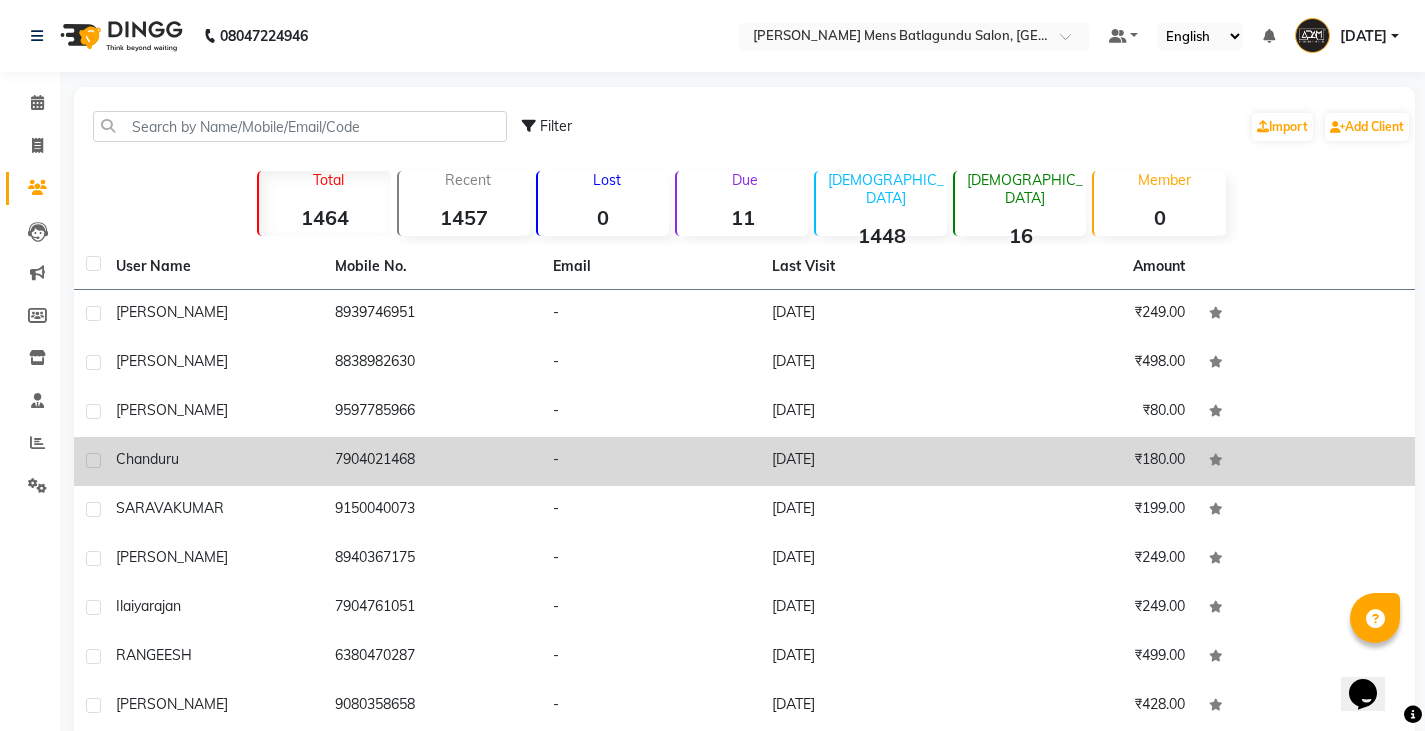 scroll, scrollTop: 151, scrollLeft: 0, axis: vertical 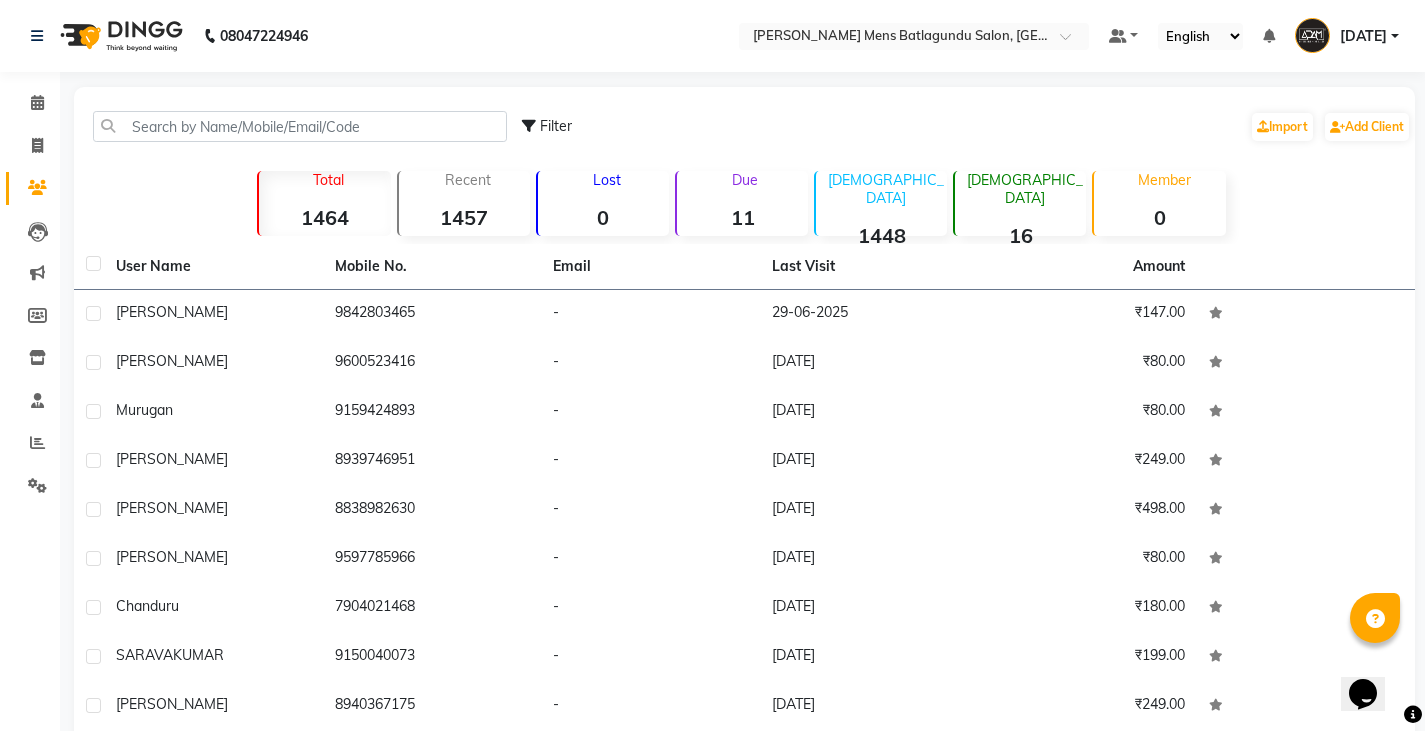 click on "Filter" 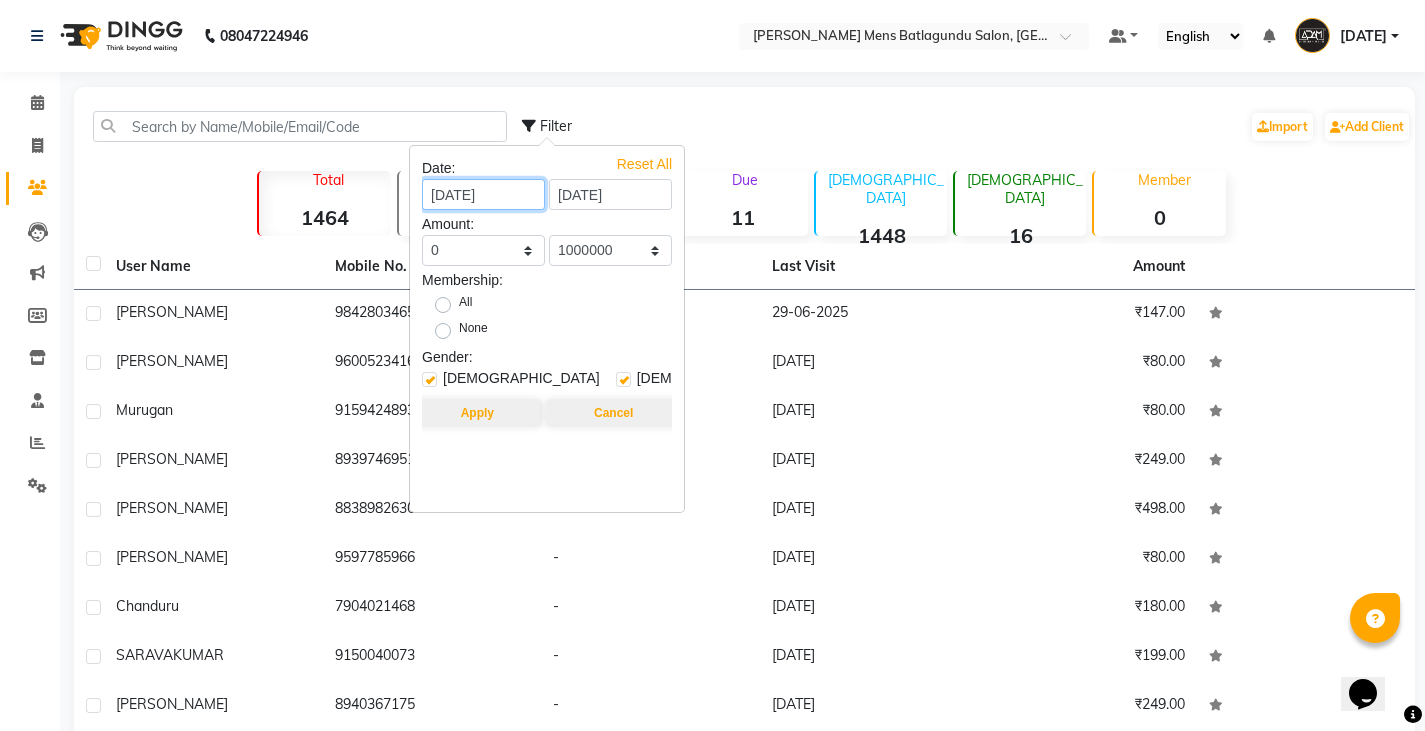 click on "20-06-2025" at bounding box center [483, 194] 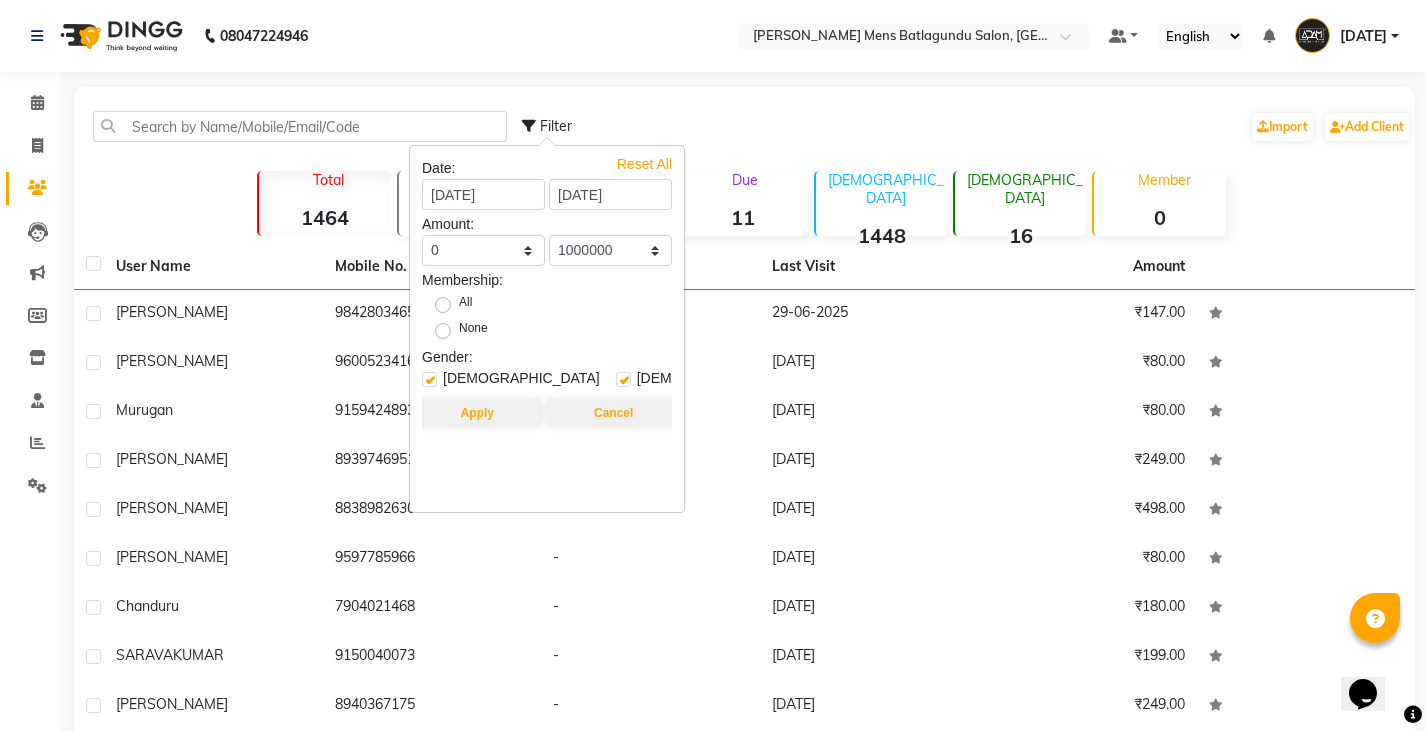 select on "6" 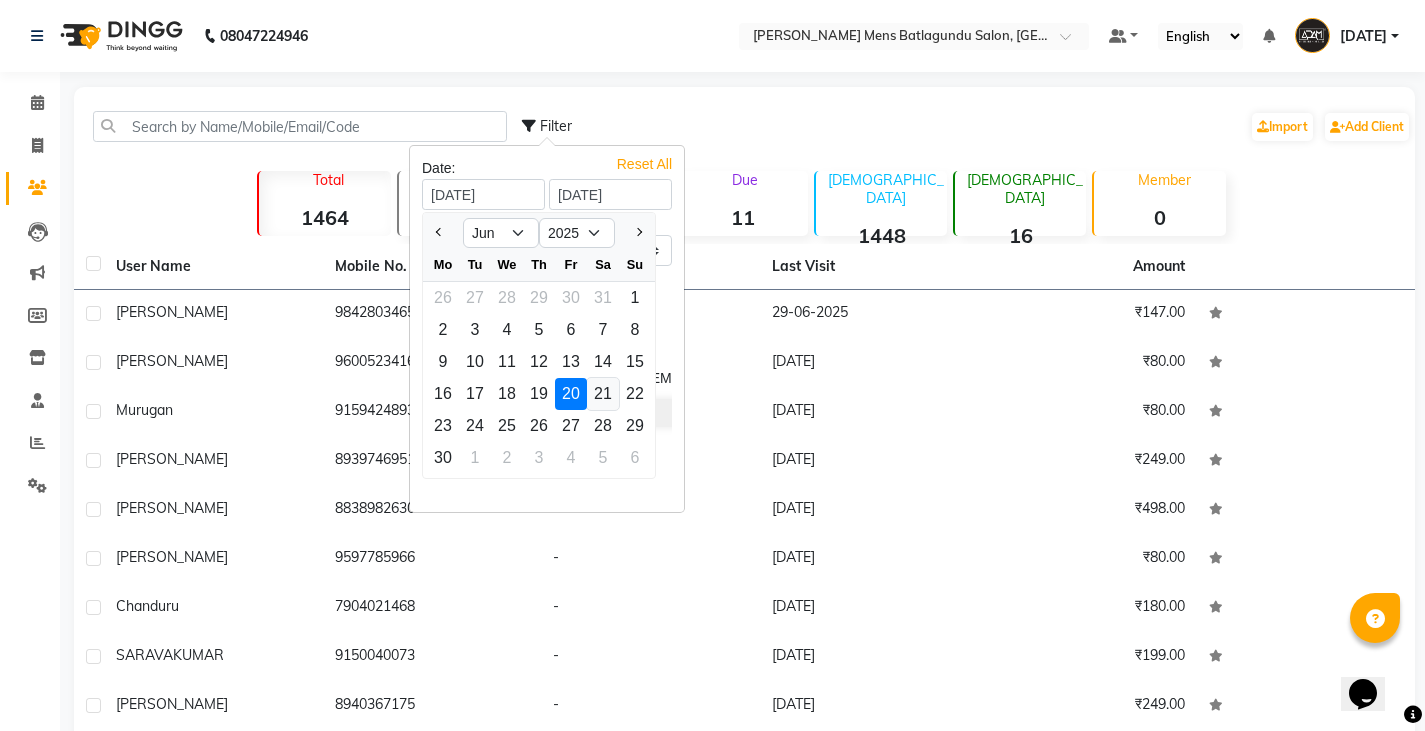 click on "21" at bounding box center [603, 394] 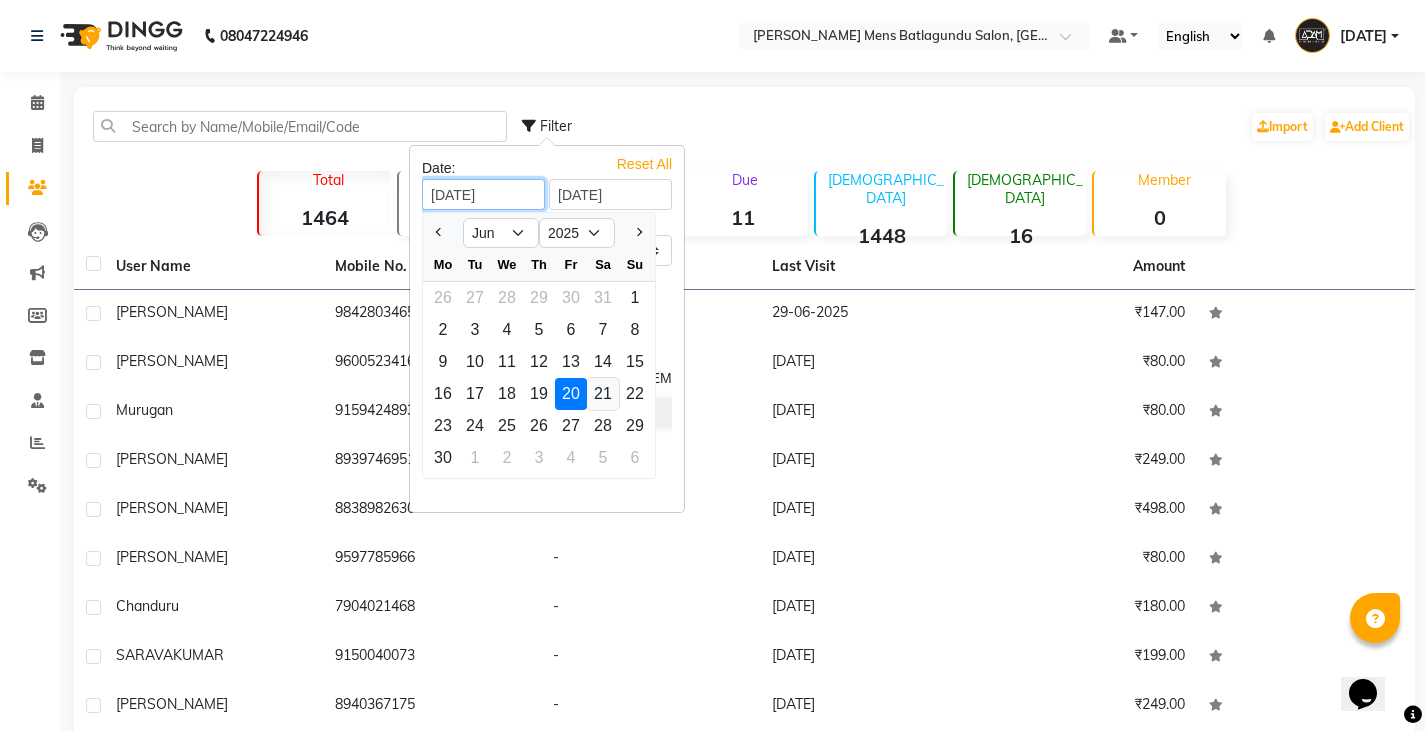type on "21-06-2025" 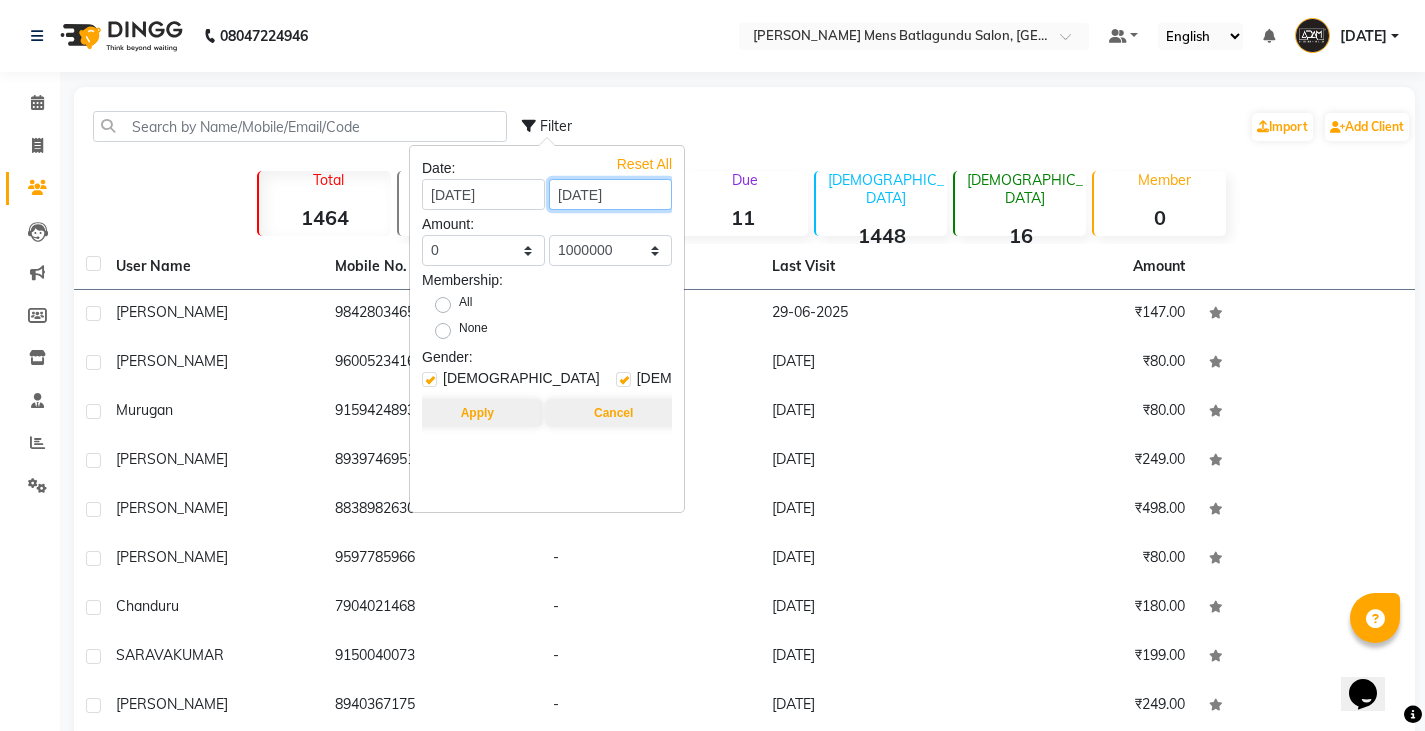 click on "20-06-2025" at bounding box center [610, 194] 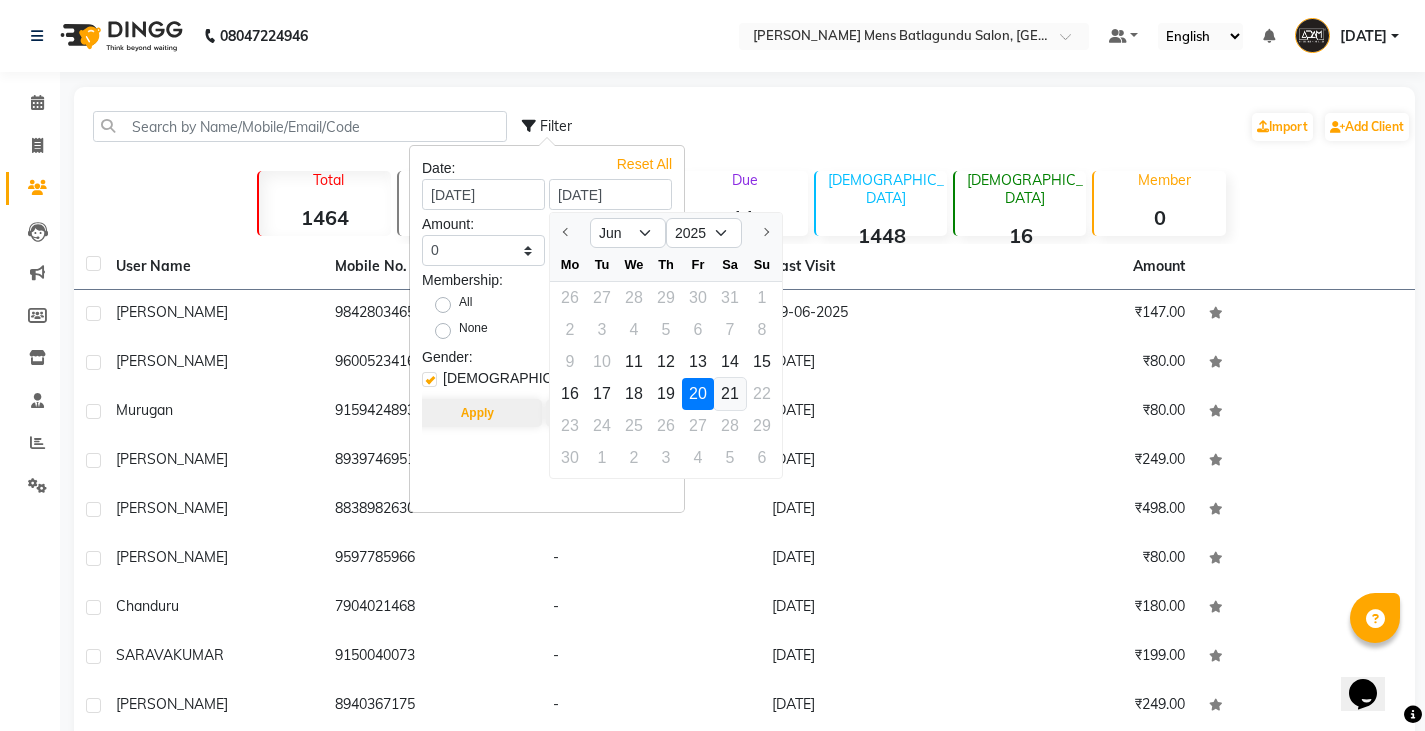 click on "21" at bounding box center (730, 394) 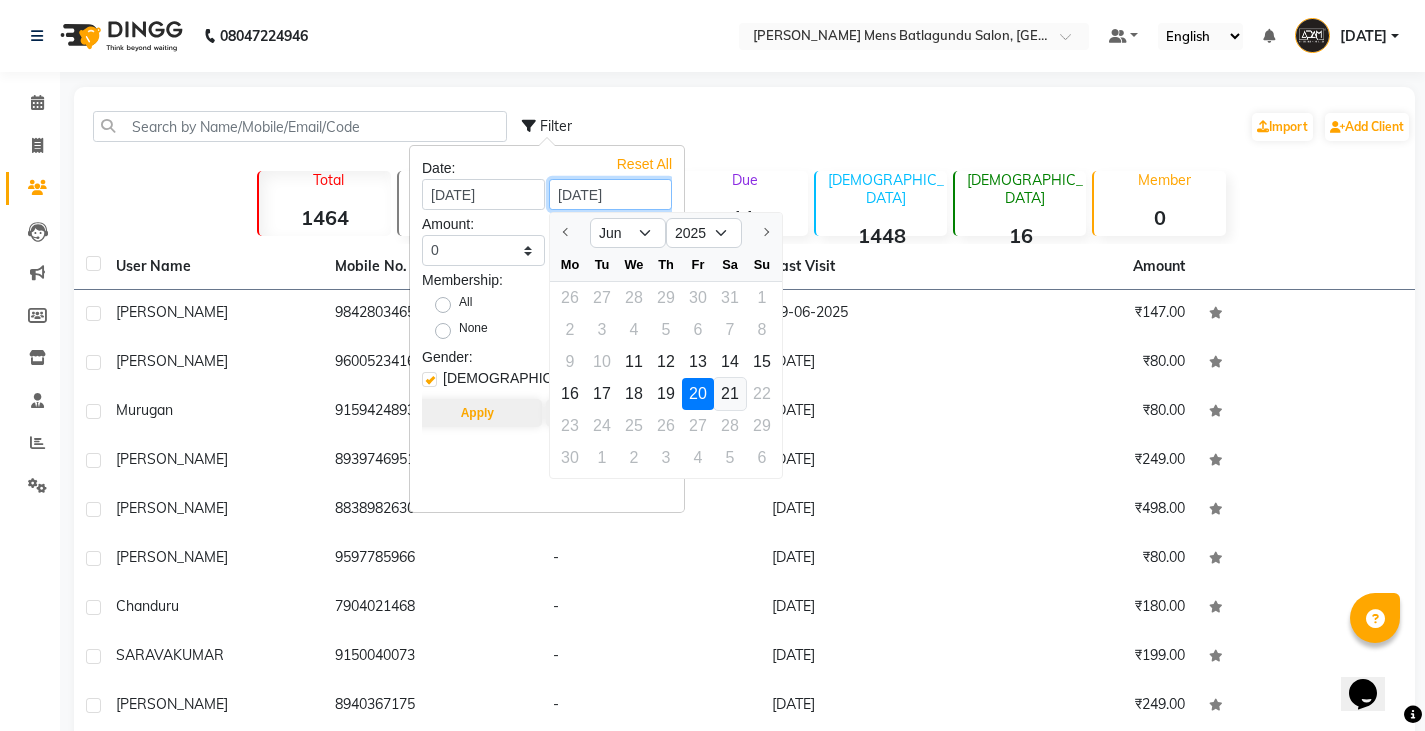 type on "21-06-2025" 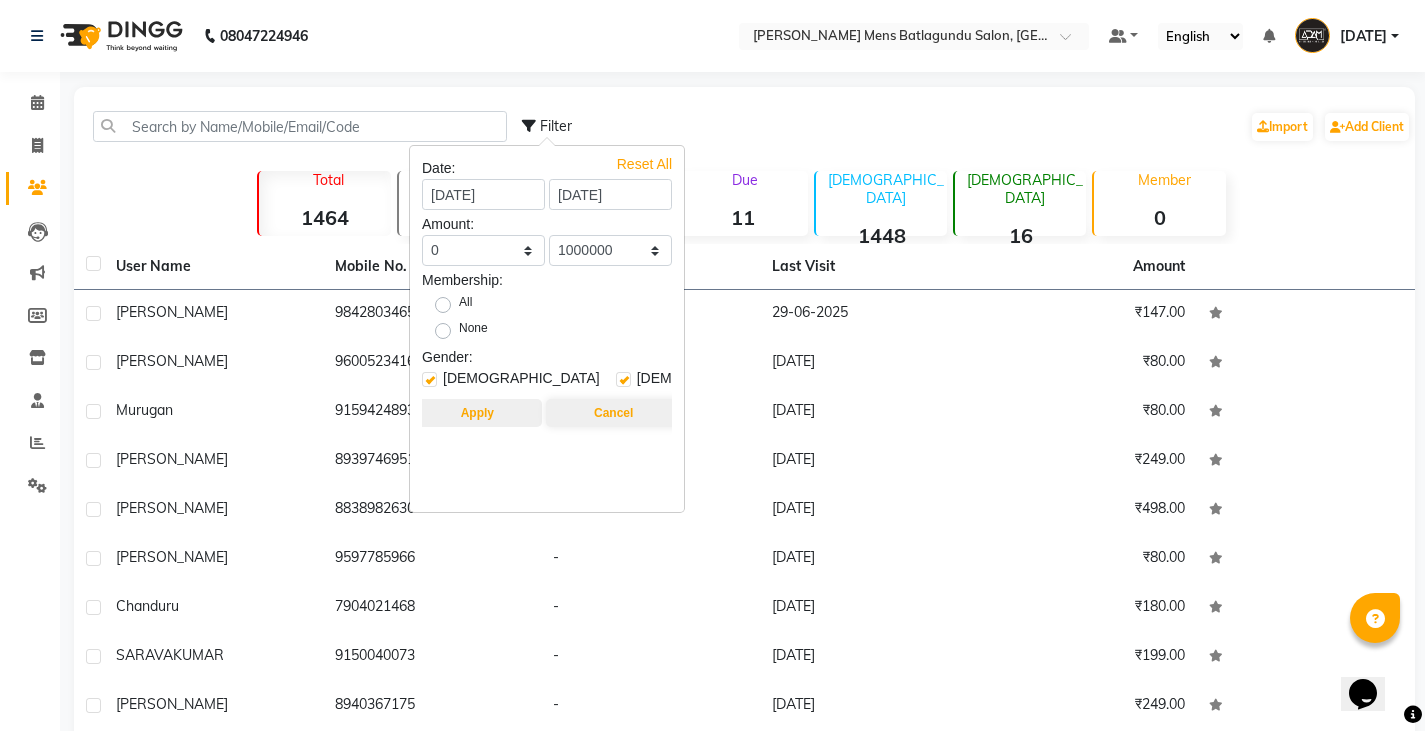 click on "Apply" at bounding box center [477, 413] 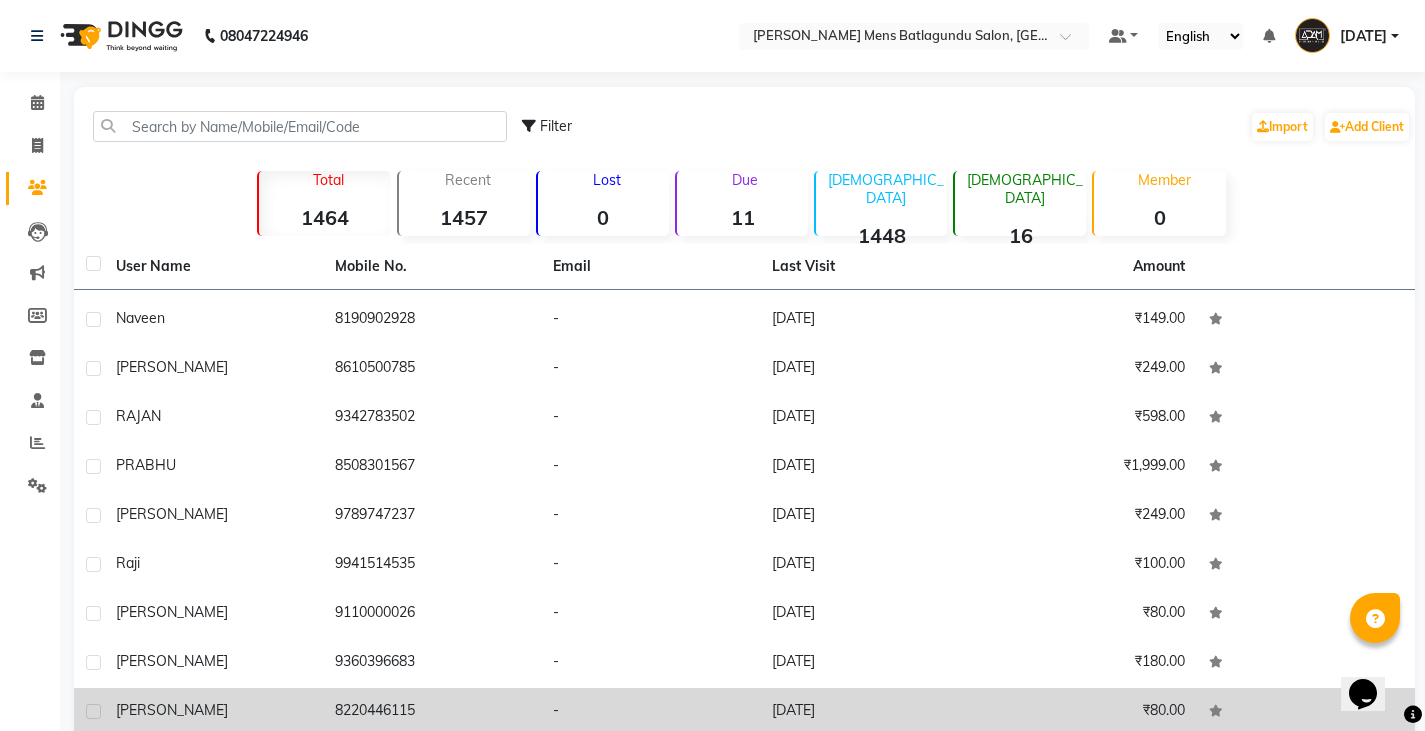 scroll, scrollTop: 400, scrollLeft: 0, axis: vertical 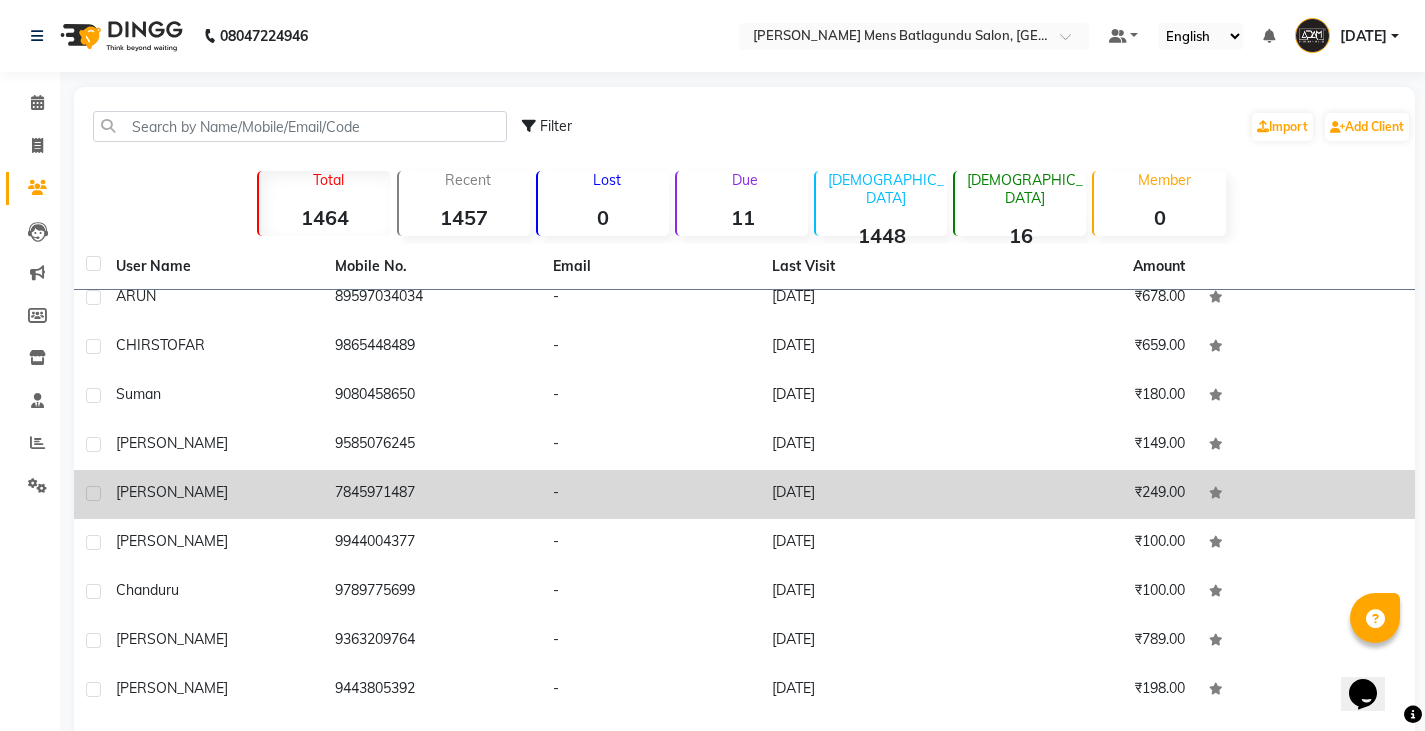 drag, startPoint x: 329, startPoint y: 491, endPoint x: 433, endPoint y: 494, distance: 104.04326 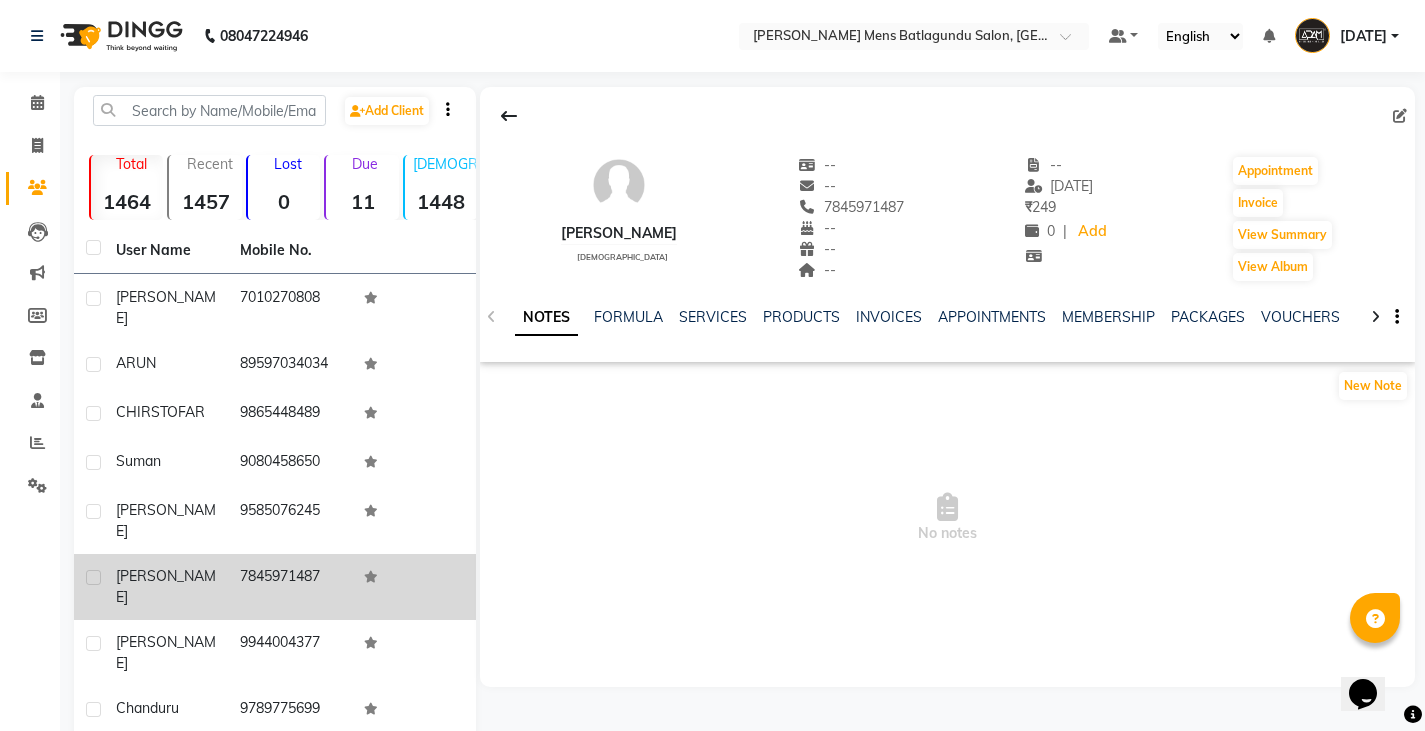 scroll, scrollTop: 917, scrollLeft: 0, axis: vertical 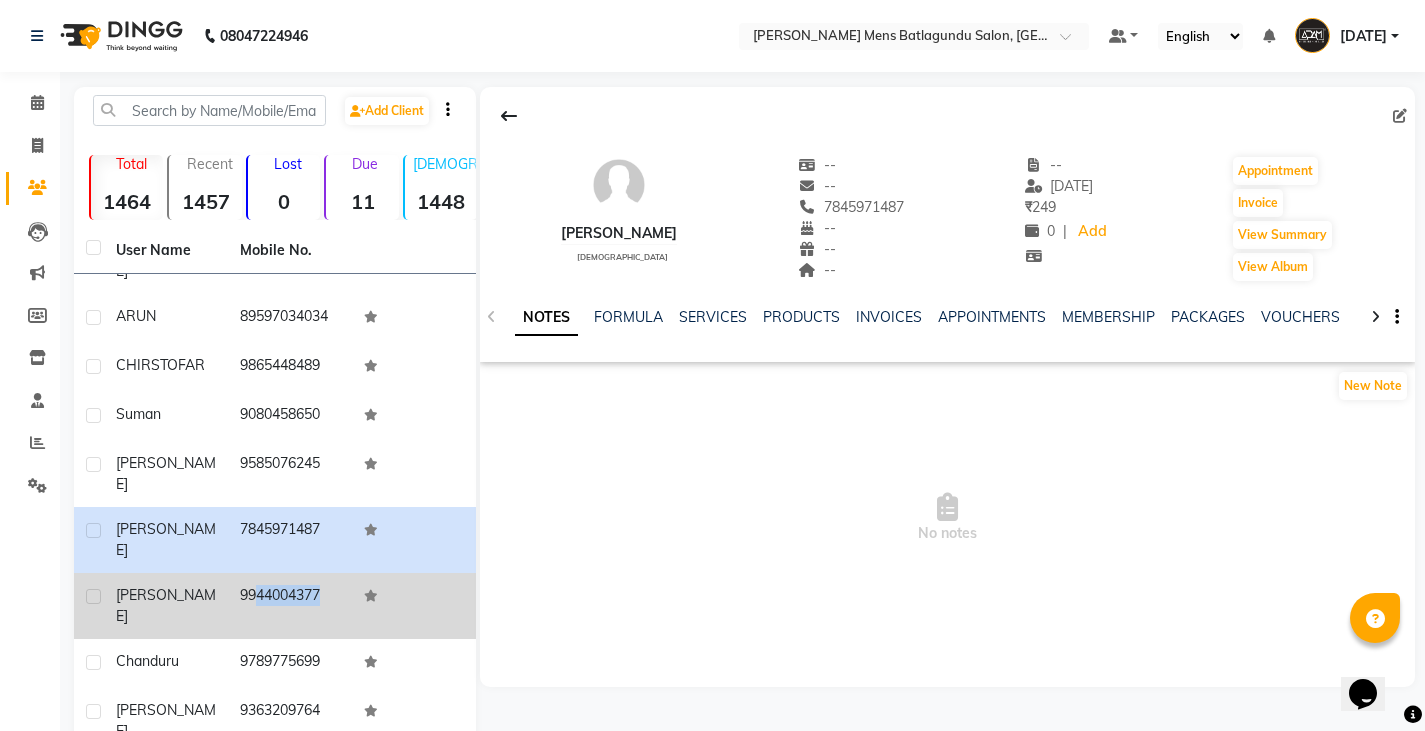 drag, startPoint x: 237, startPoint y: 420, endPoint x: 367, endPoint y: 422, distance: 130.01538 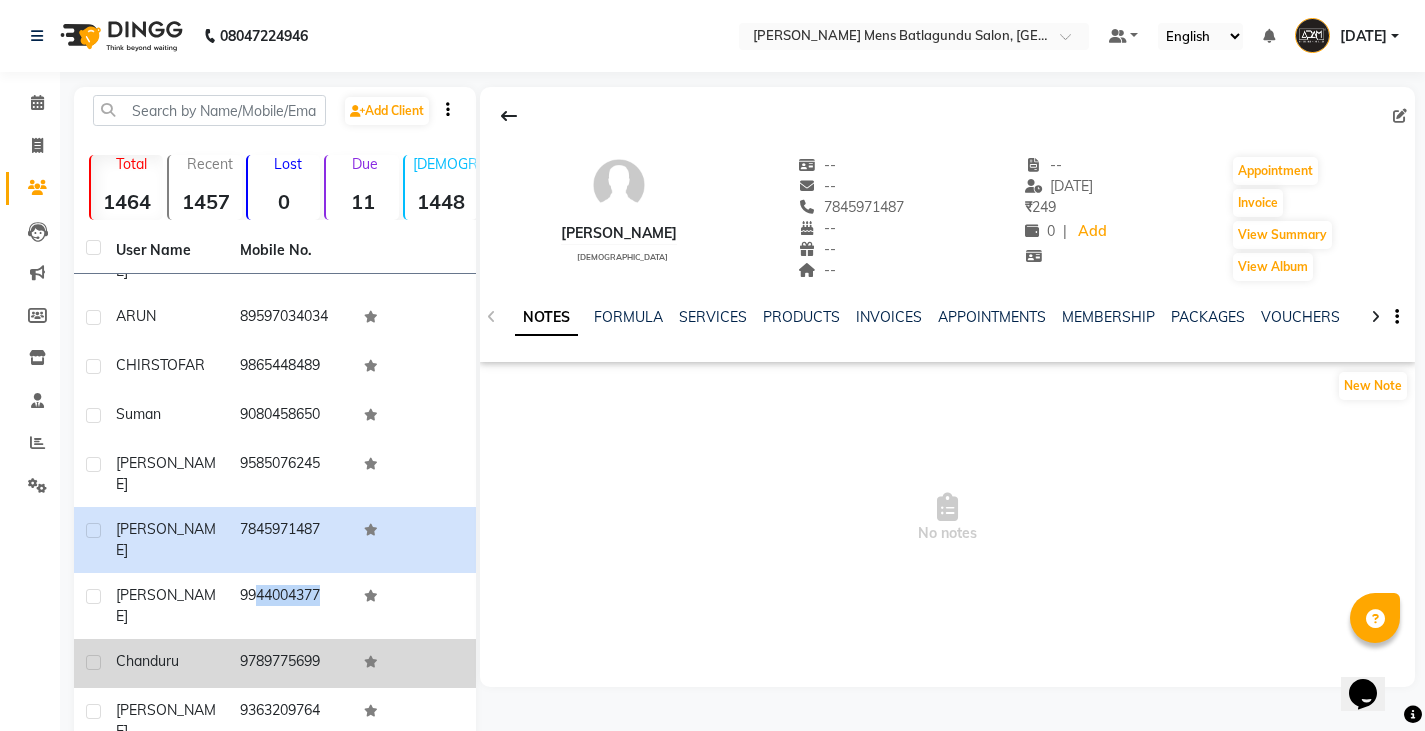 drag, startPoint x: 235, startPoint y: 471, endPoint x: 330, endPoint y: 472, distance: 95.005264 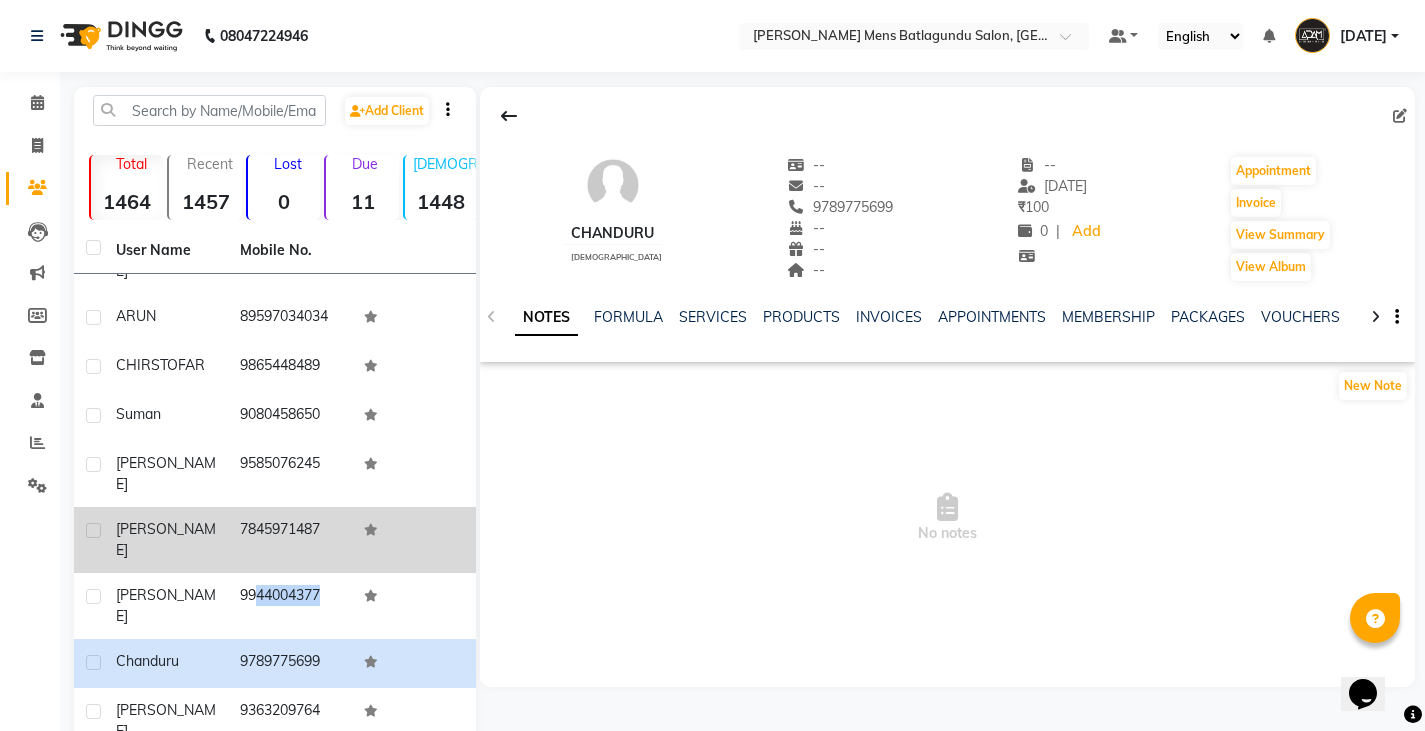 scroll, scrollTop: 1017, scrollLeft: 0, axis: vertical 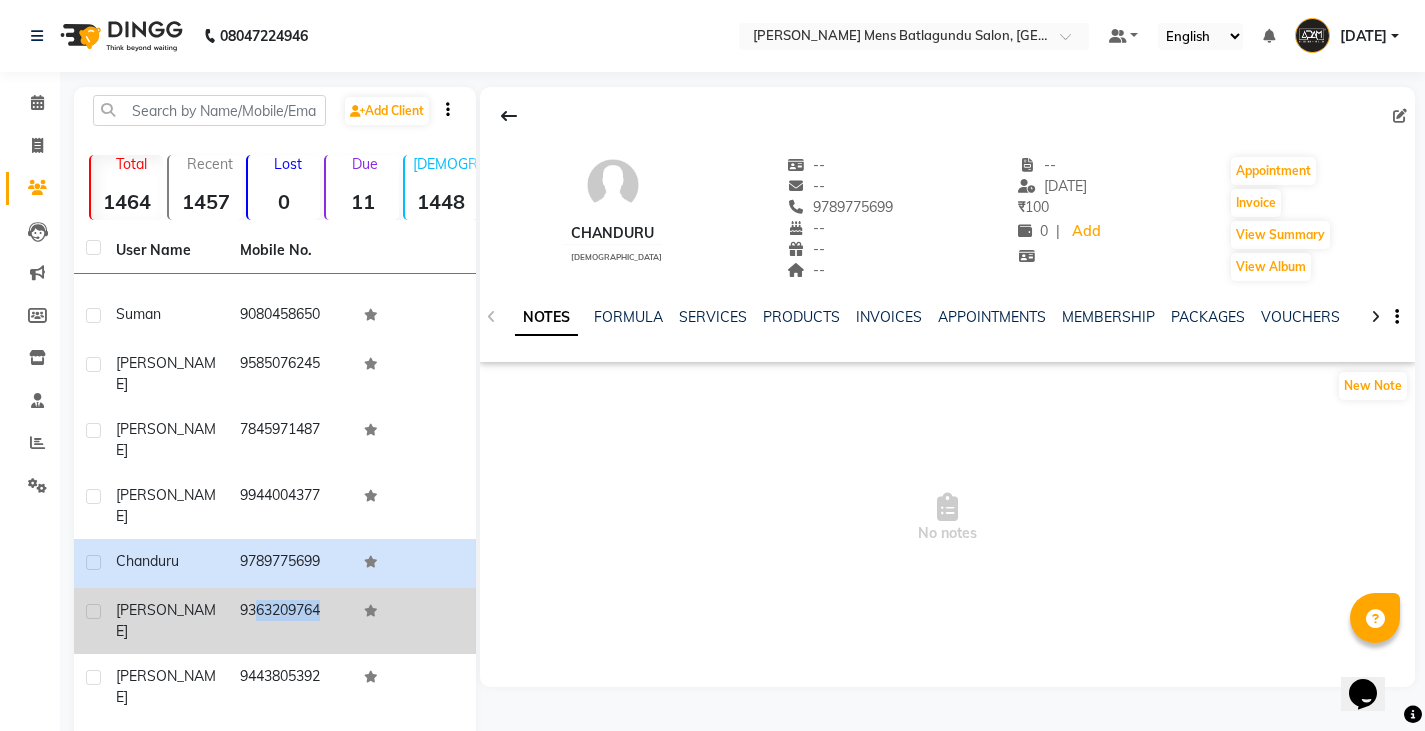 drag, startPoint x: 237, startPoint y: 420, endPoint x: 377, endPoint y: 432, distance: 140.51335 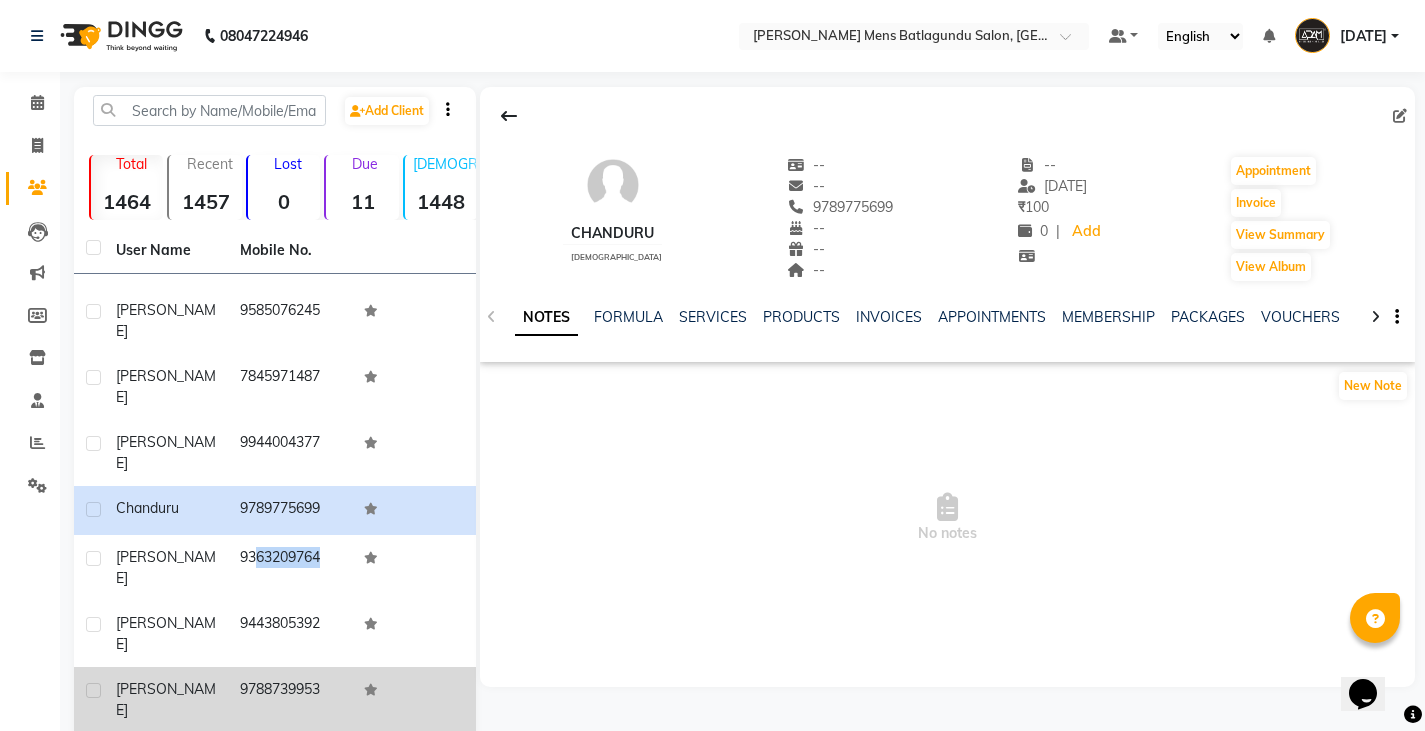 scroll, scrollTop: 1117, scrollLeft: 0, axis: vertical 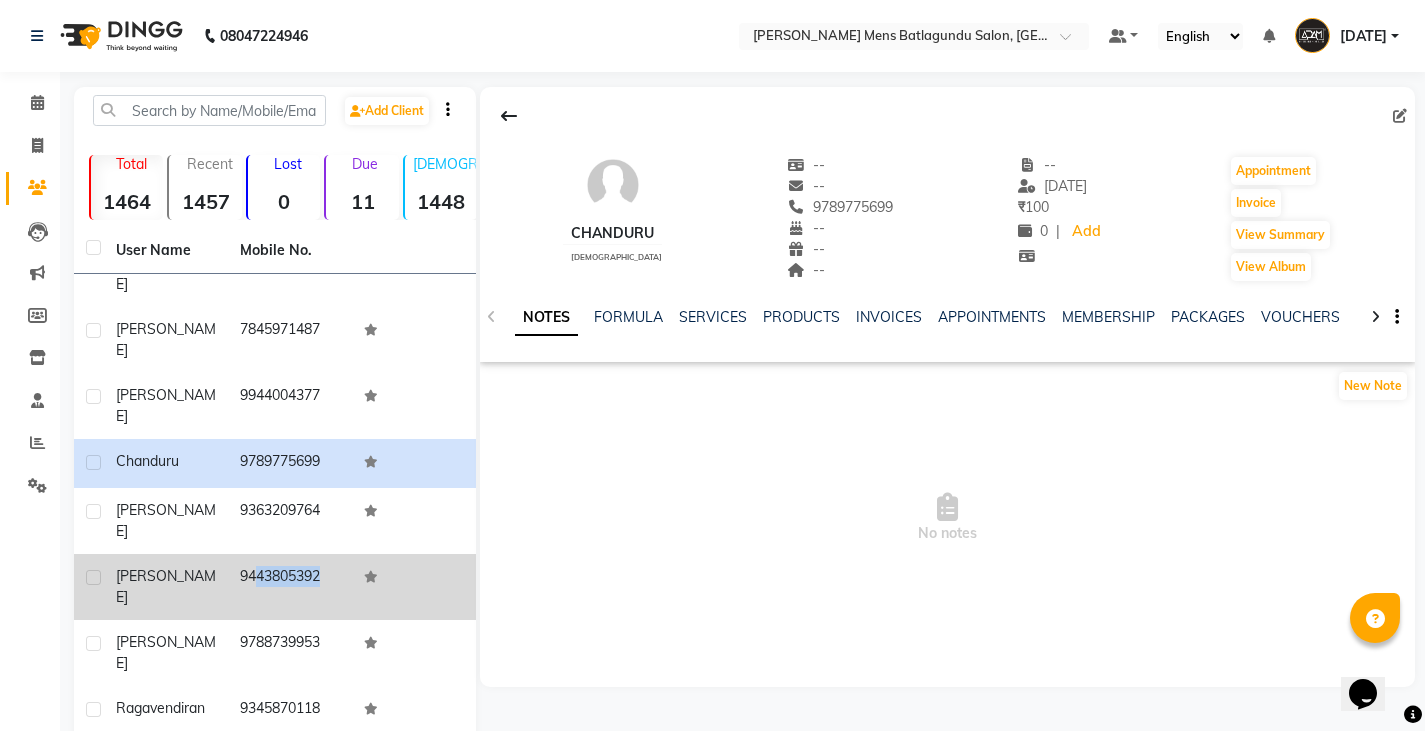 drag, startPoint x: 235, startPoint y: 364, endPoint x: 379, endPoint y: 392, distance: 146.69696 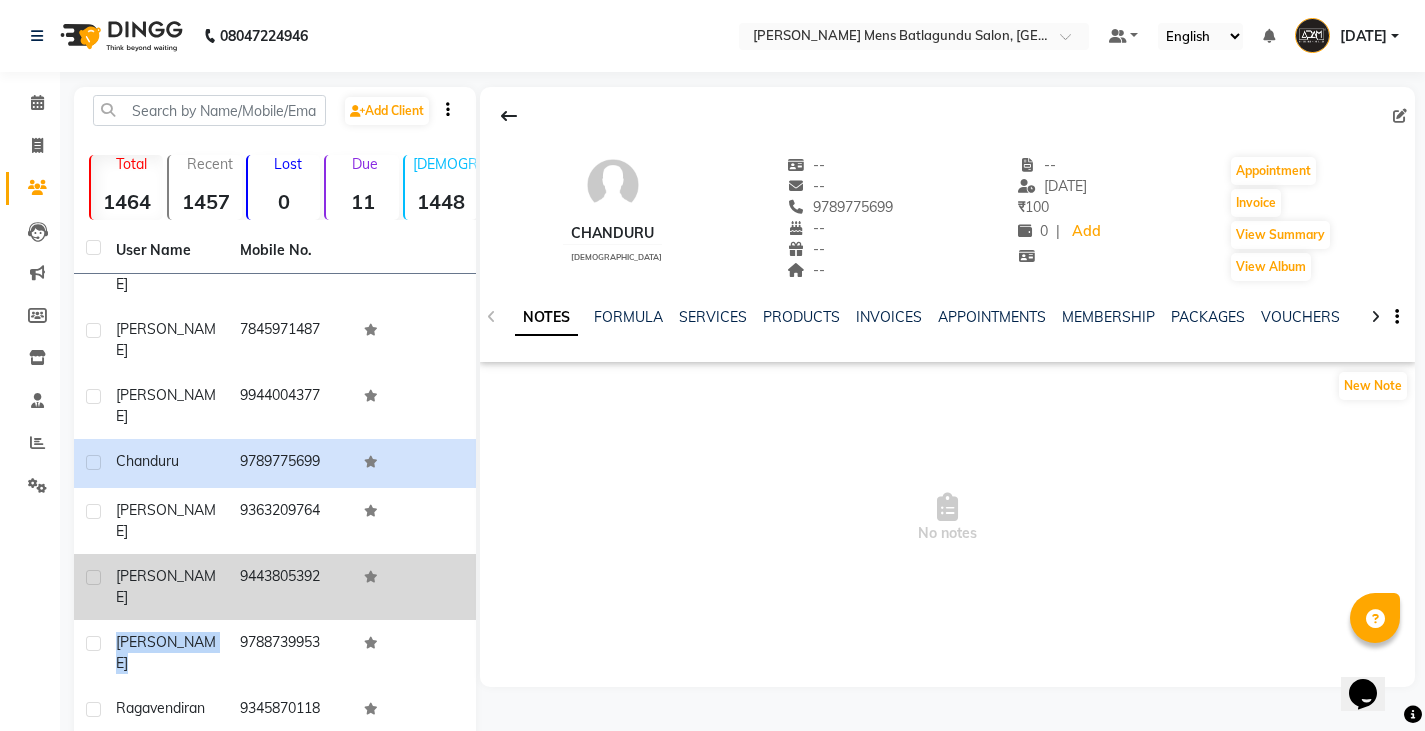 drag, startPoint x: 236, startPoint y: 413, endPoint x: 343, endPoint y: 395, distance: 108.503456 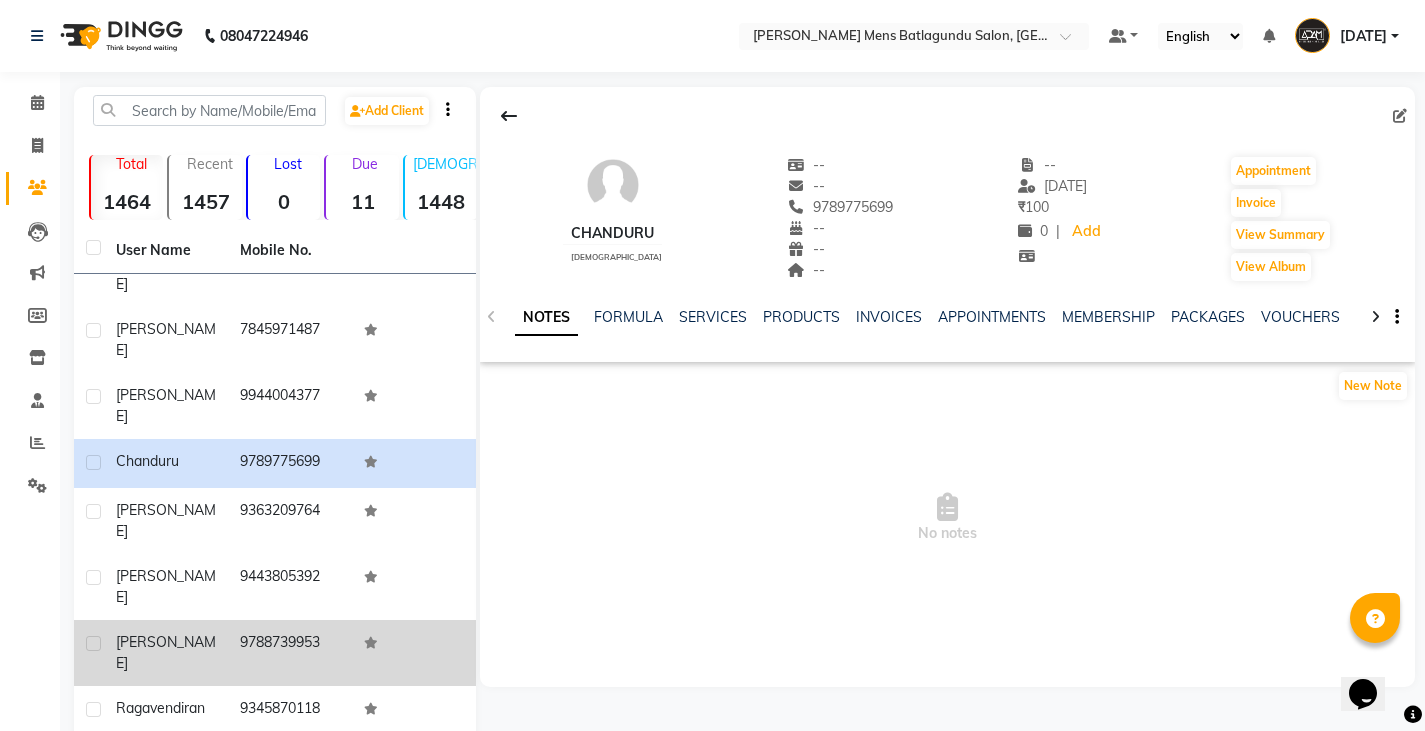 click on "9788739953" 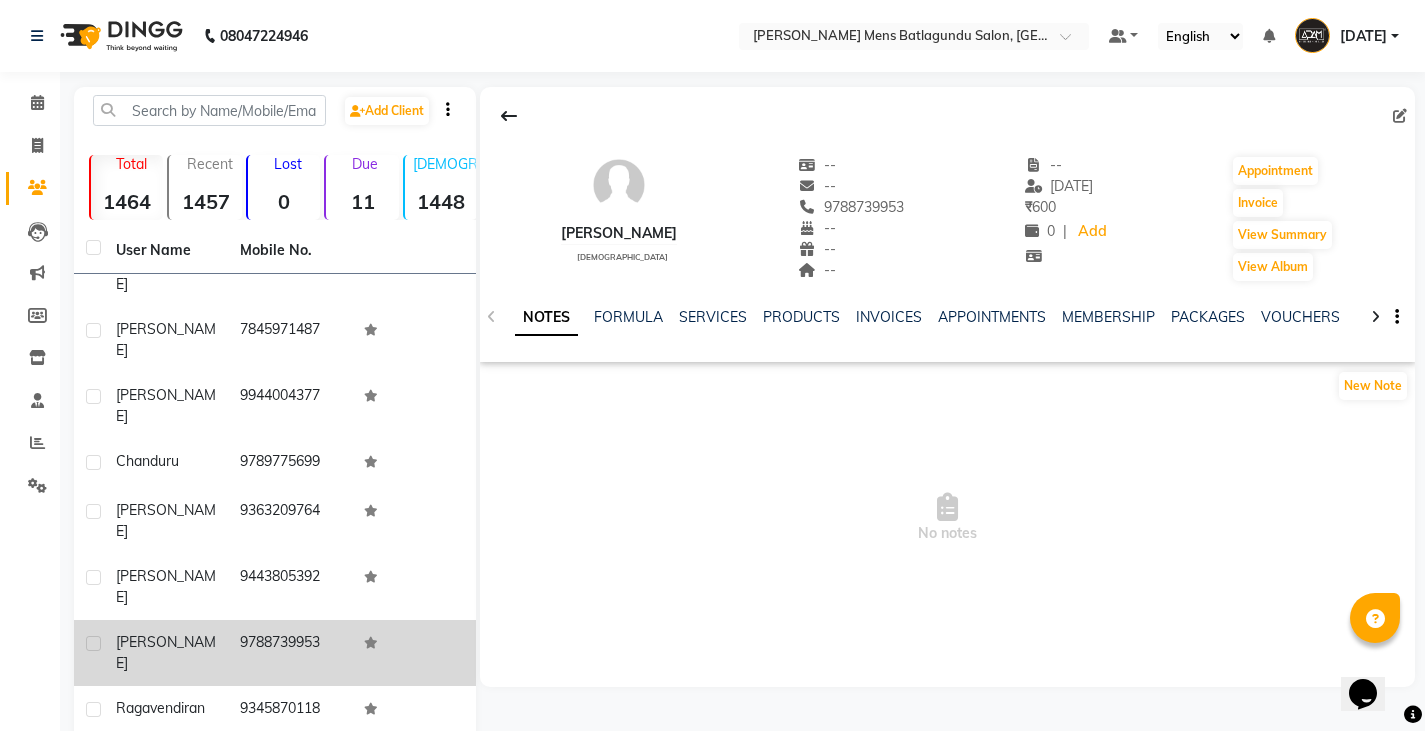 drag, startPoint x: 233, startPoint y: 419, endPoint x: 333, endPoint y: 424, distance: 100.12492 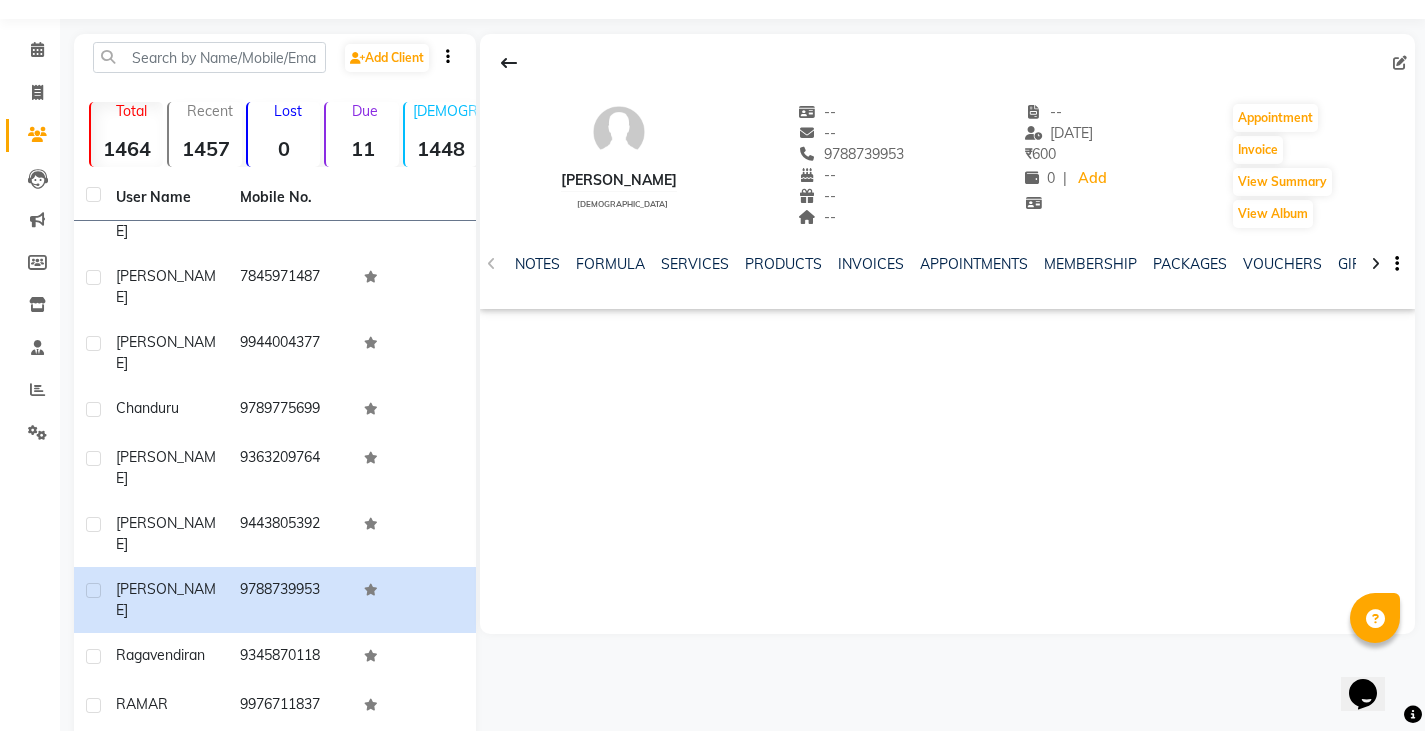 scroll, scrollTop: 200, scrollLeft: 0, axis: vertical 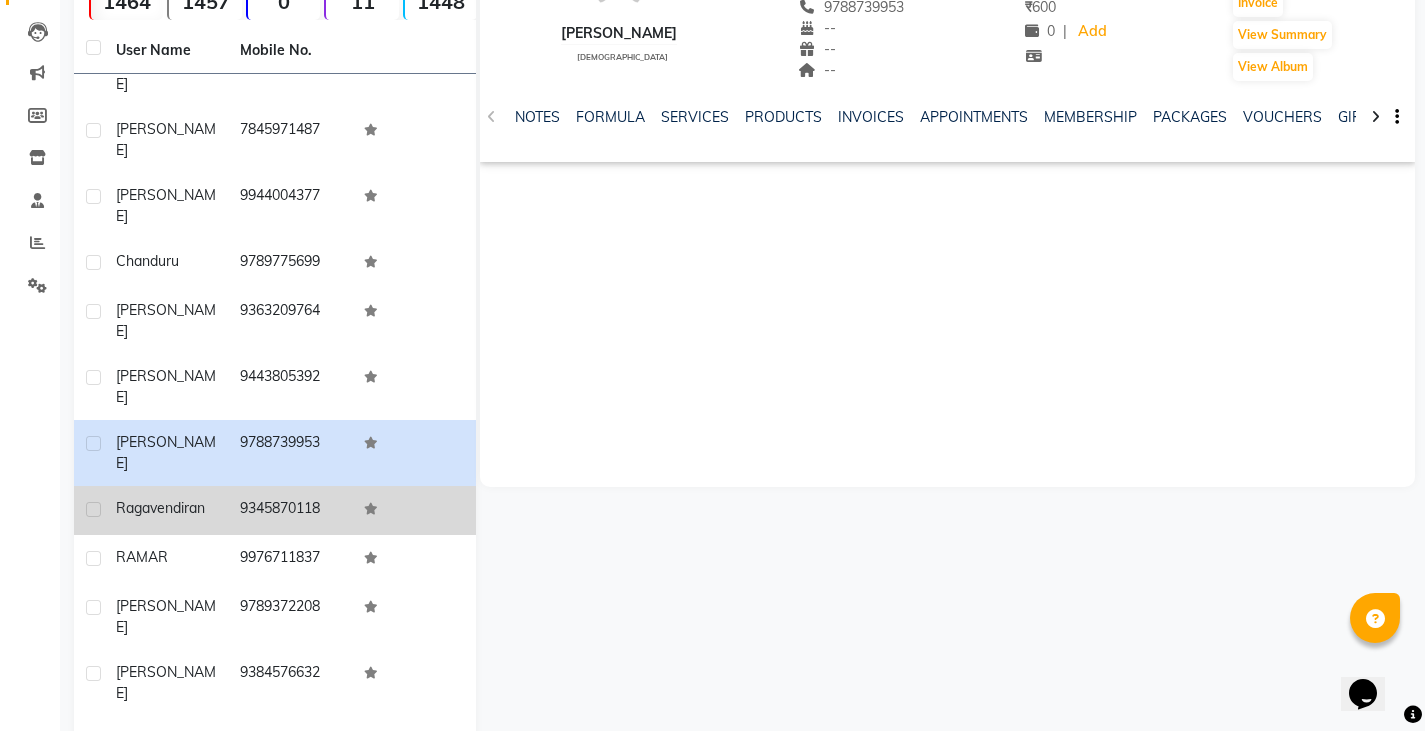 drag, startPoint x: 241, startPoint y: 288, endPoint x: 341, endPoint y: 297, distance: 100.40418 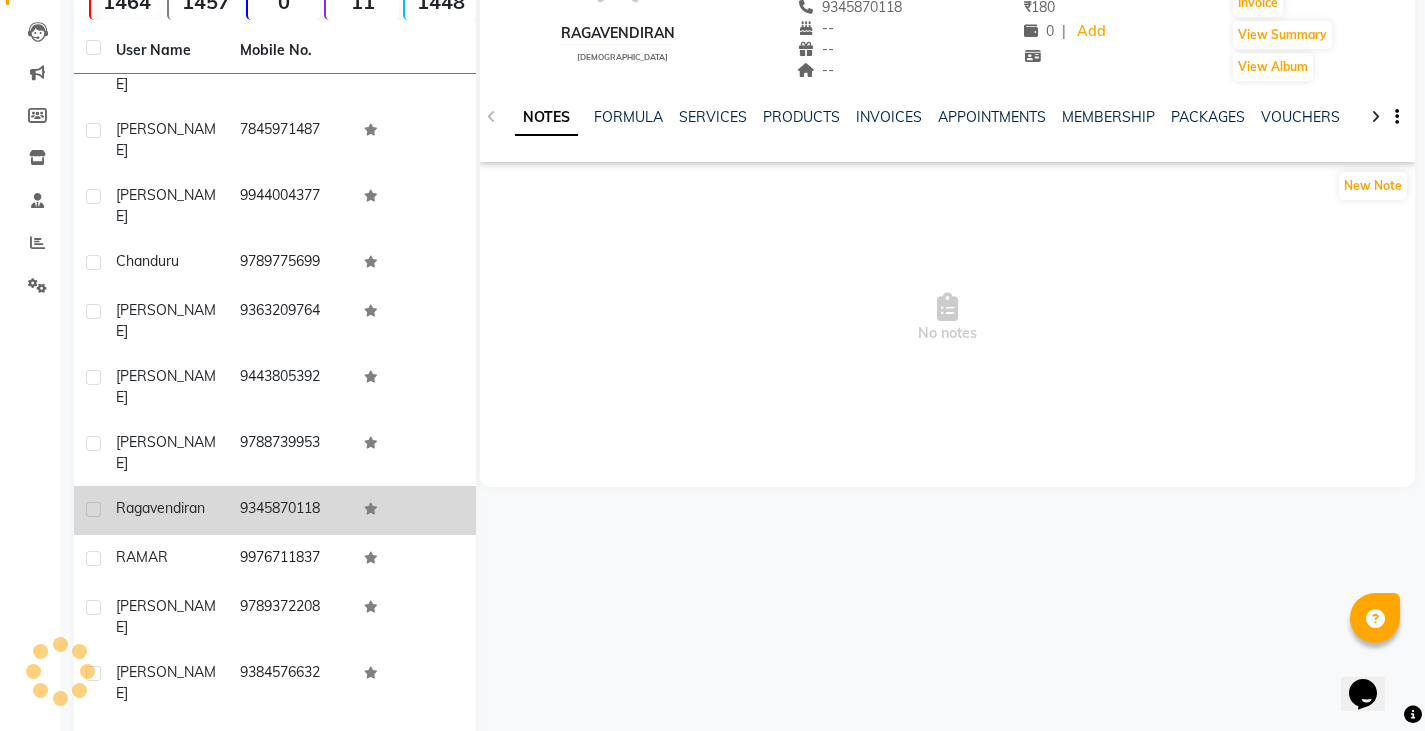 click on "9345870118" 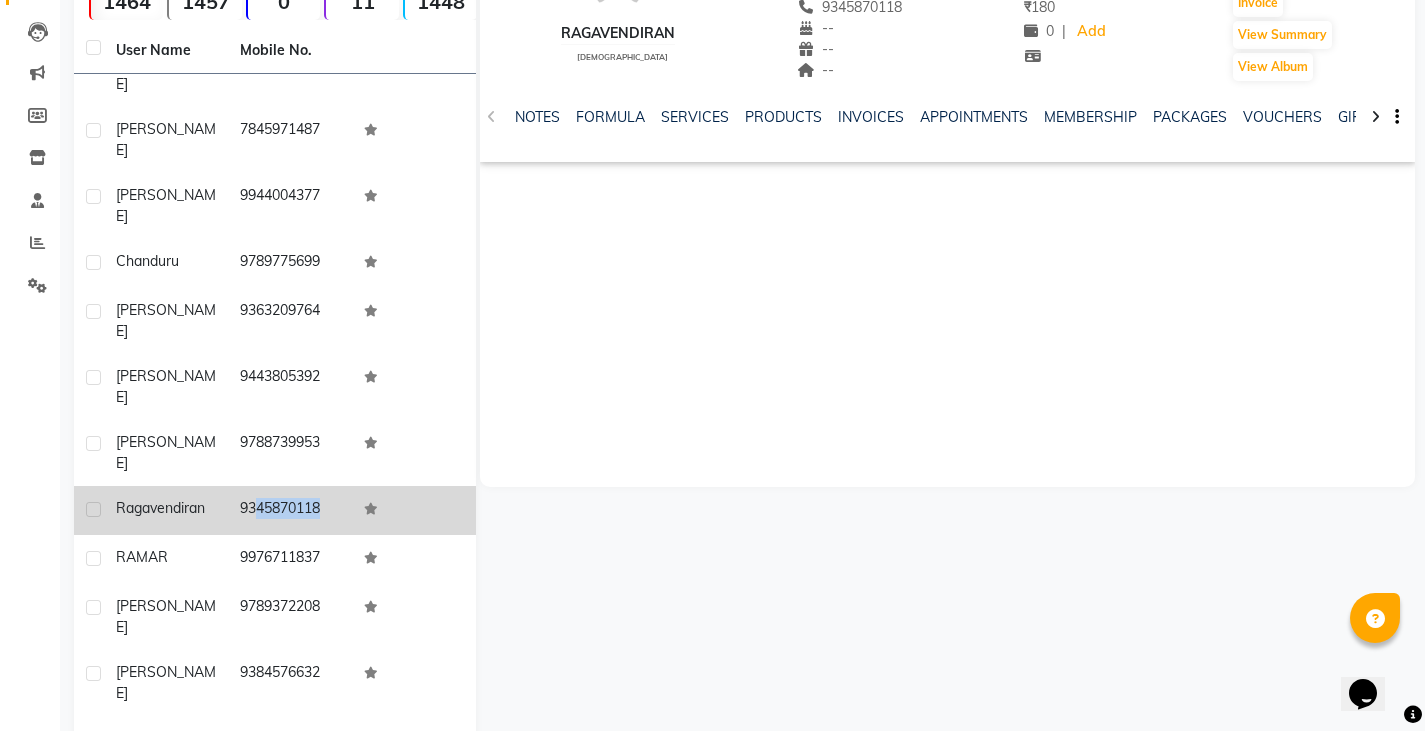drag, startPoint x: 234, startPoint y: 284, endPoint x: 350, endPoint y: 294, distance: 116.43024 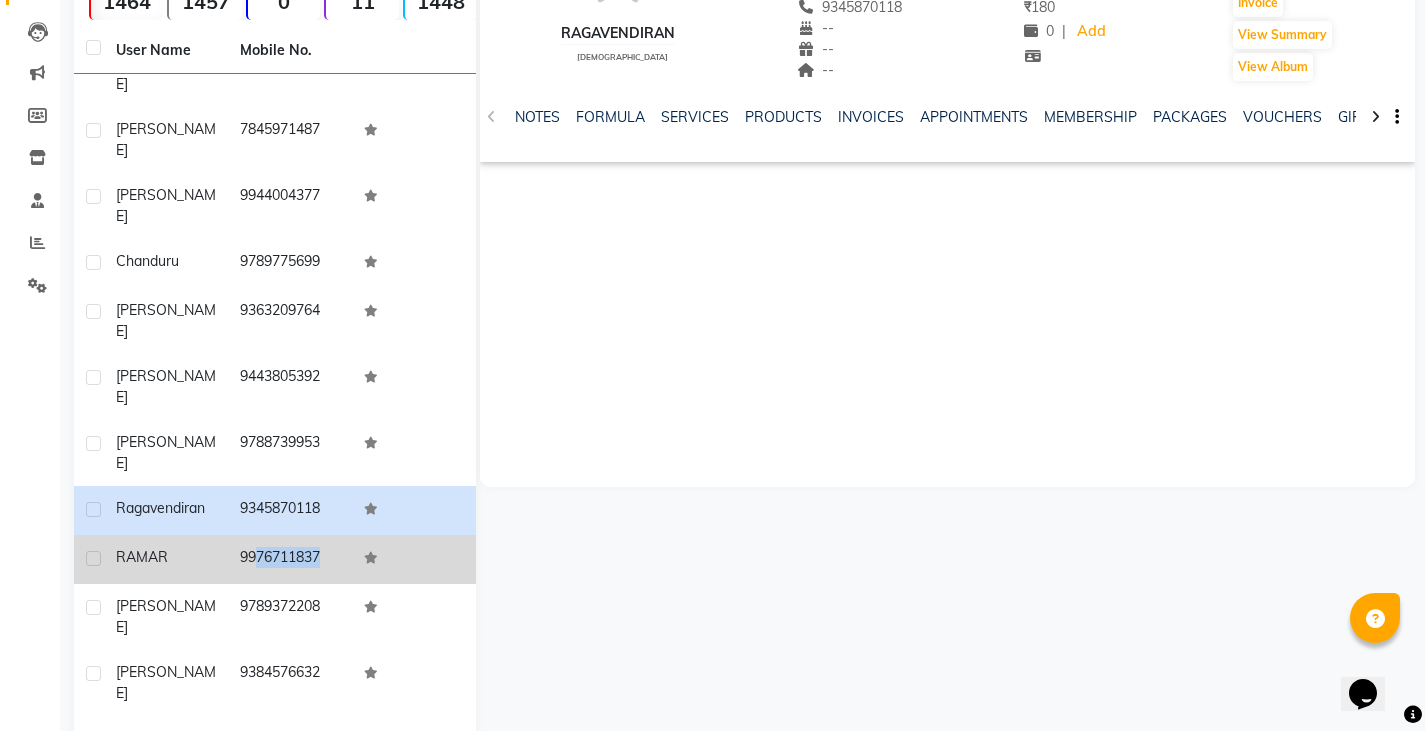 drag, startPoint x: 232, startPoint y: 327, endPoint x: 352, endPoint y: 354, distance: 123 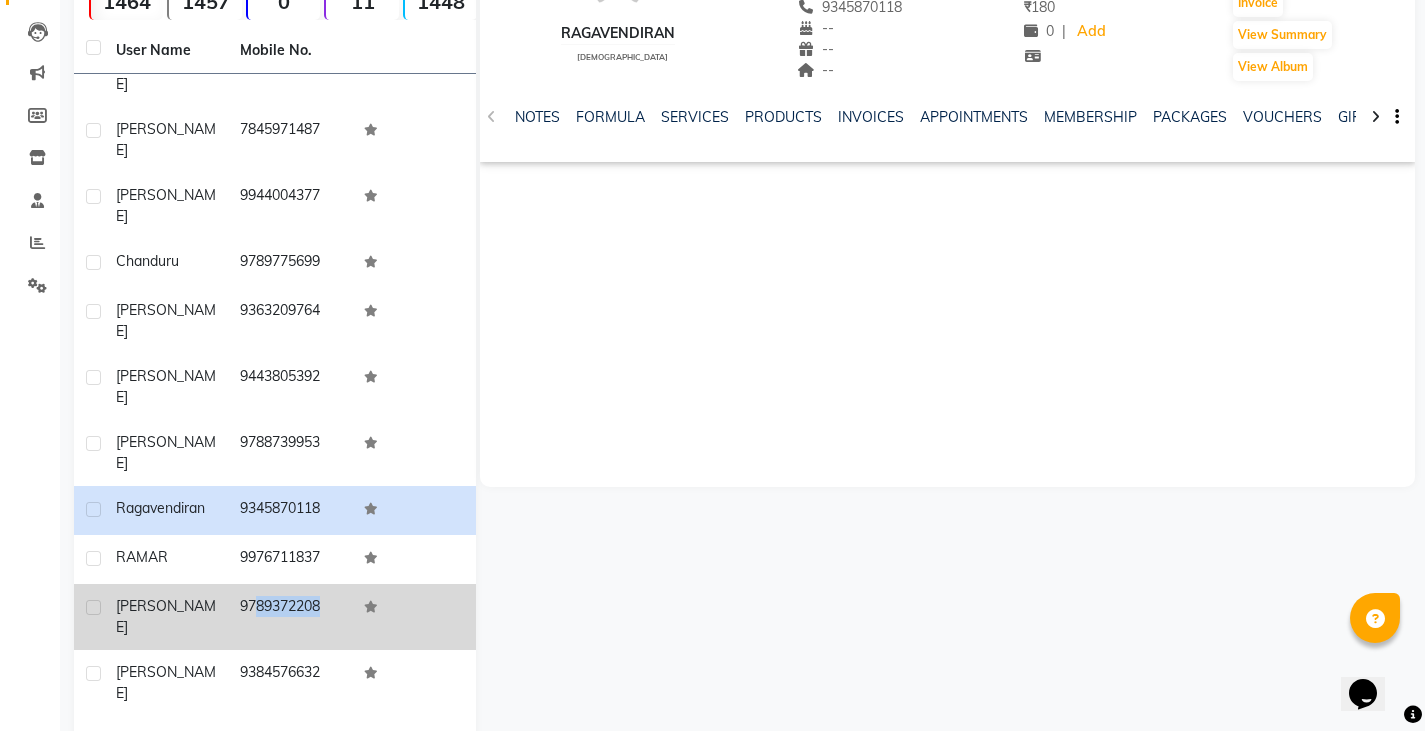 drag, startPoint x: 237, startPoint y: 379, endPoint x: 350, endPoint y: 382, distance: 113.03982 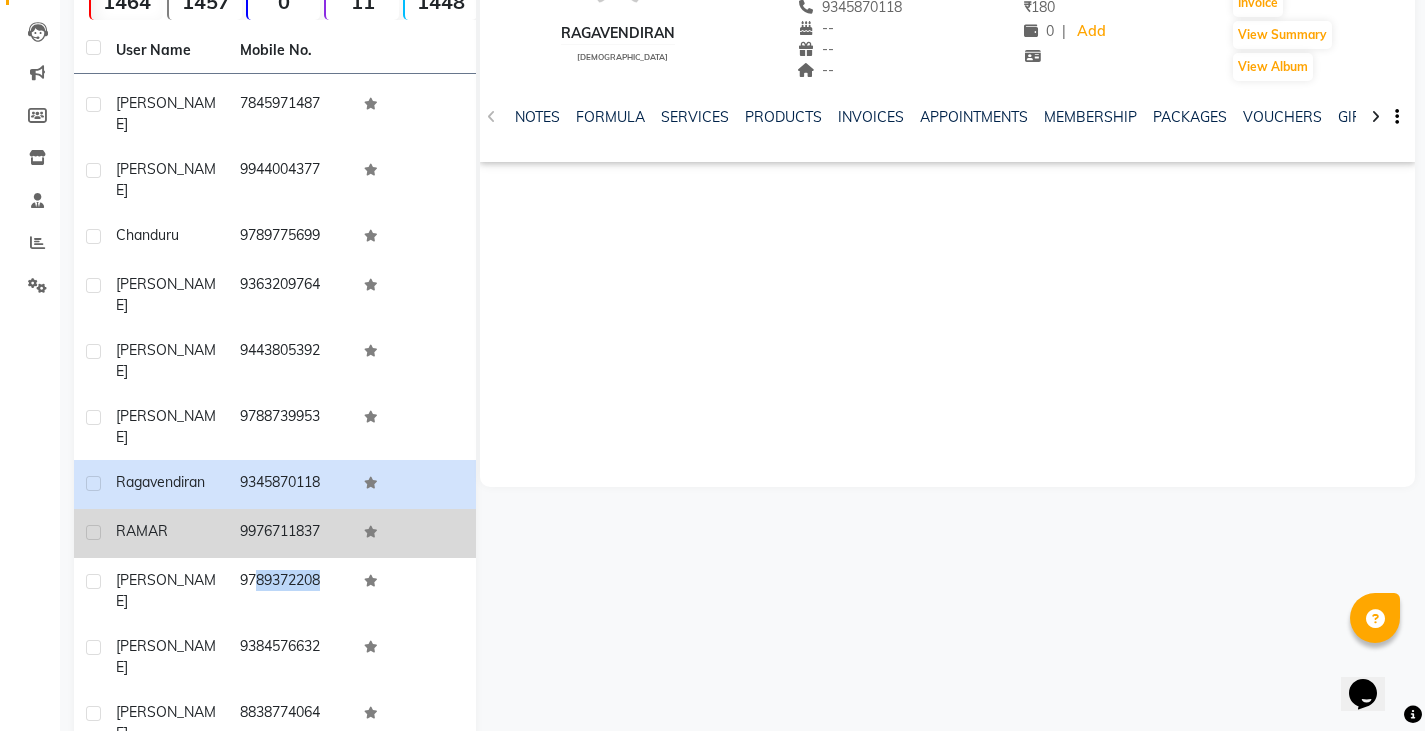 scroll, scrollTop: 1150, scrollLeft: 0, axis: vertical 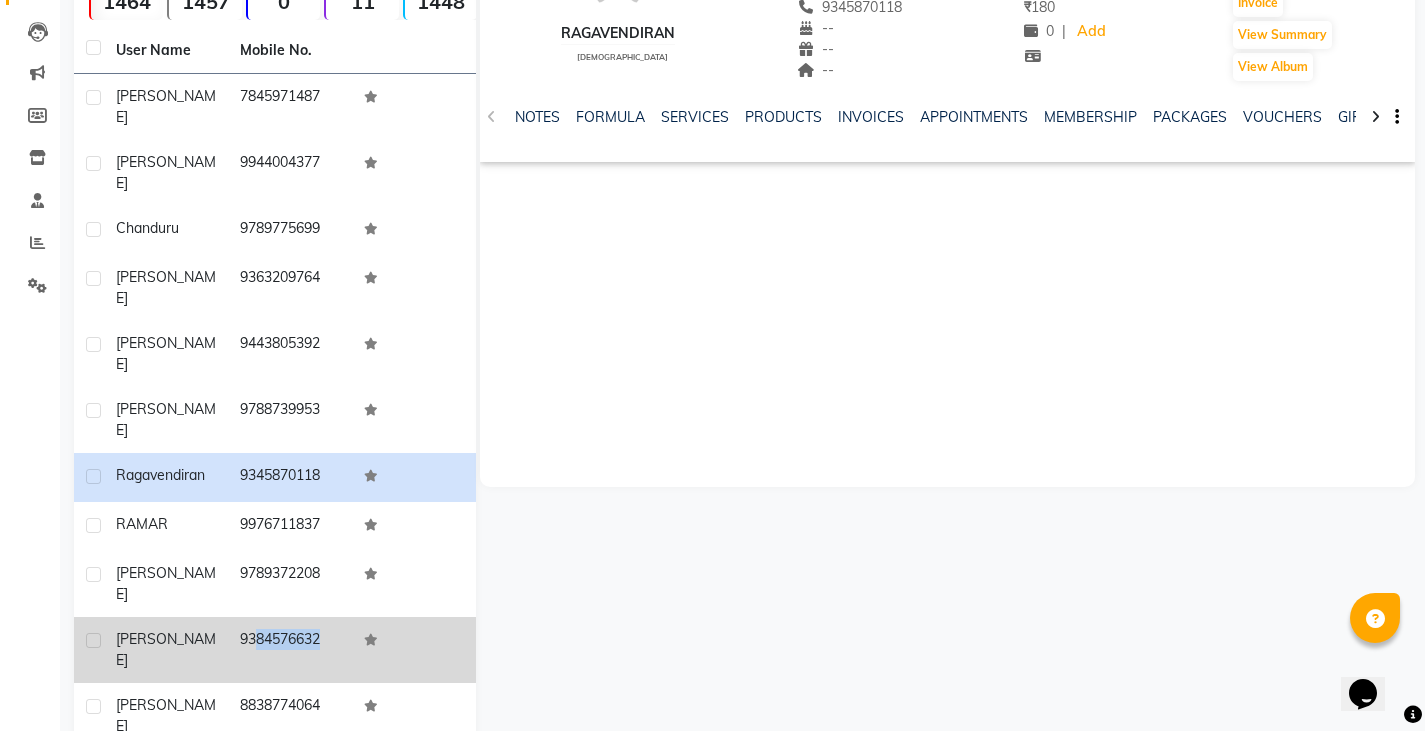 drag, startPoint x: 236, startPoint y: 393, endPoint x: 382, endPoint y: 390, distance: 146.03082 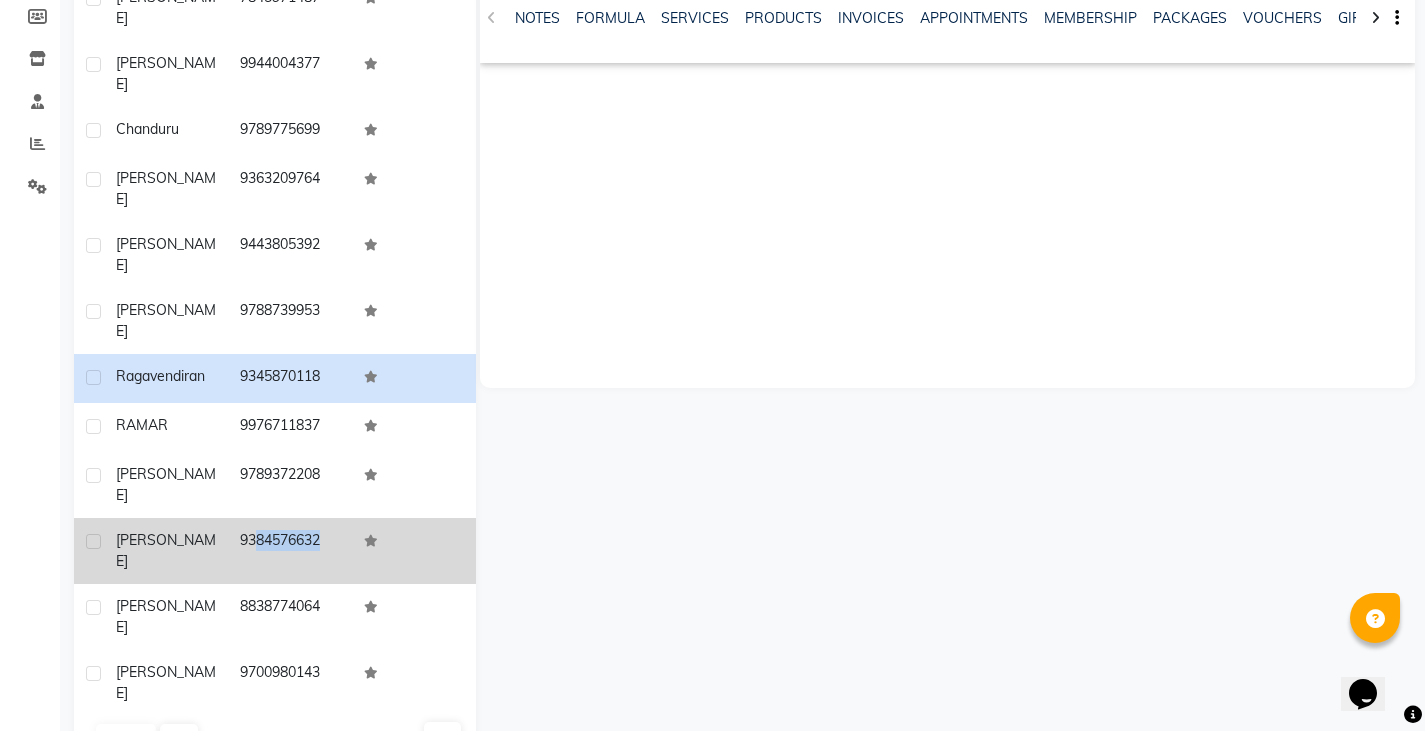 scroll, scrollTop: 300, scrollLeft: 0, axis: vertical 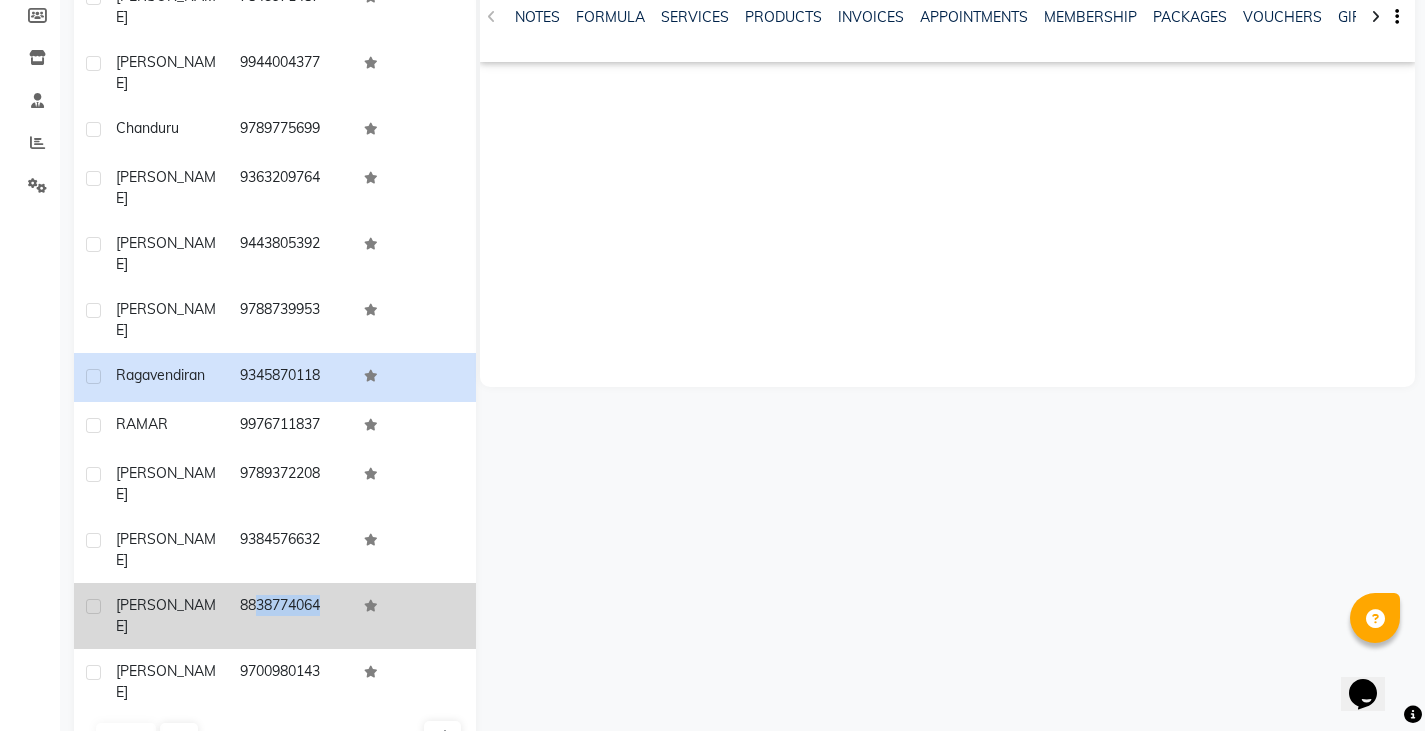 drag, startPoint x: 231, startPoint y: 359, endPoint x: 413, endPoint y: 371, distance: 182.39517 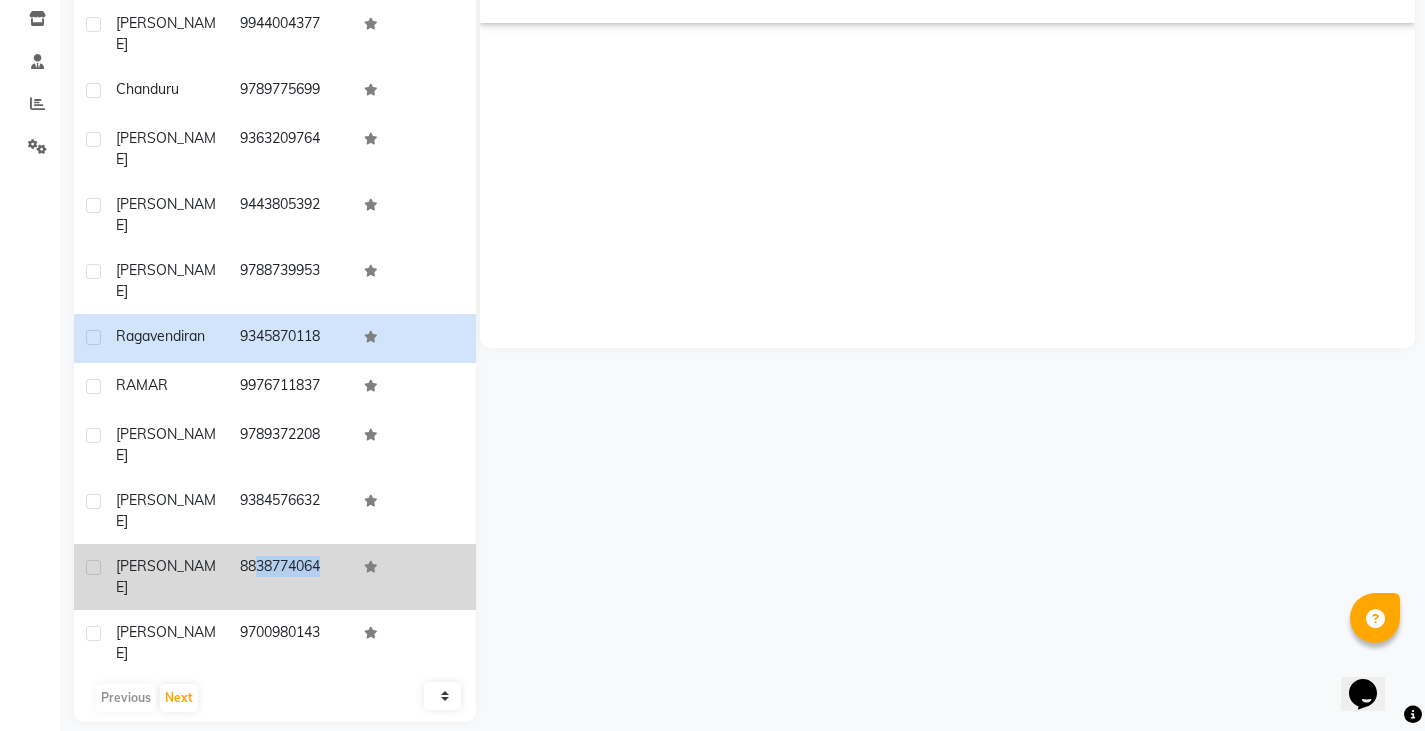 scroll, scrollTop: 360, scrollLeft: 0, axis: vertical 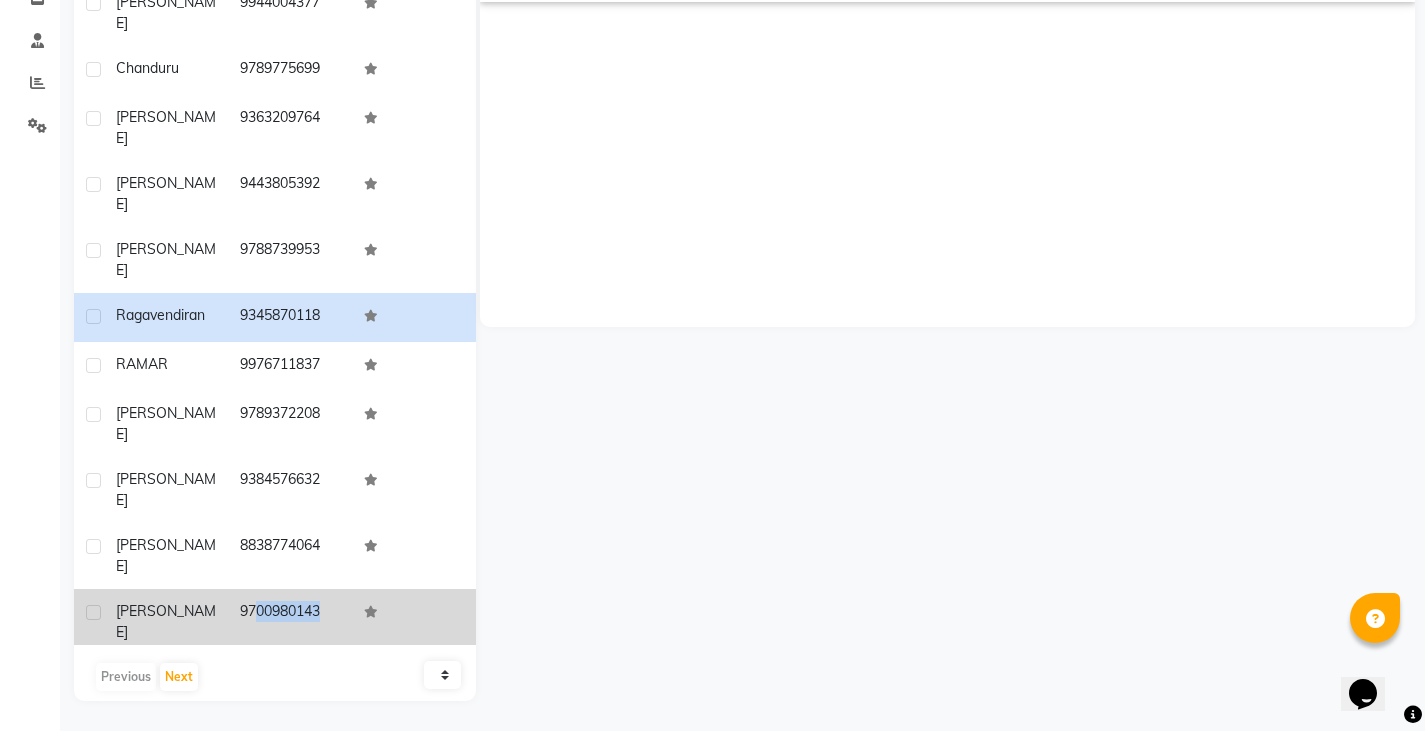 drag, startPoint x: 234, startPoint y: 350, endPoint x: 360, endPoint y: 350, distance: 126 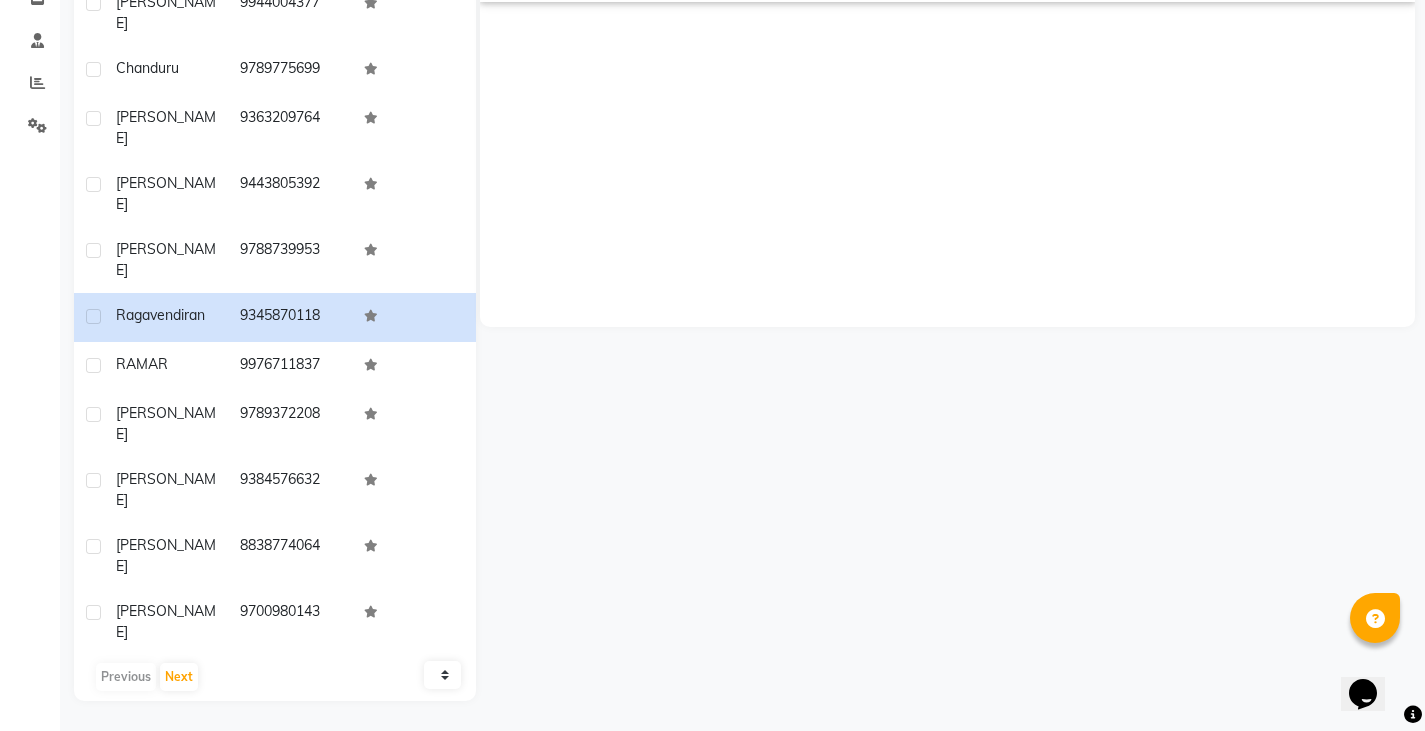drag, startPoint x: 237, startPoint y: 407, endPoint x: 399, endPoint y: 413, distance: 162.11107 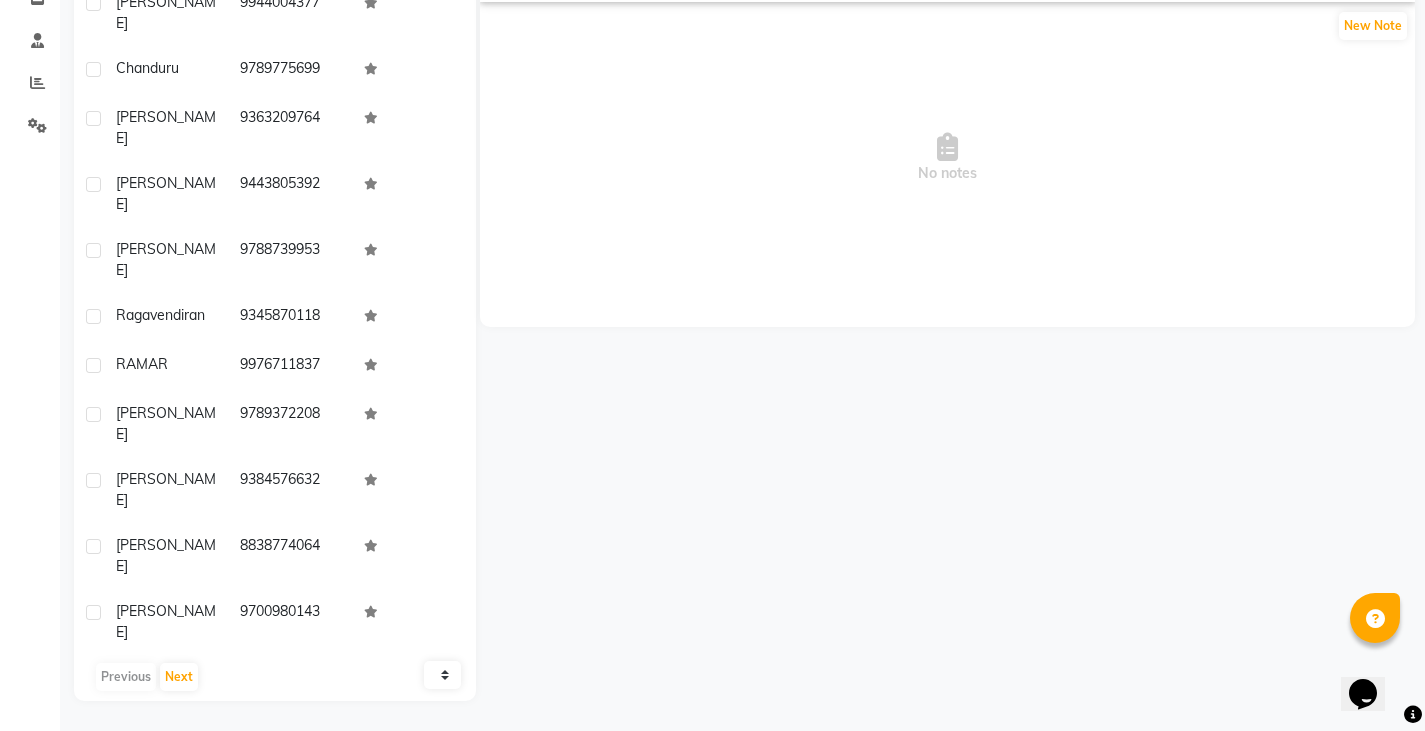 drag, startPoint x: 240, startPoint y: 496, endPoint x: 324, endPoint y: 505, distance: 84.48077 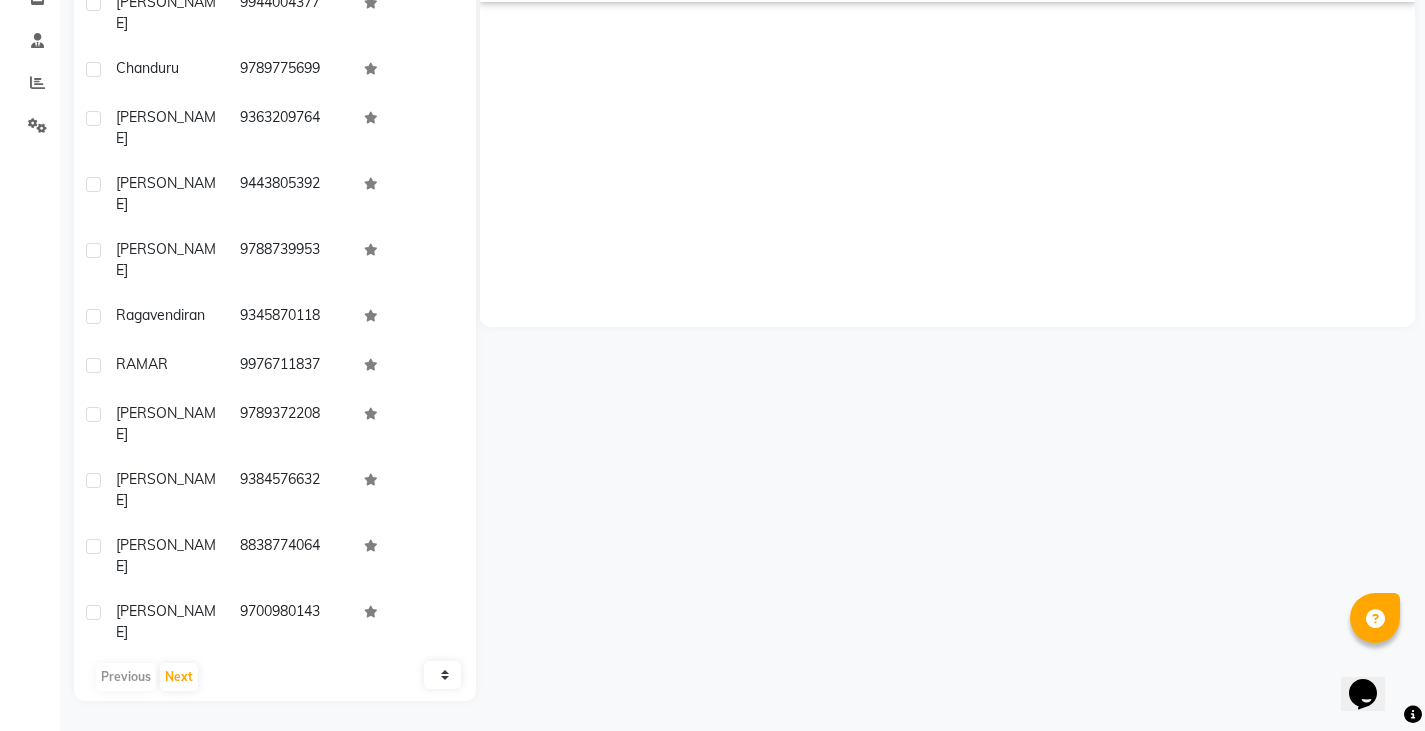 drag, startPoint x: 234, startPoint y: 561, endPoint x: 369, endPoint y: 583, distance: 136.78085 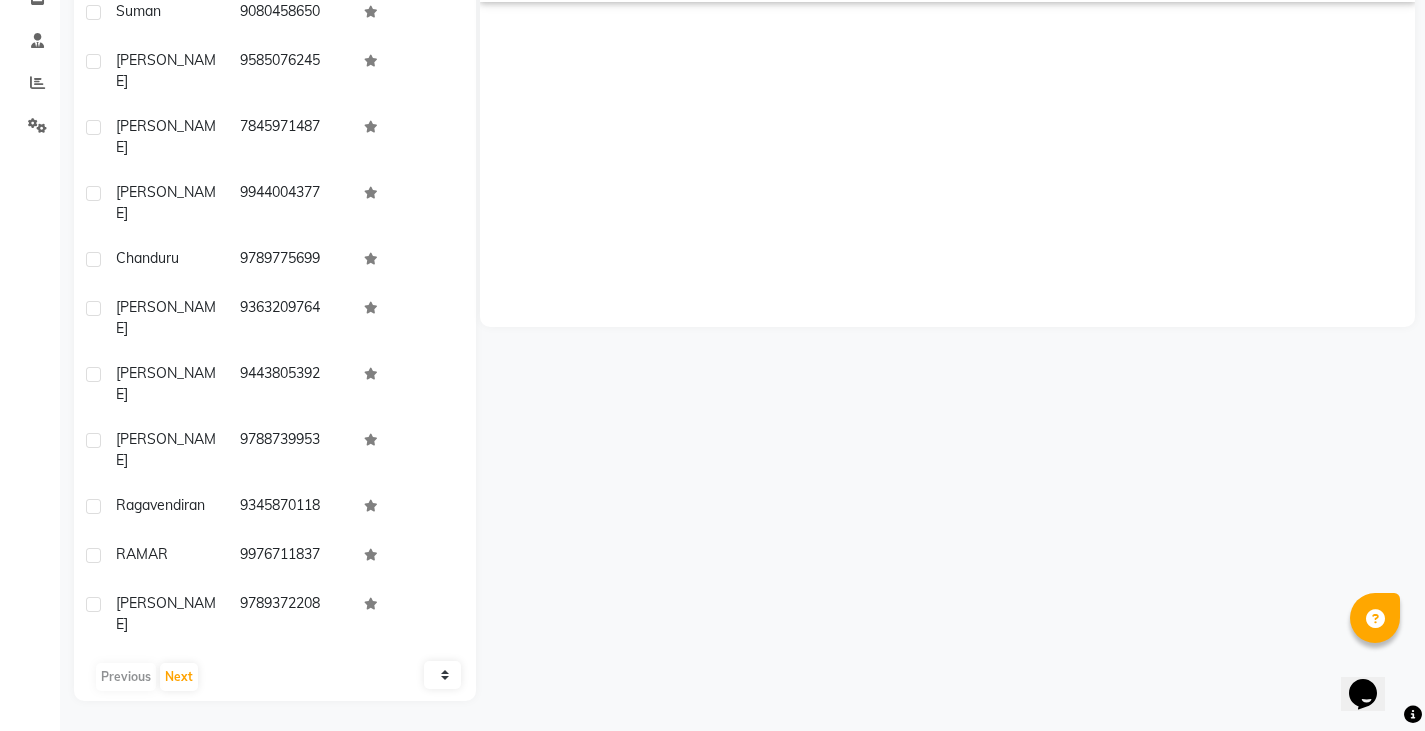 scroll, scrollTop: 750, scrollLeft: 0, axis: vertical 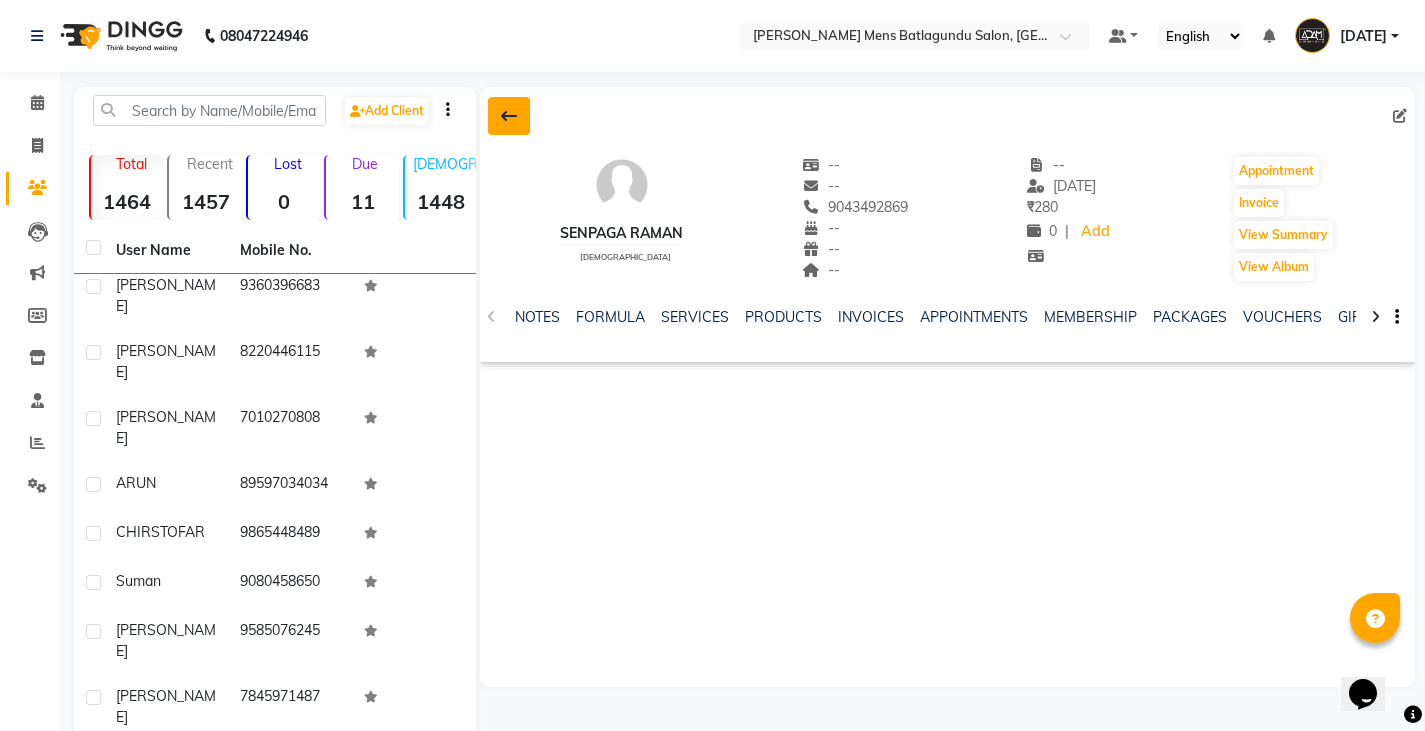 click 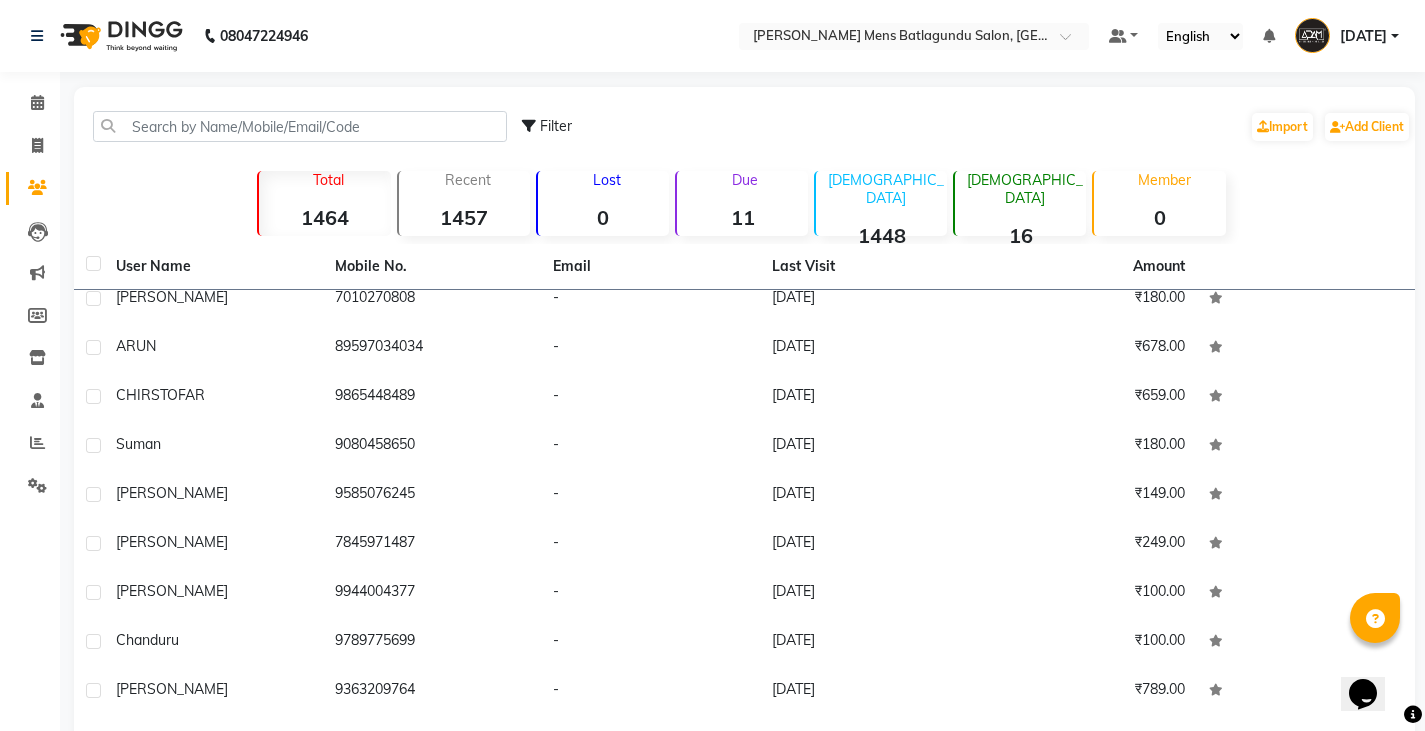 click on "Filter" 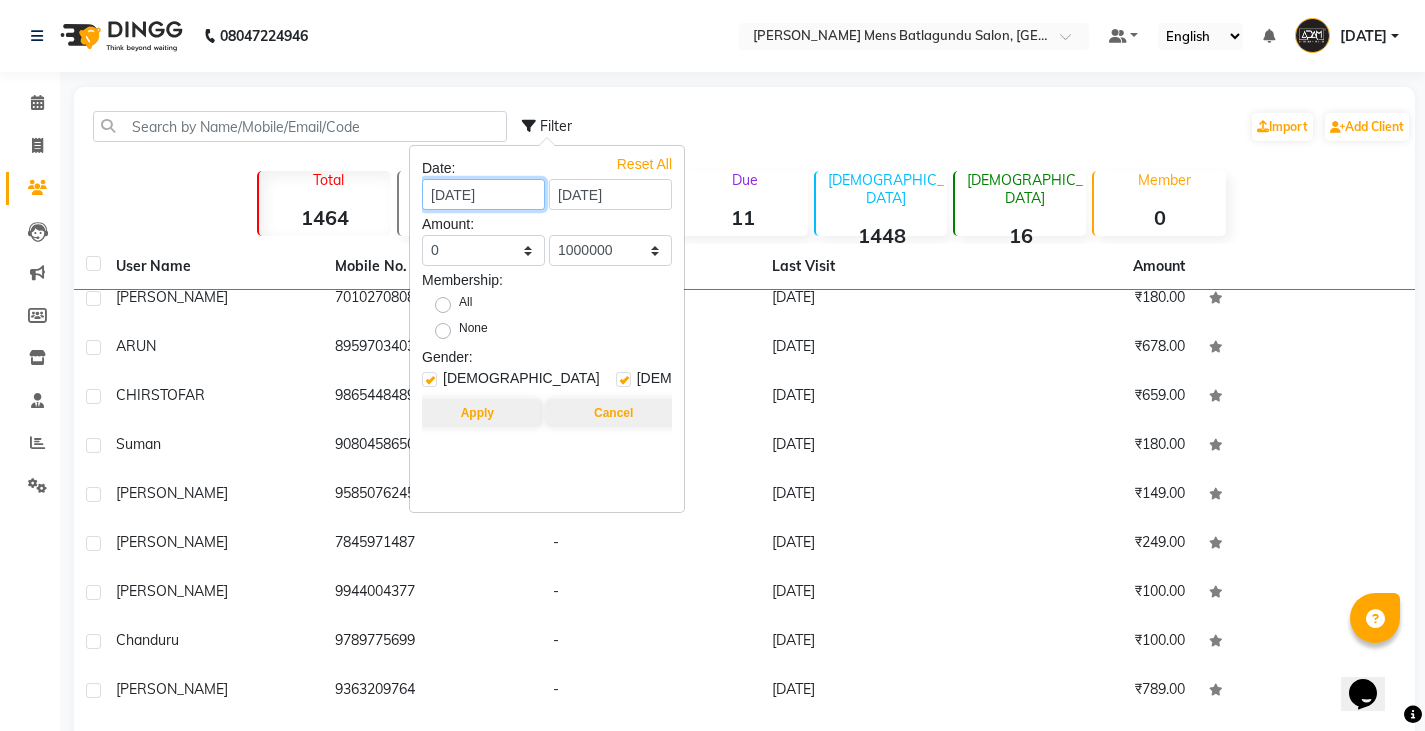 click on "21-06-2025" at bounding box center [483, 194] 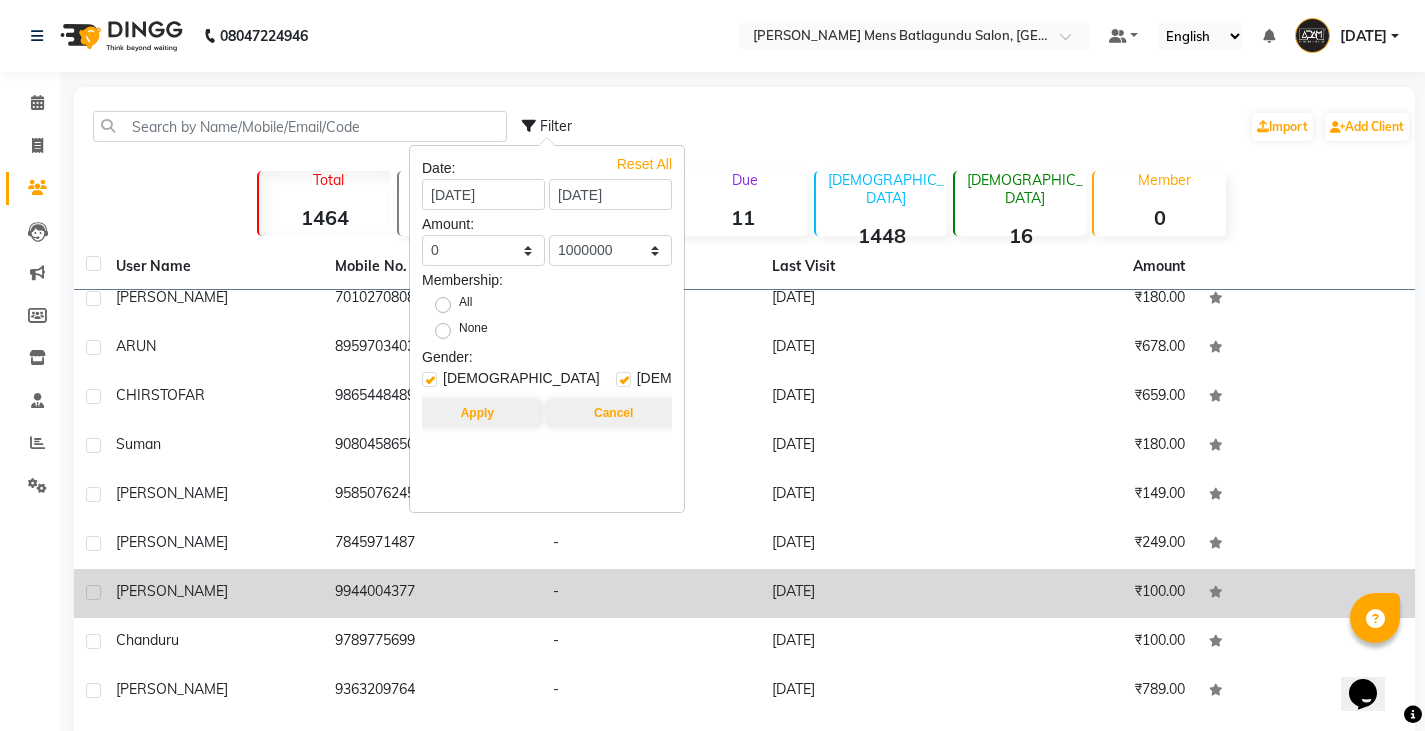 select on "6" 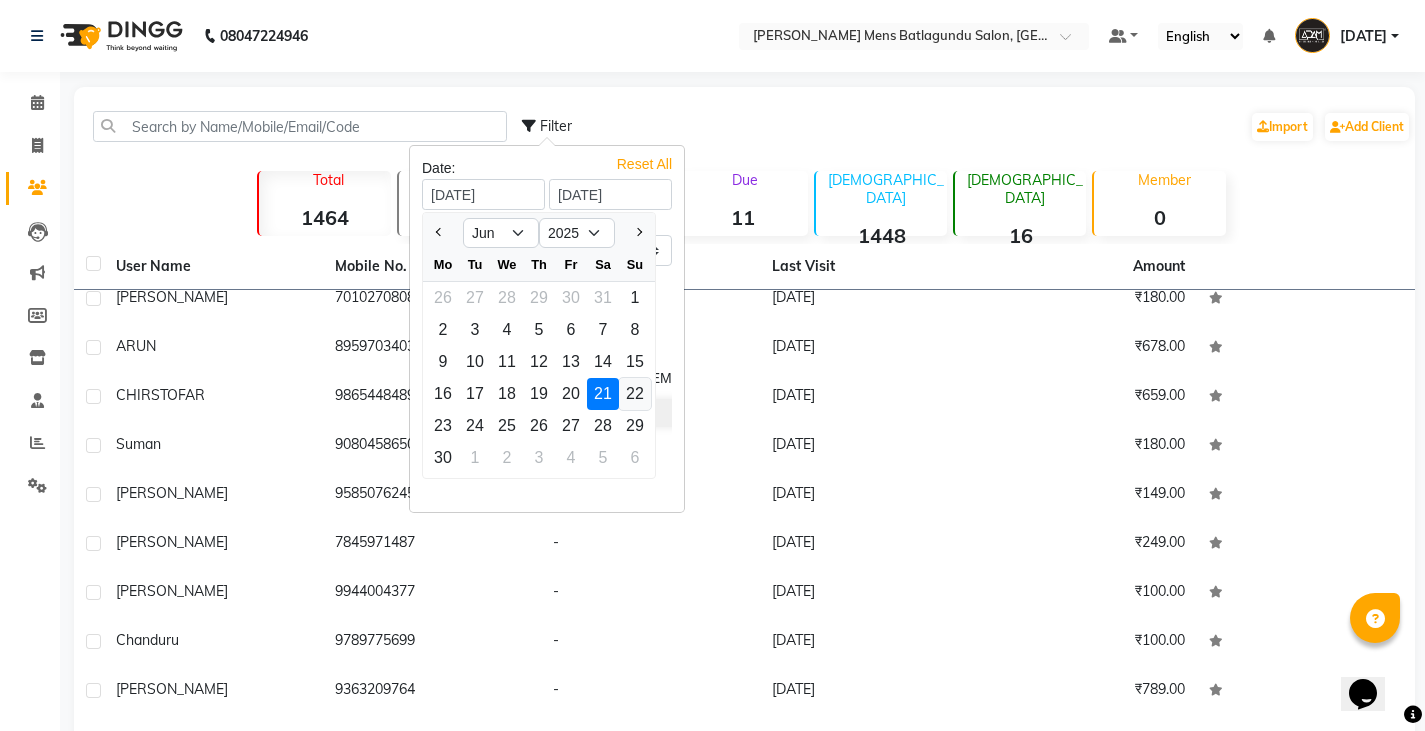 click on "22" at bounding box center [635, 394] 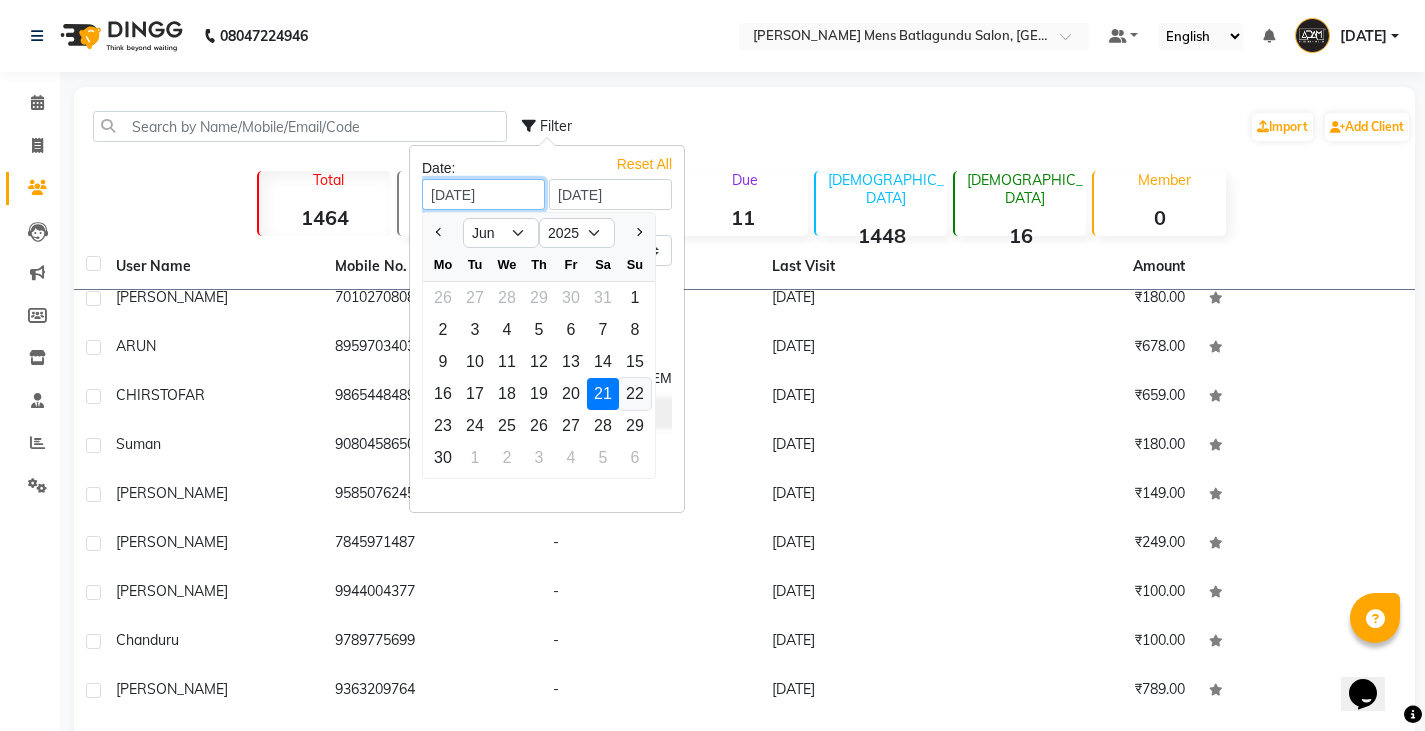 type on "22-06-2025" 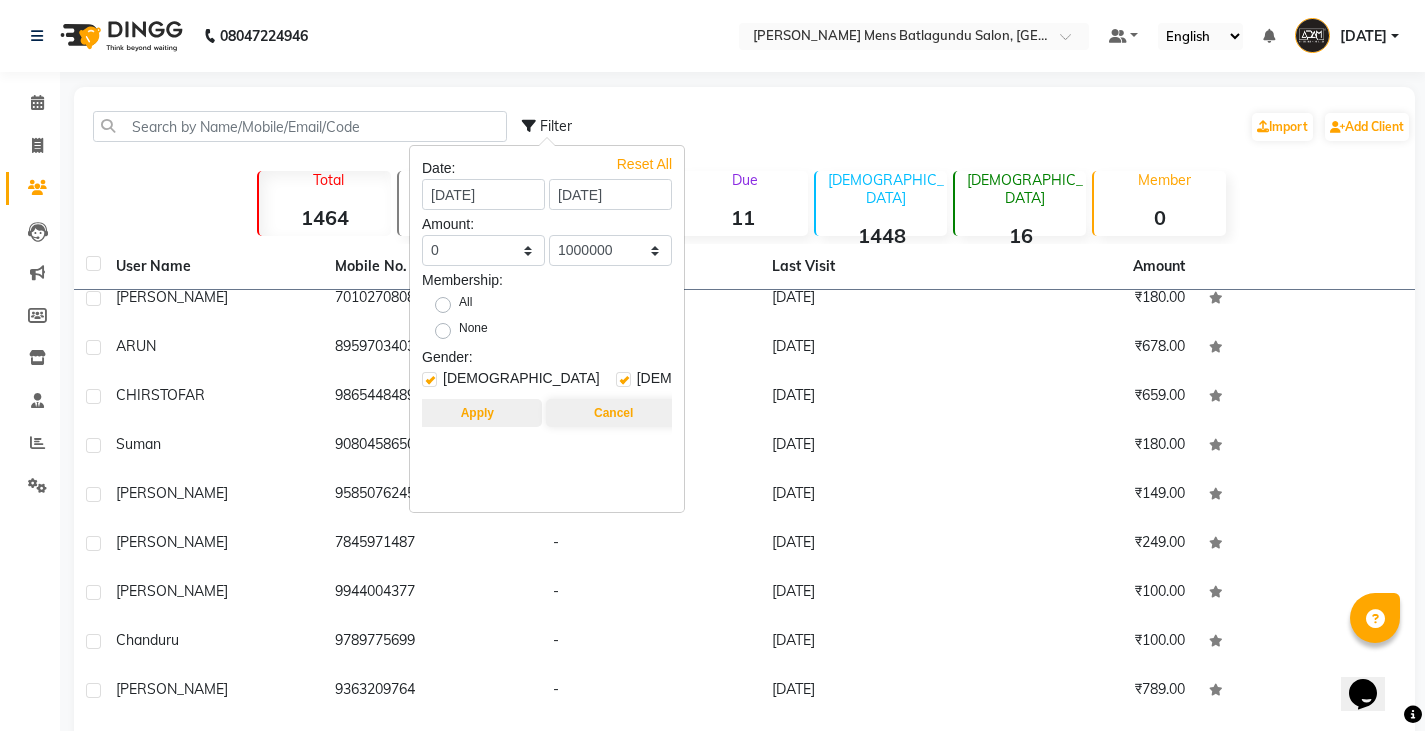 click on "Apply" at bounding box center [477, 413] 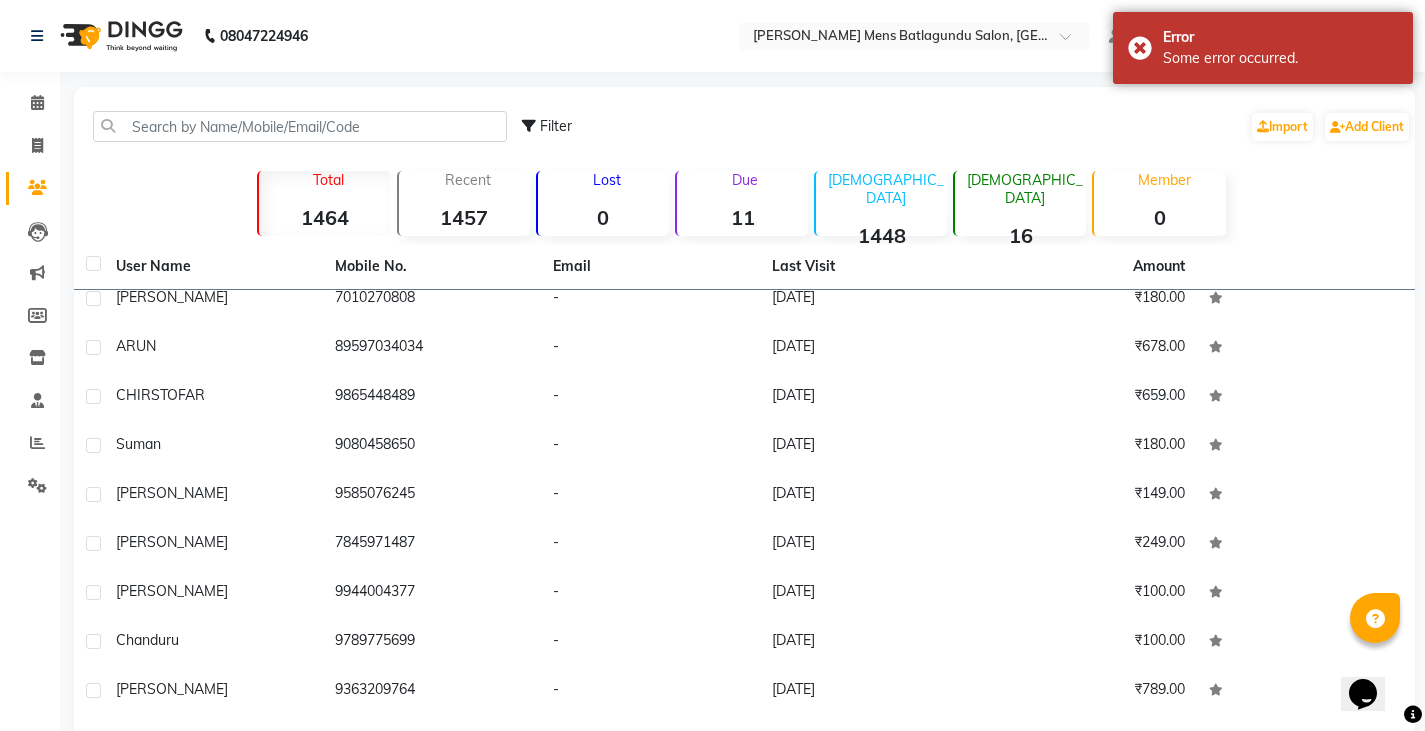 click on "Filter" 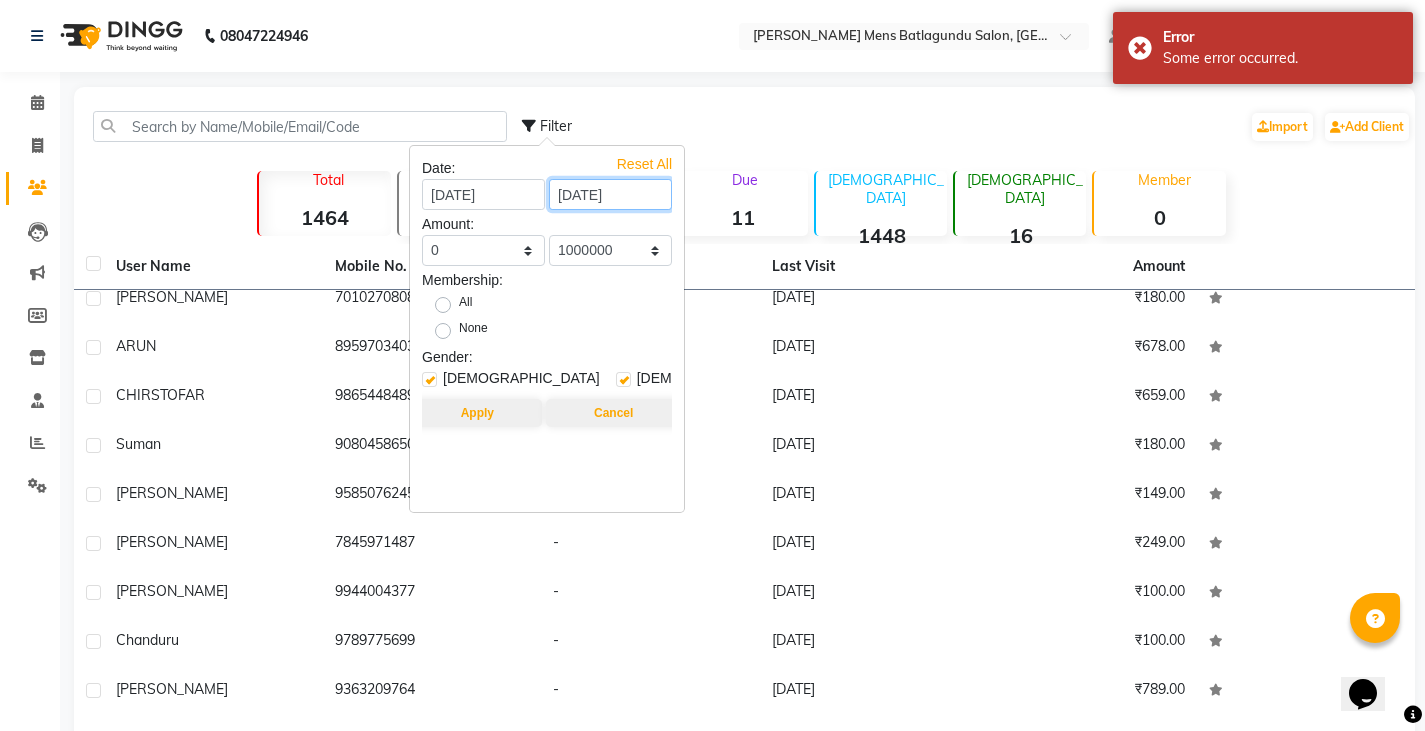 click on "21-06-2025" at bounding box center [610, 194] 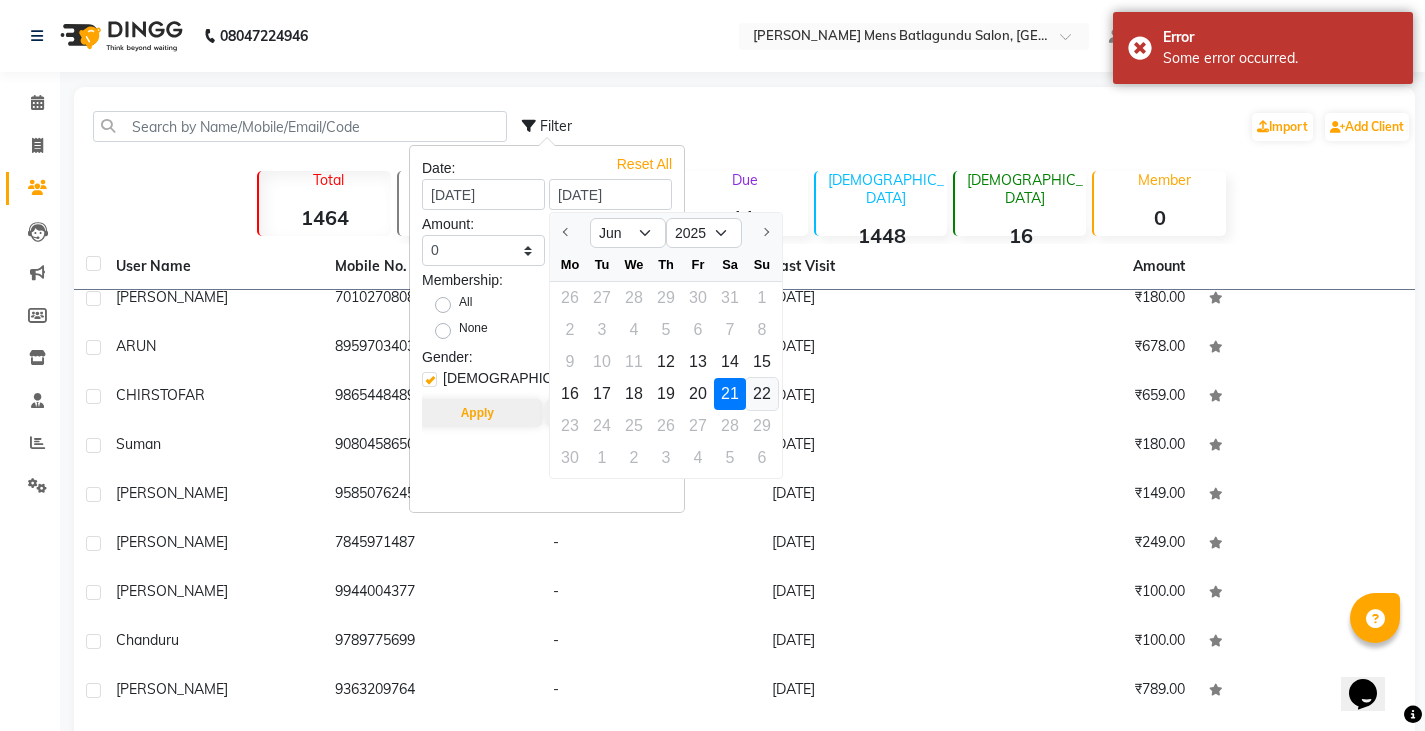 click on "22" at bounding box center [762, 394] 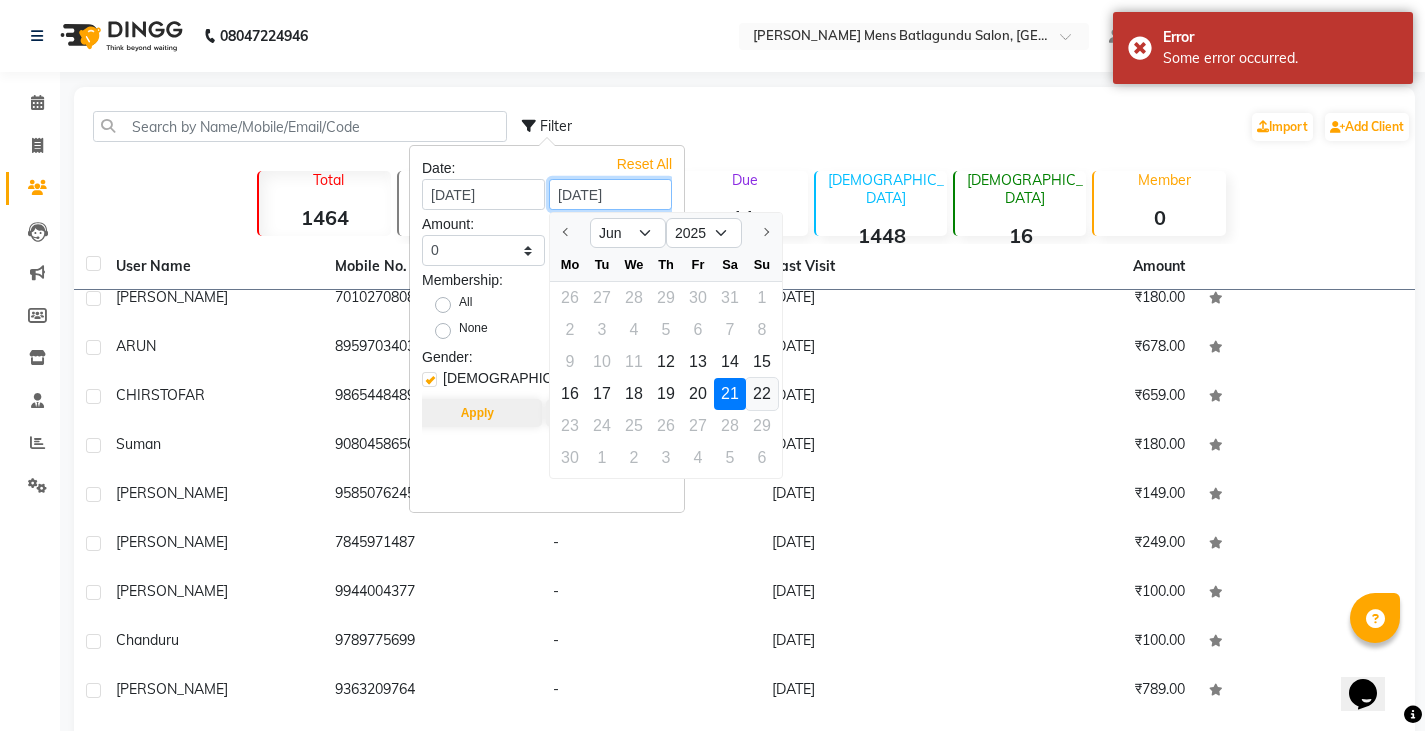 type on "22-06-2025" 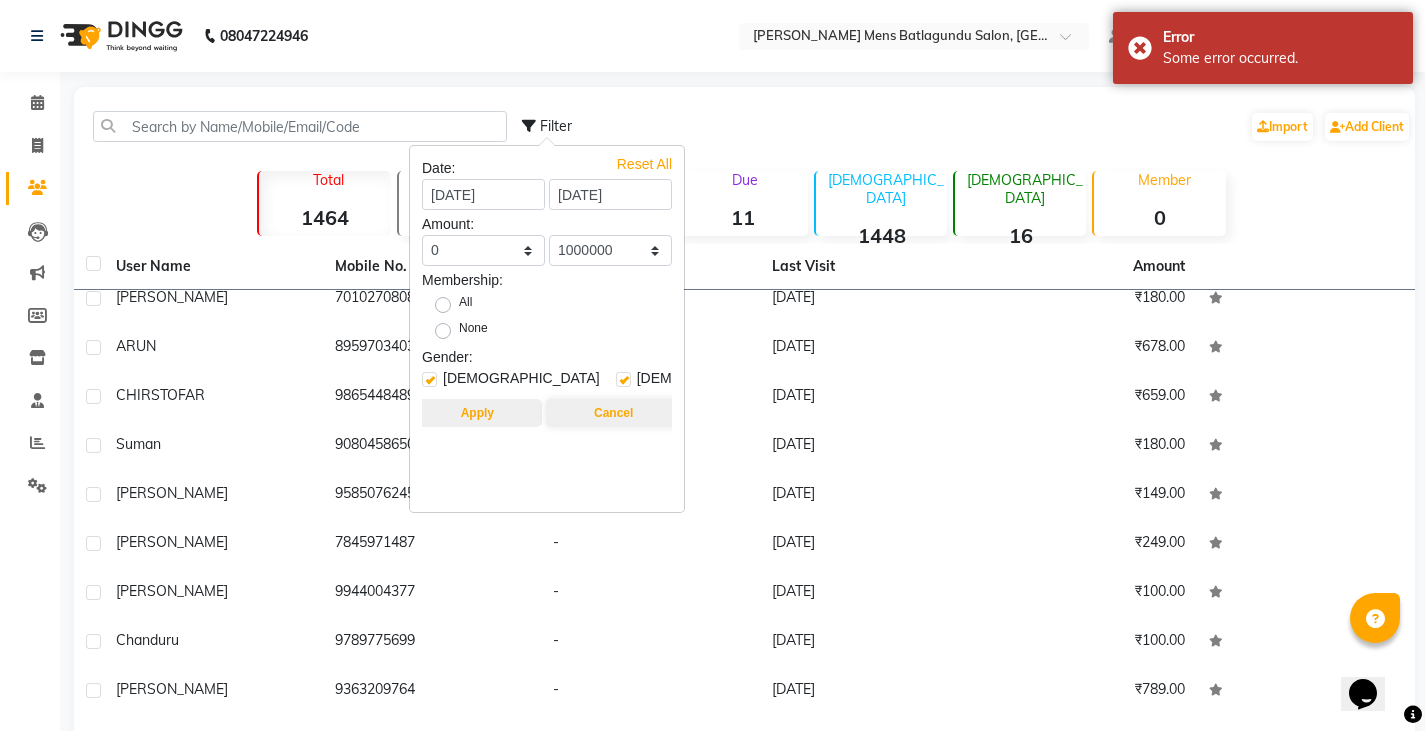 click on "Apply" at bounding box center (477, 413) 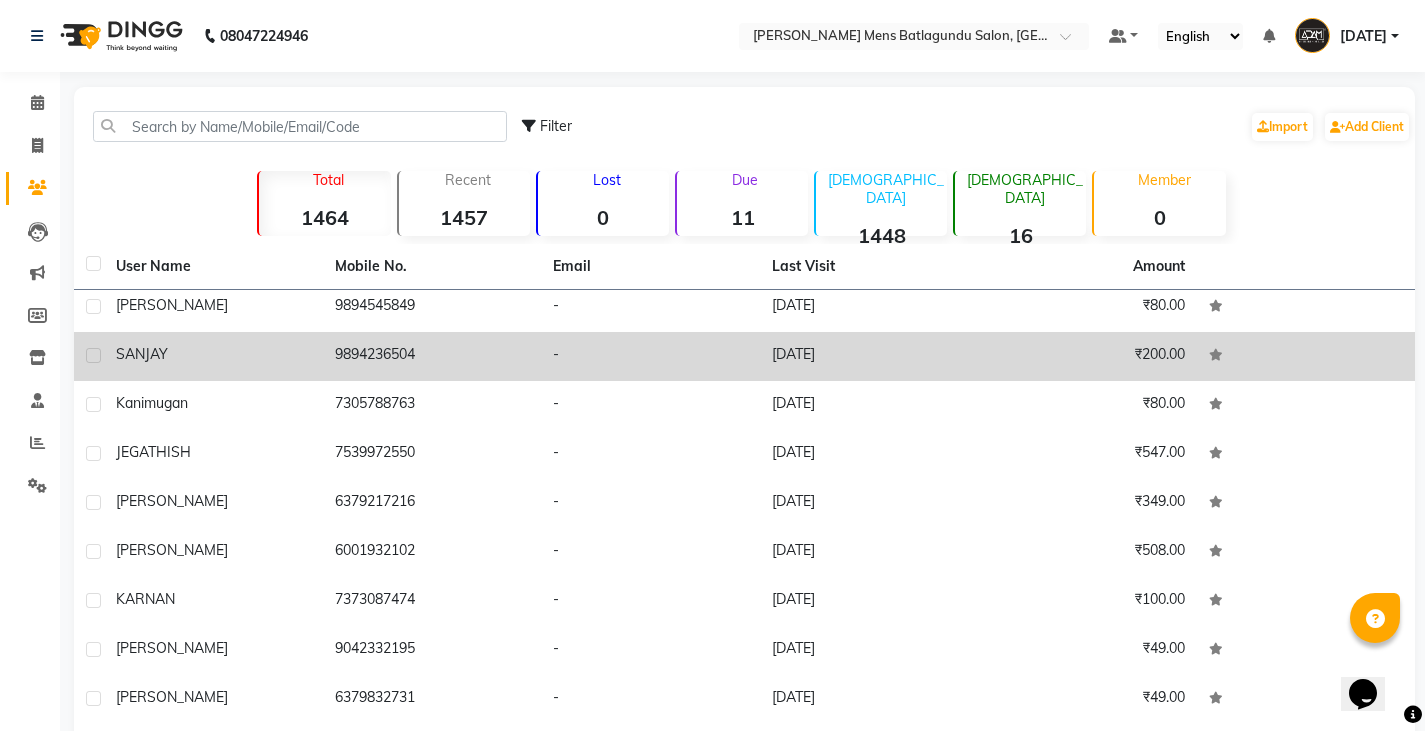 scroll, scrollTop: 0, scrollLeft: 0, axis: both 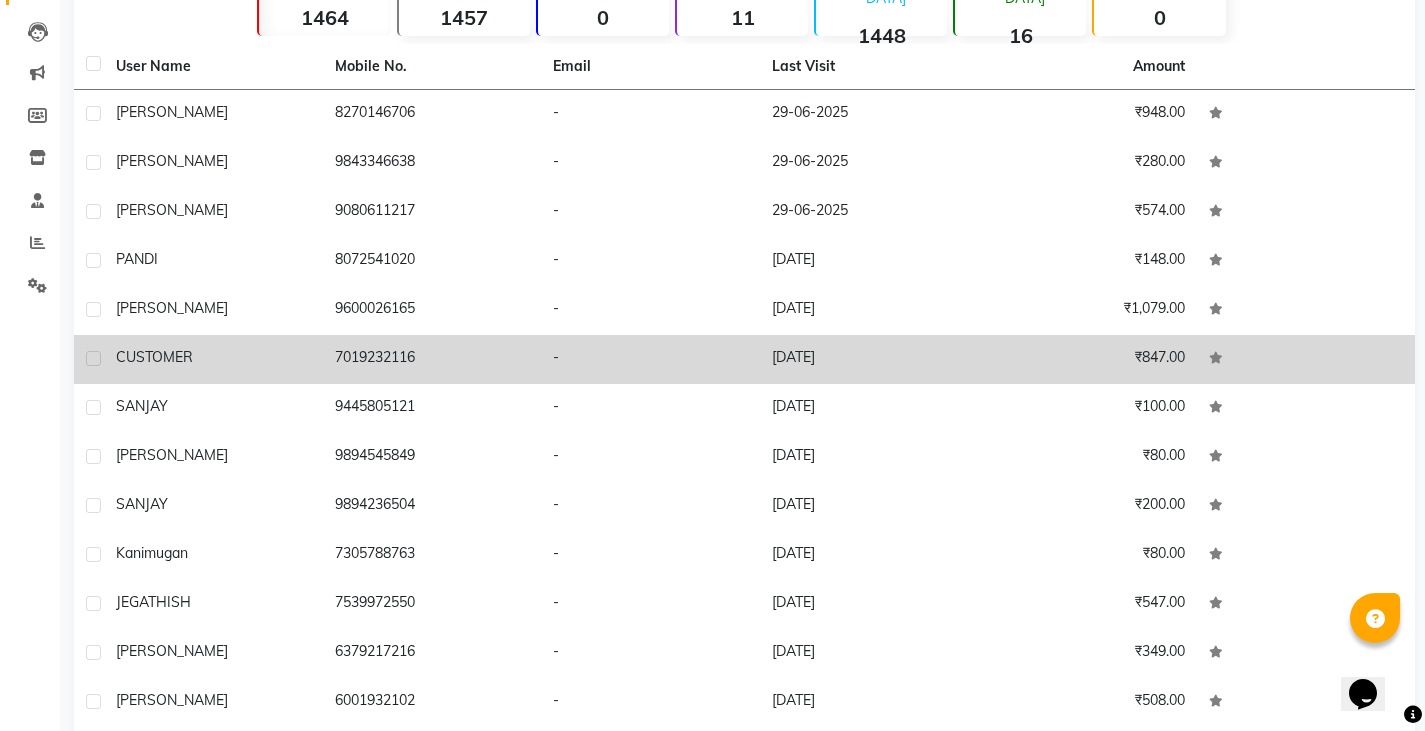 drag, startPoint x: 333, startPoint y: 353, endPoint x: 451, endPoint y: 353, distance: 118 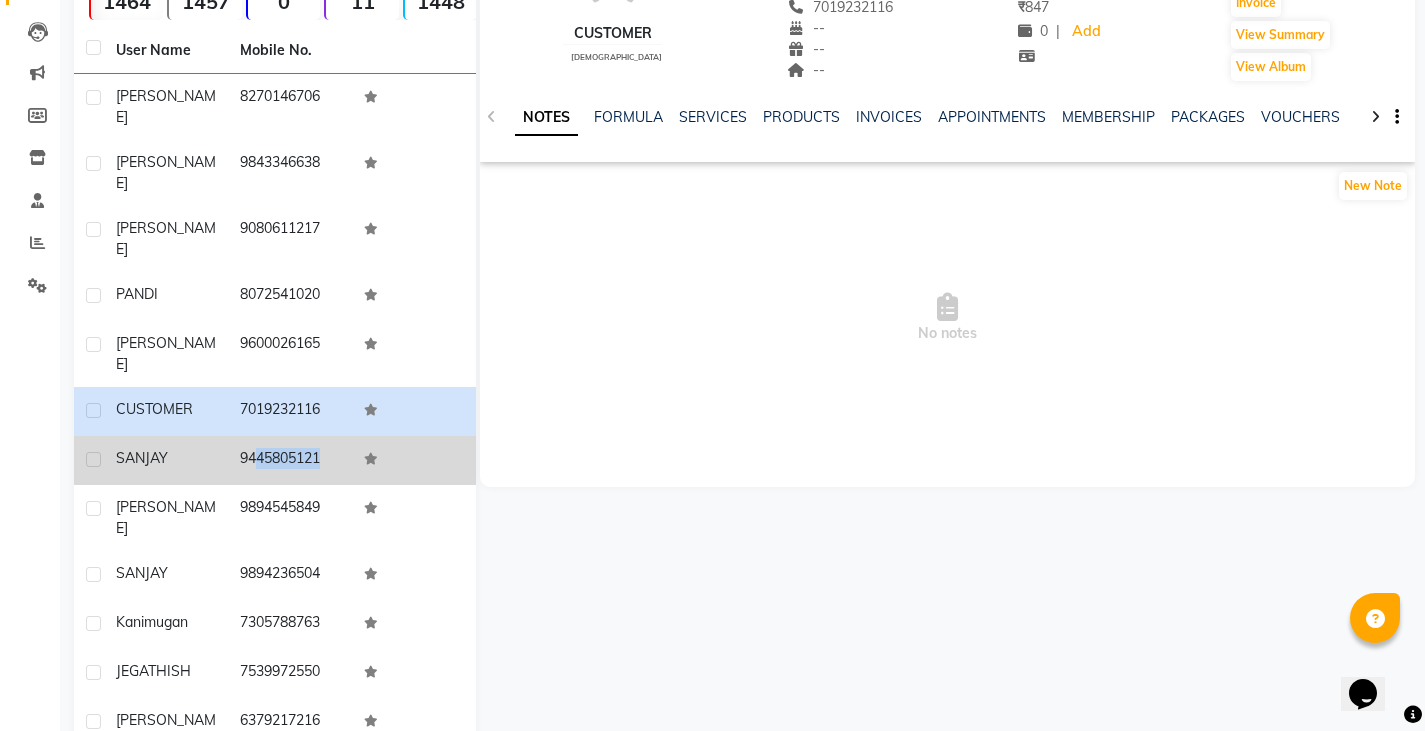 drag, startPoint x: 234, startPoint y: 417, endPoint x: 411, endPoint y: 441, distance: 178.6197 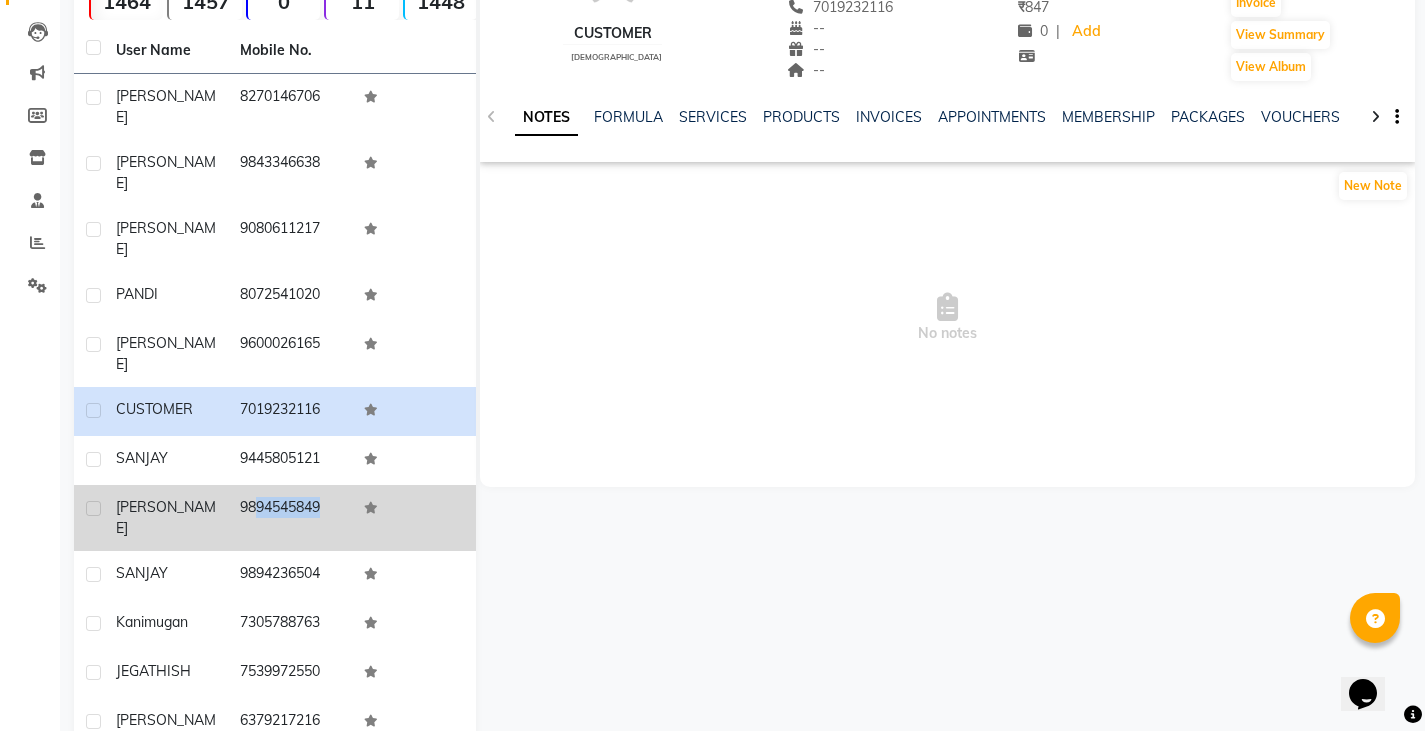 drag, startPoint x: 236, startPoint y: 466, endPoint x: 352, endPoint y: 469, distance: 116.03879 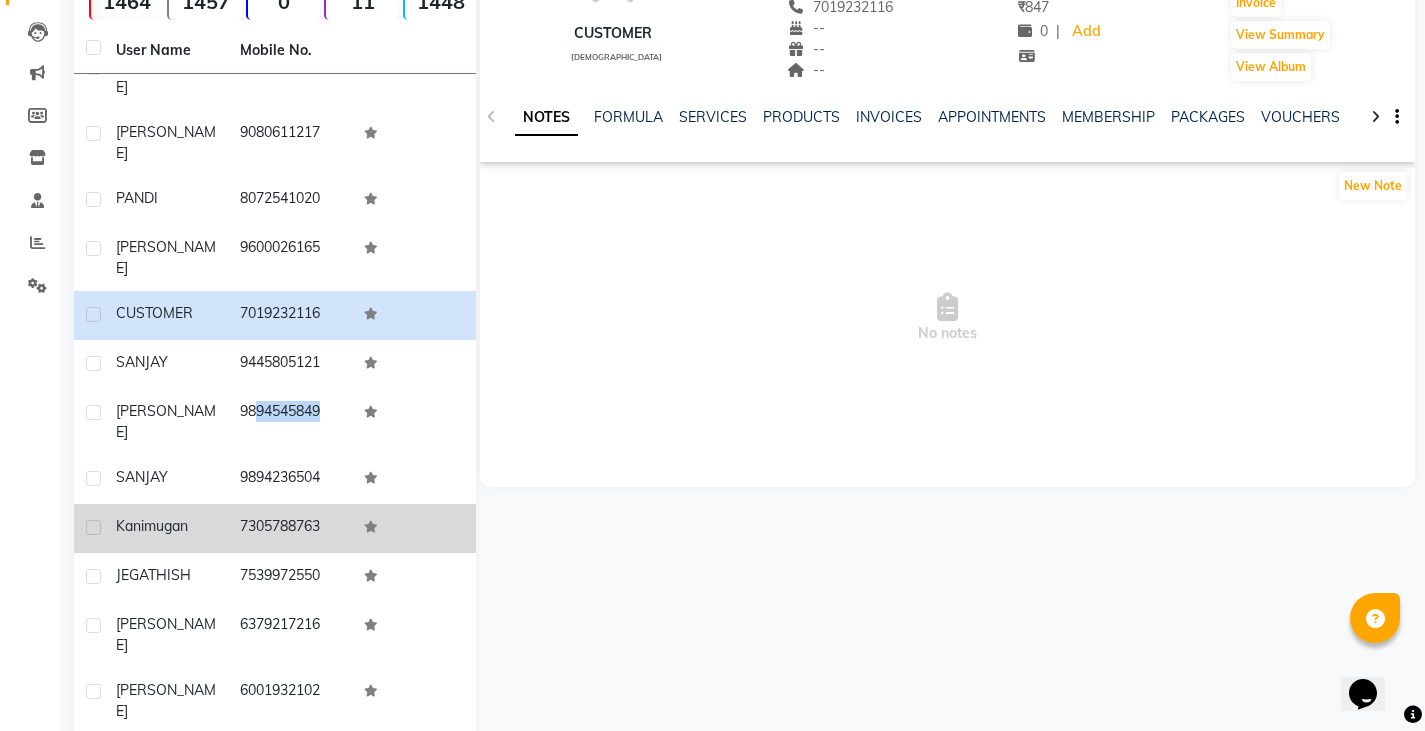 scroll, scrollTop: 200, scrollLeft: 0, axis: vertical 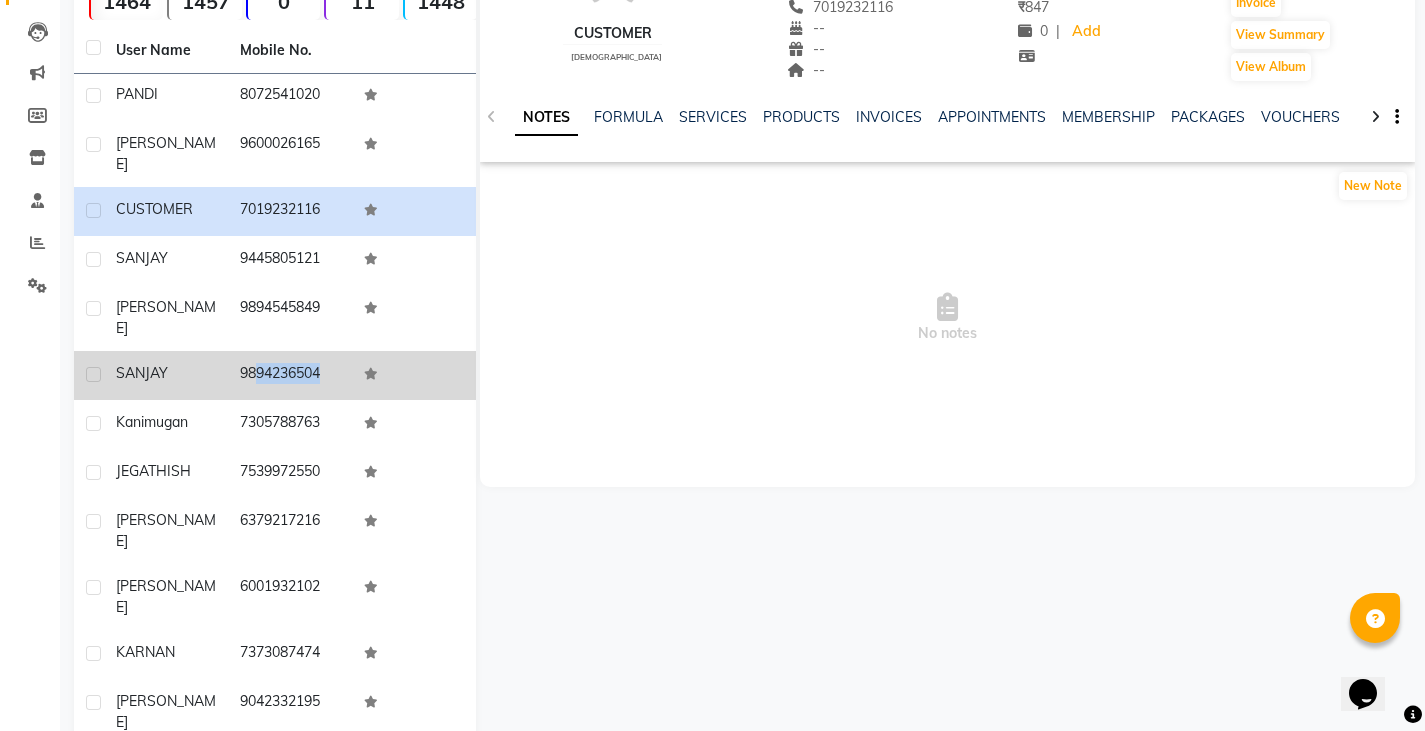 drag, startPoint x: 232, startPoint y: 317, endPoint x: 374, endPoint y: 315, distance: 142.01408 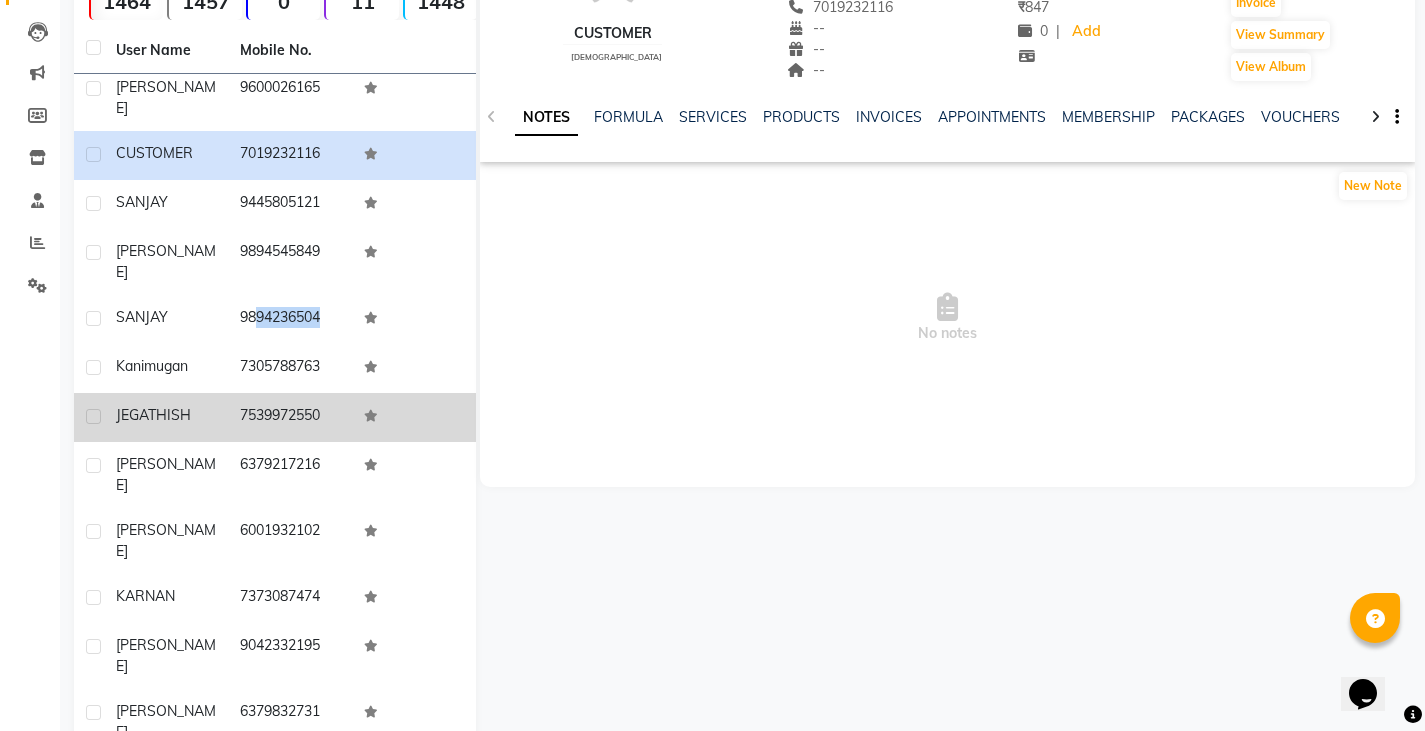 scroll, scrollTop: 300, scrollLeft: 0, axis: vertical 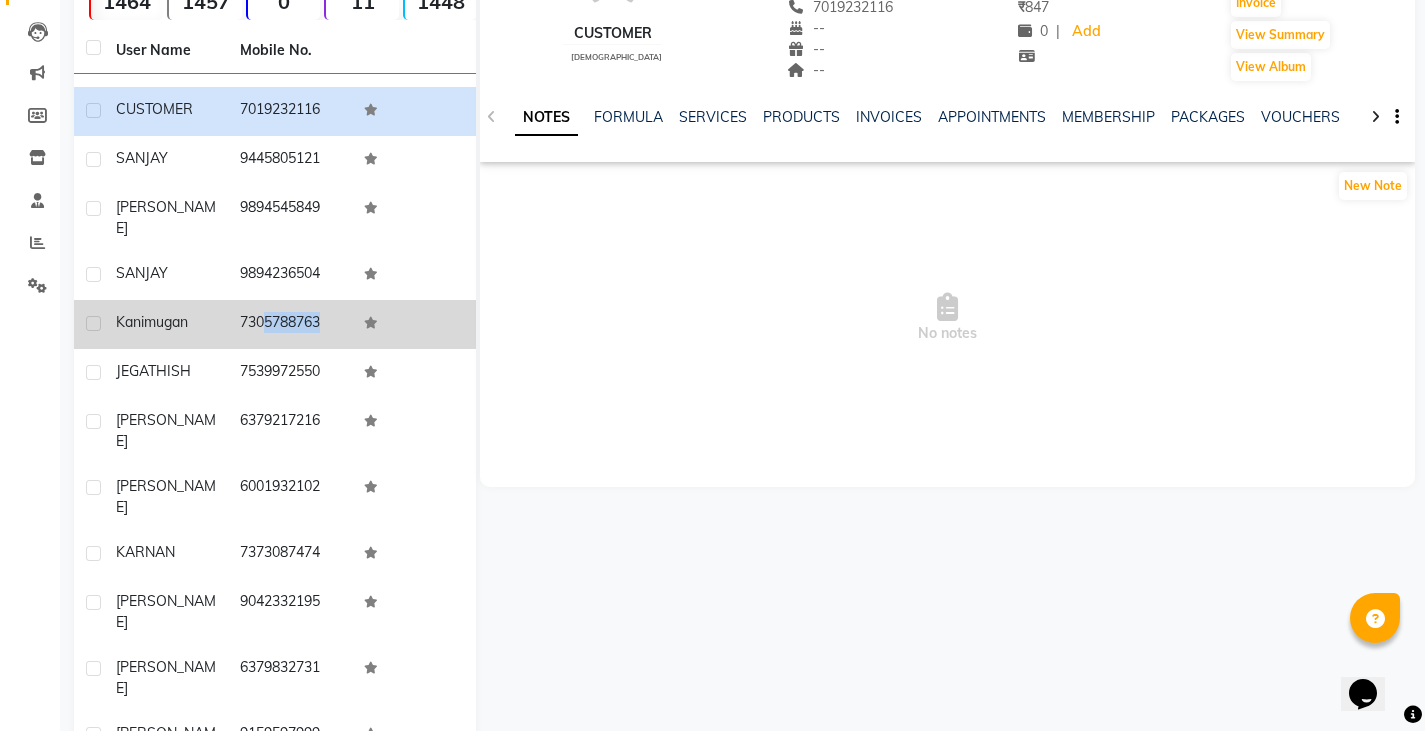 drag, startPoint x: 240, startPoint y: 263, endPoint x: 414, endPoint y: 270, distance: 174.14075 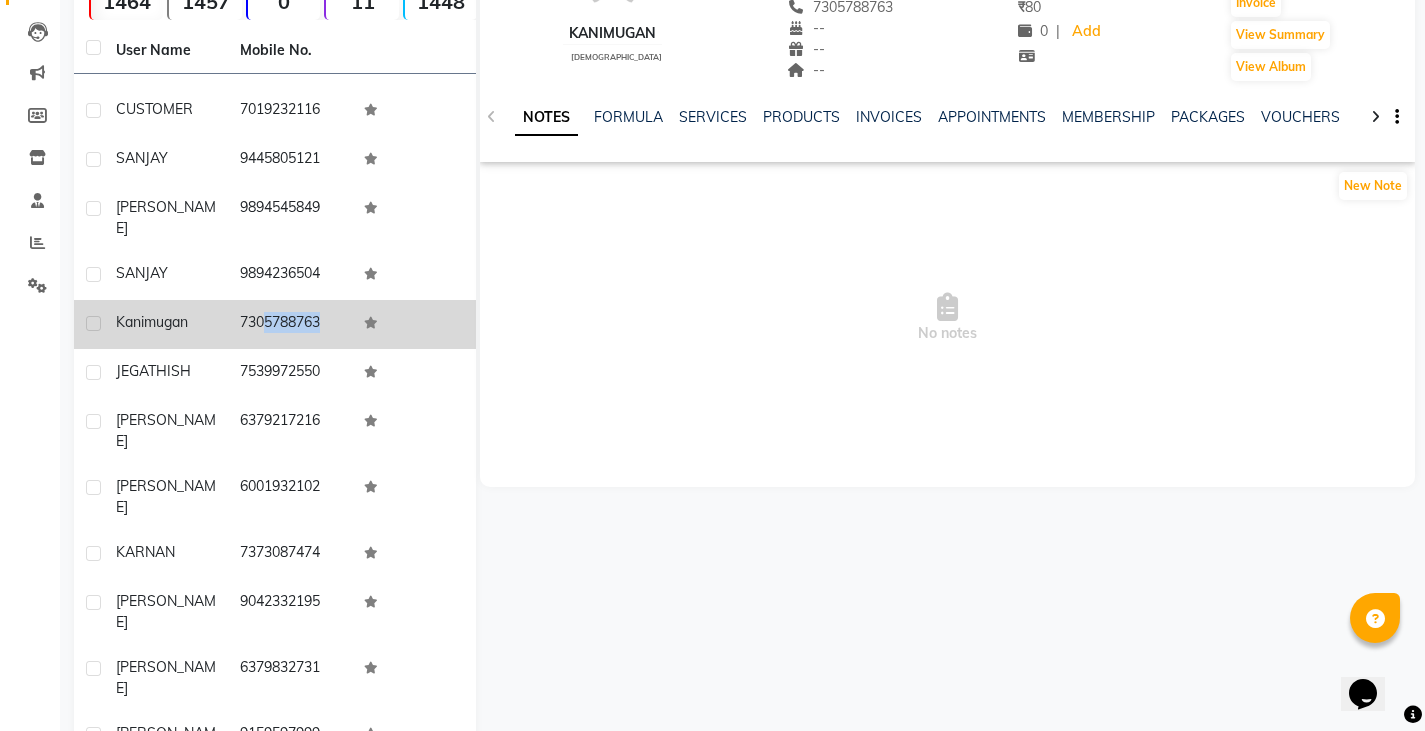 drag, startPoint x: 238, startPoint y: 264, endPoint x: 321, endPoint y: 271, distance: 83.294655 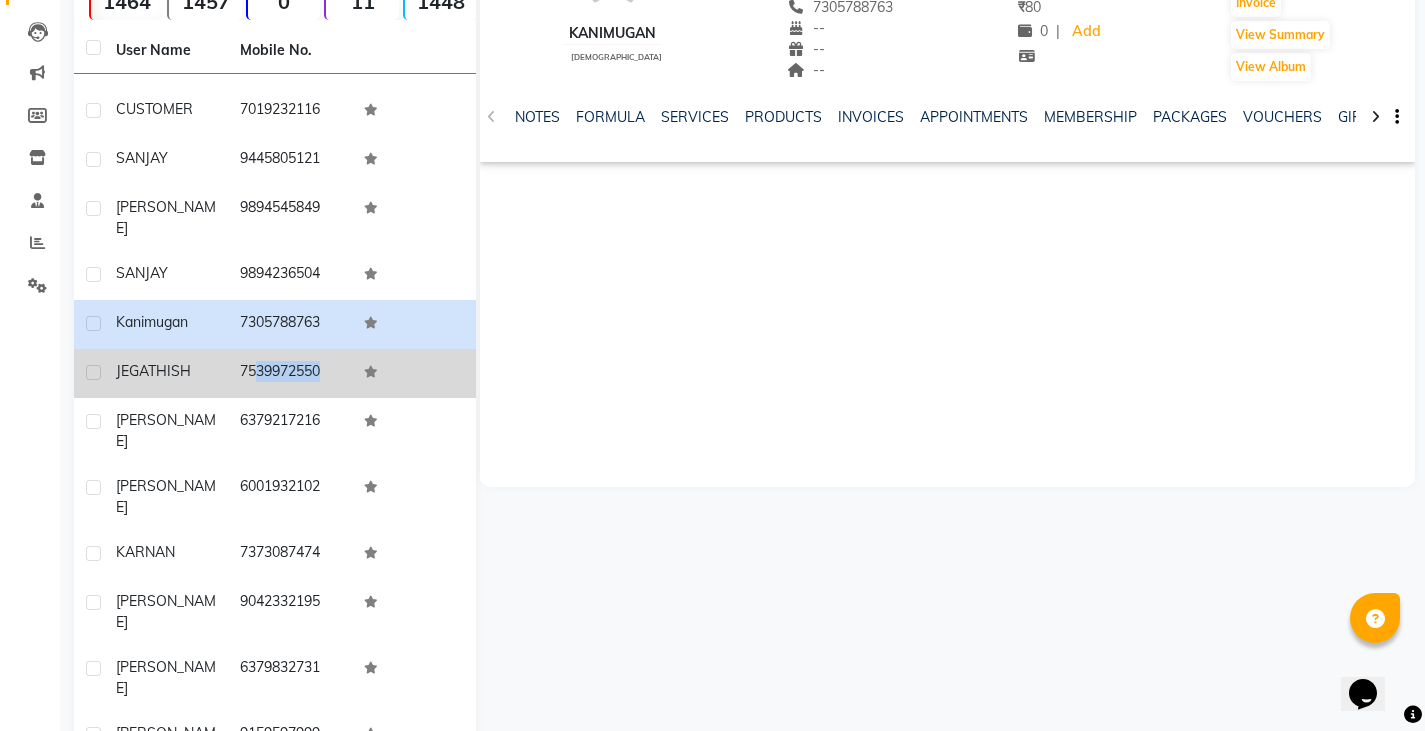 drag, startPoint x: 235, startPoint y: 317, endPoint x: 415, endPoint y: 306, distance: 180.3358 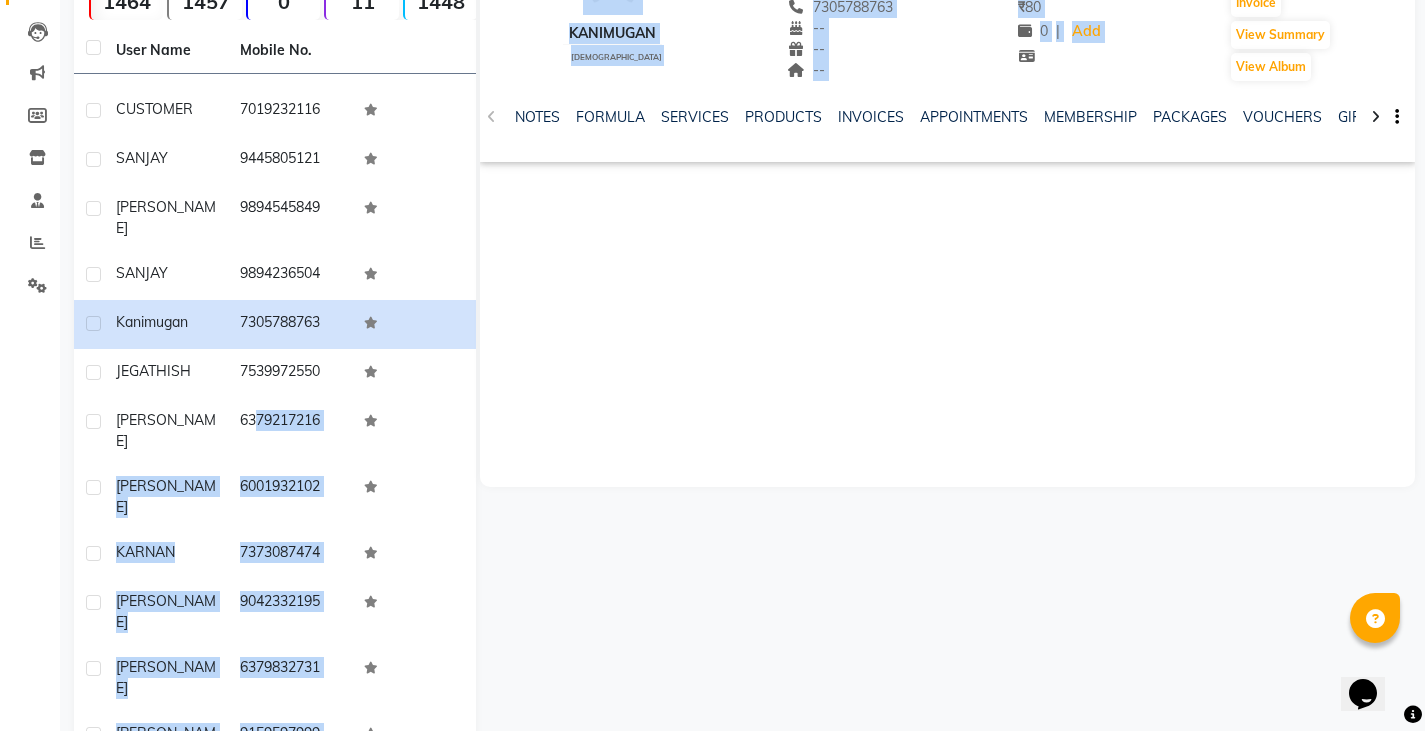 drag, startPoint x: 234, startPoint y: 365, endPoint x: 488, endPoint y: 370, distance: 254.04921 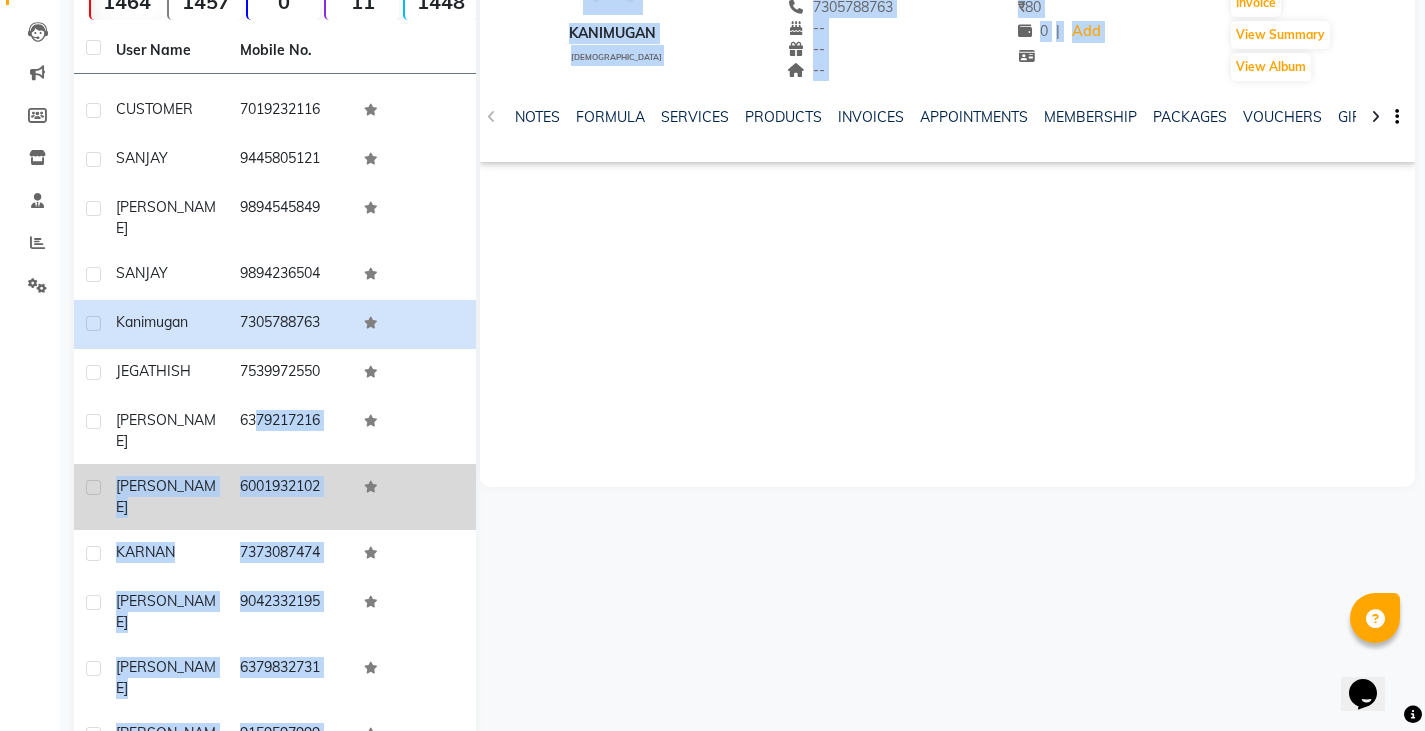 drag, startPoint x: 231, startPoint y: 452, endPoint x: 220, endPoint y: 409, distance: 44.38468 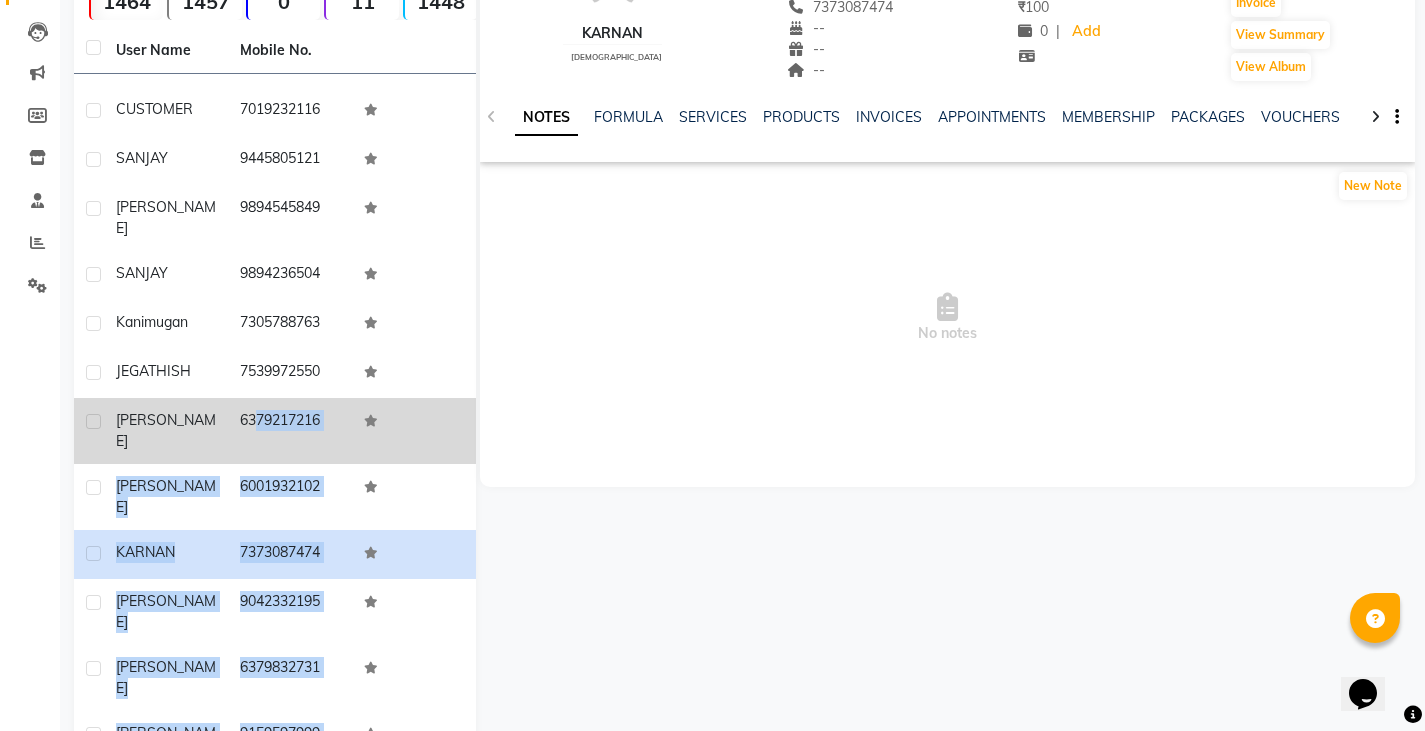 click on "6379217216" 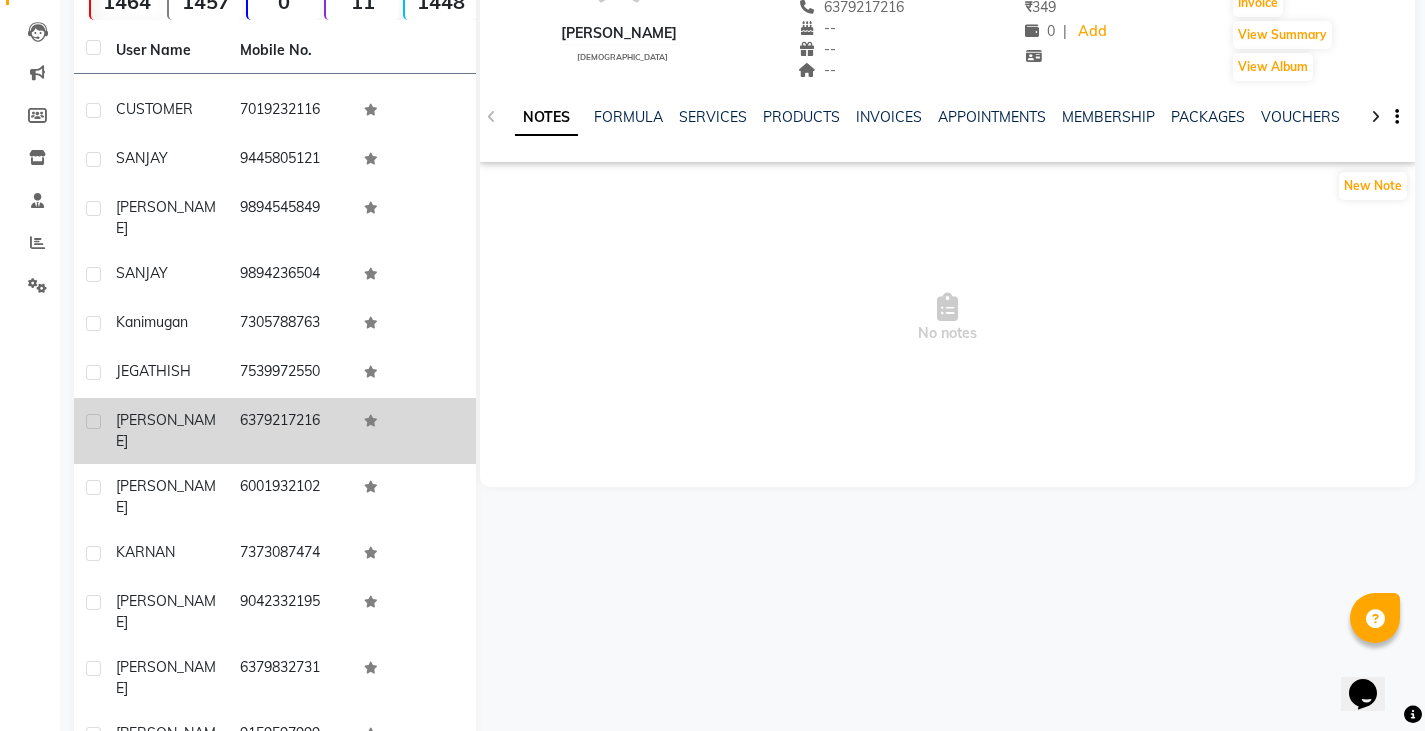 drag, startPoint x: 232, startPoint y: 367, endPoint x: 326, endPoint y: 366, distance: 94.00532 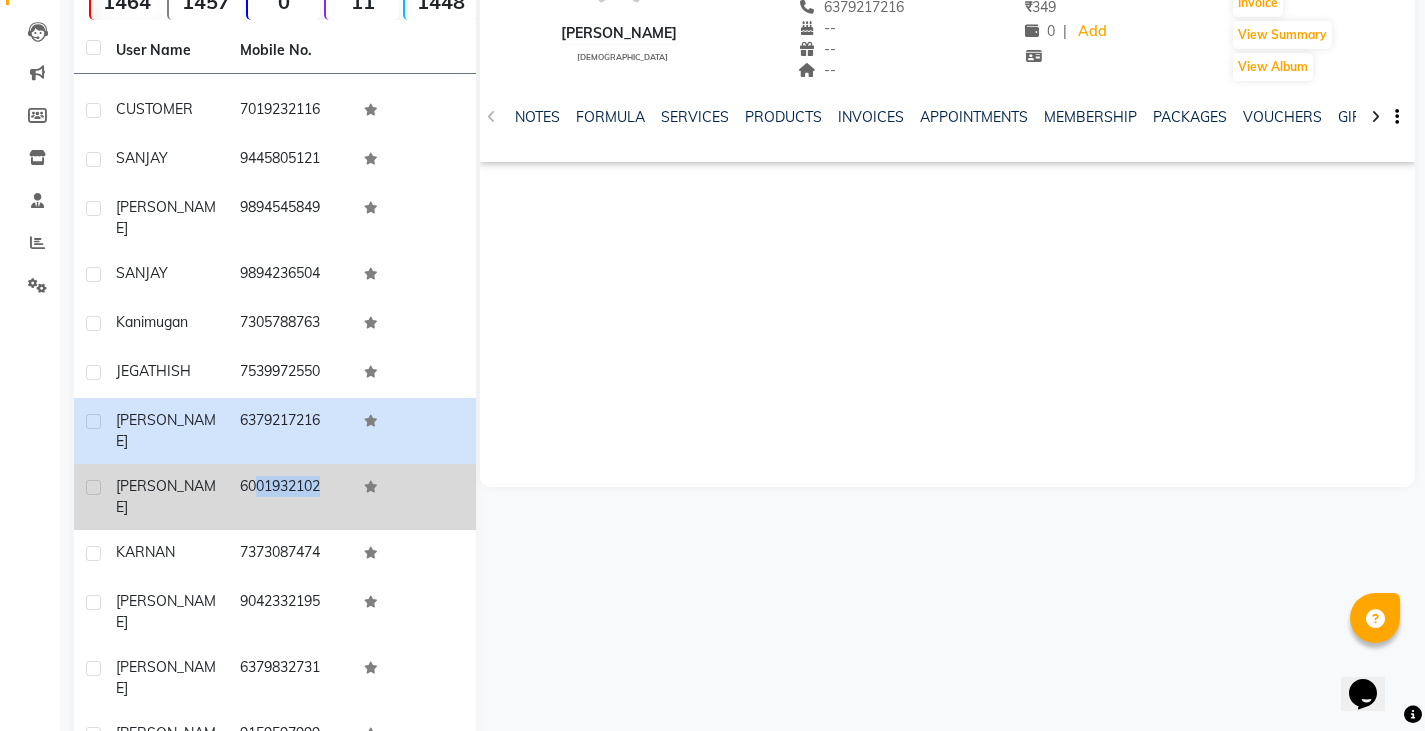drag, startPoint x: 229, startPoint y: 419, endPoint x: 388, endPoint y: 431, distance: 159.4522 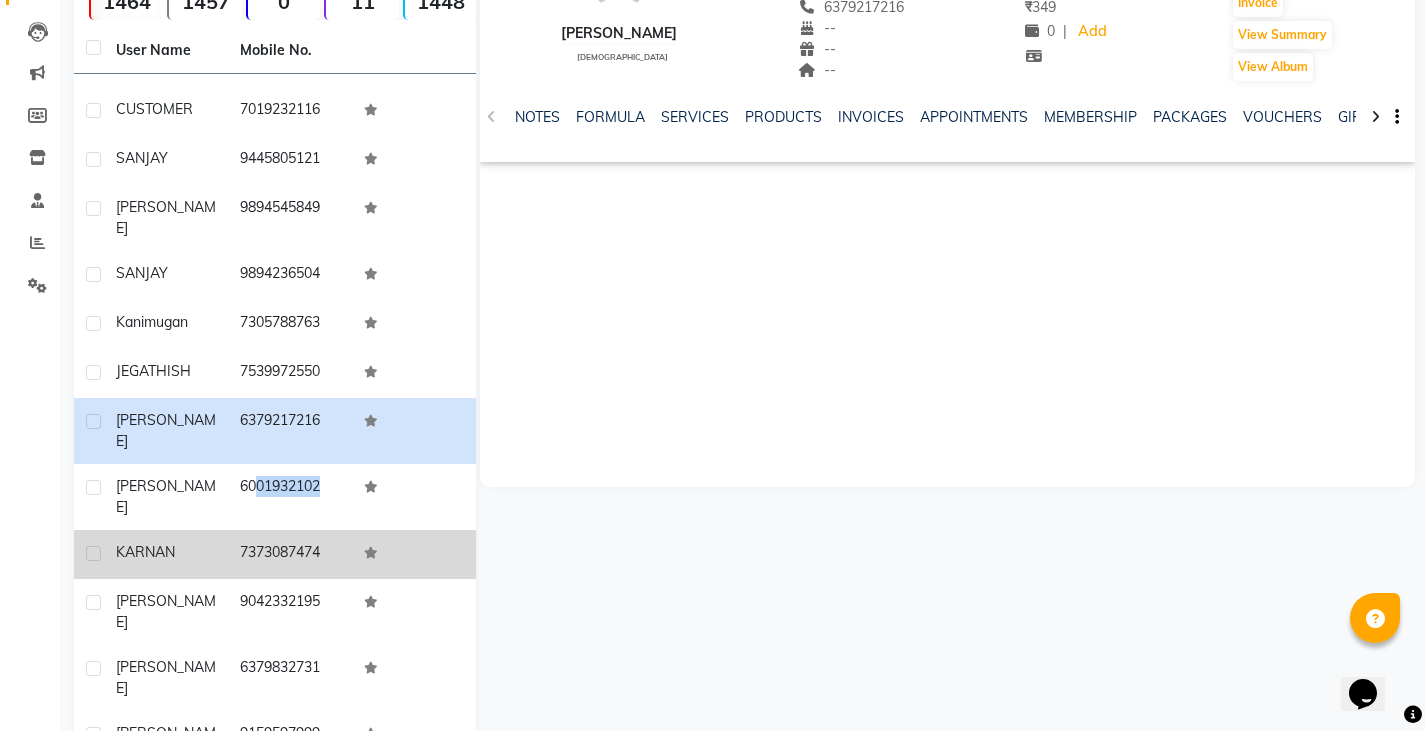drag, startPoint x: 231, startPoint y: 463, endPoint x: 347, endPoint y: 472, distance: 116.34862 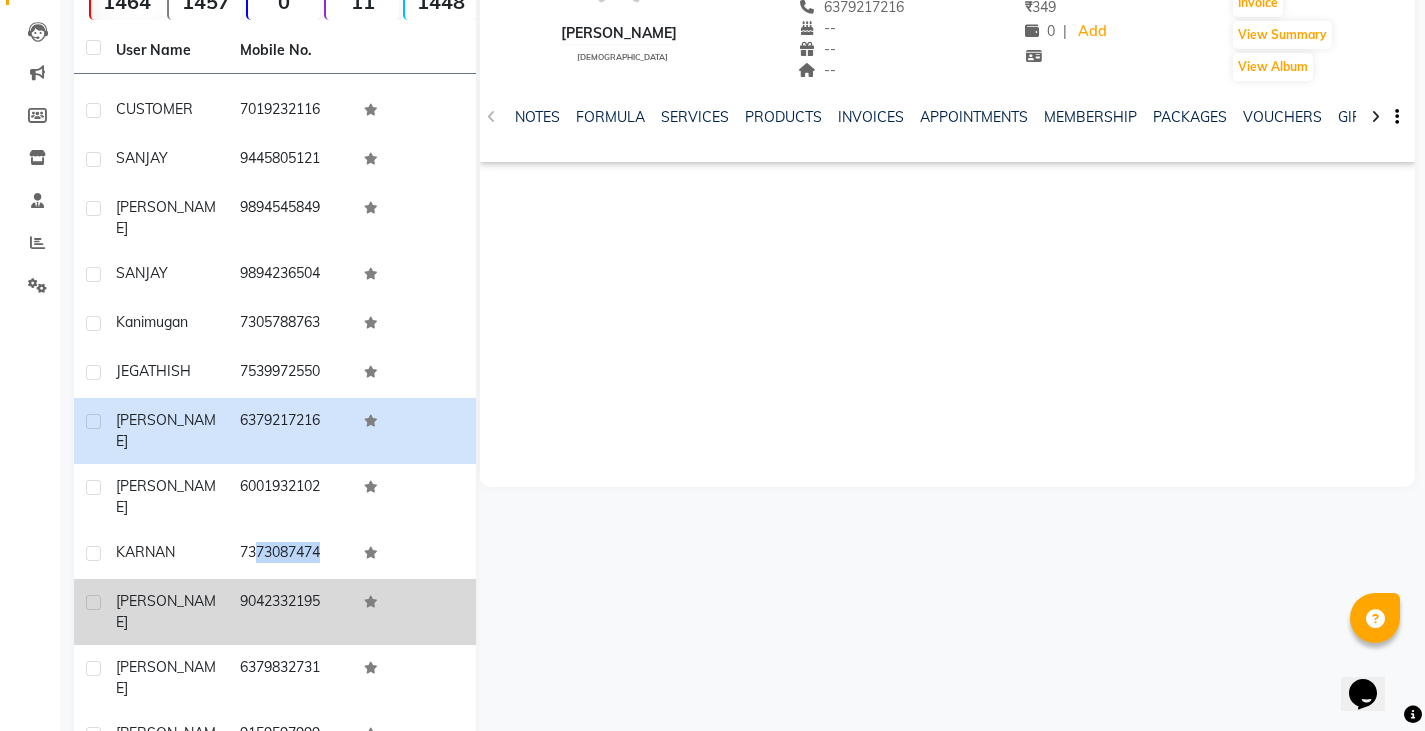 drag, startPoint x: 225, startPoint y: 515, endPoint x: 330, endPoint y: 525, distance: 105.47511 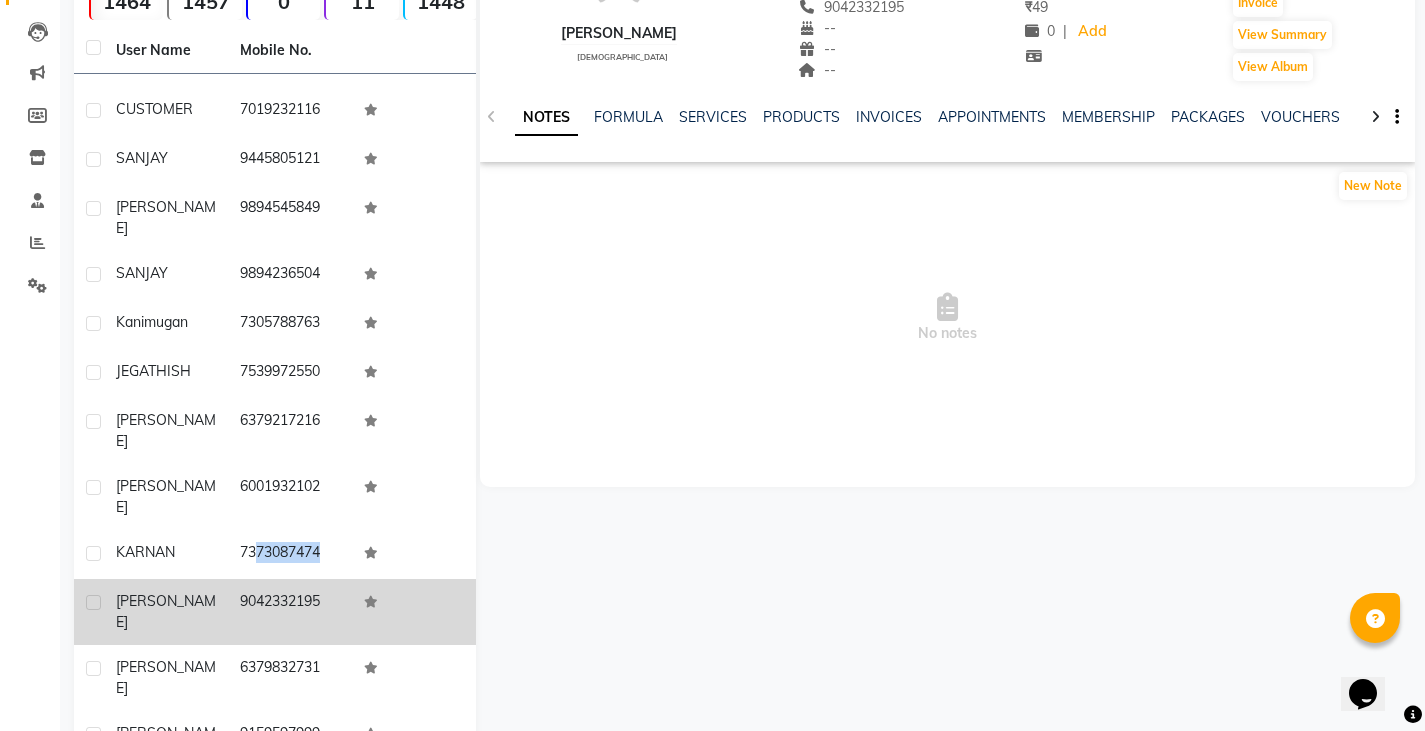 scroll, scrollTop: 500, scrollLeft: 0, axis: vertical 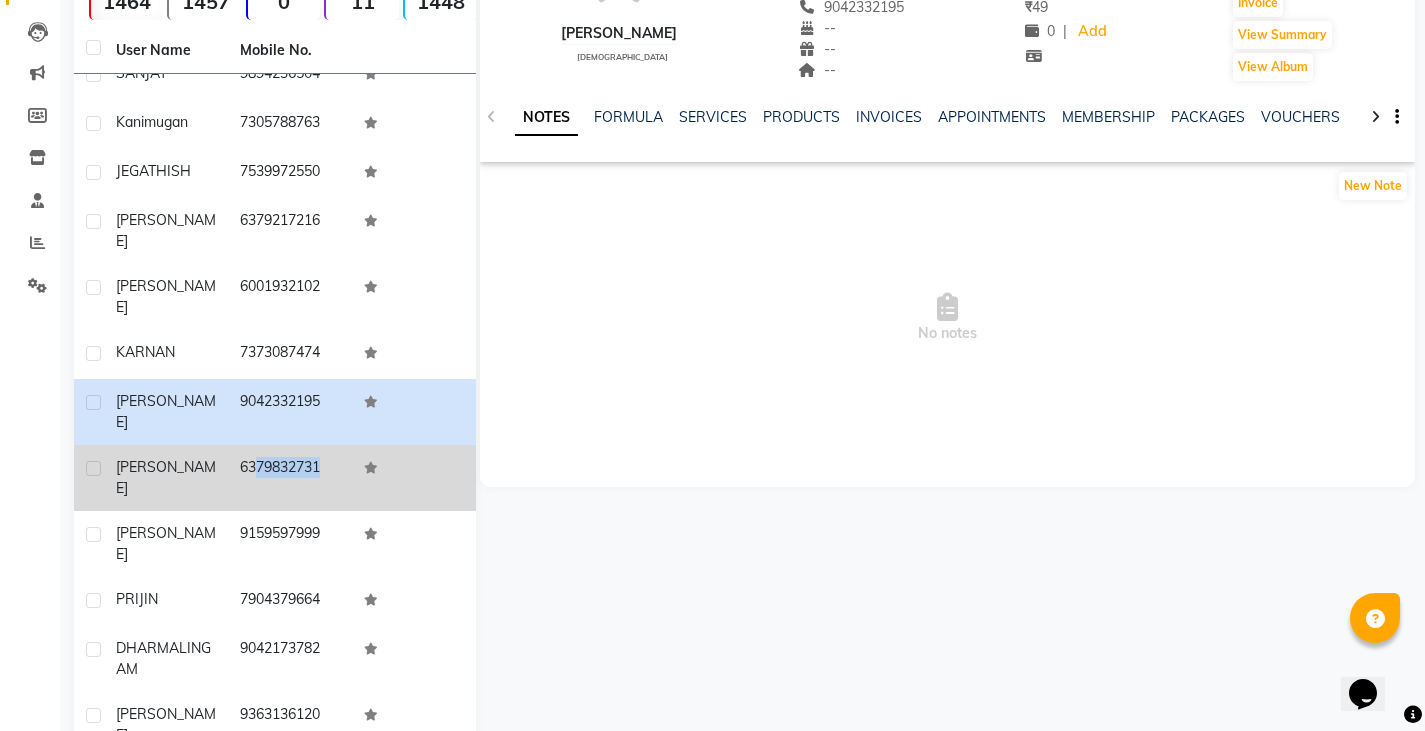 drag, startPoint x: 231, startPoint y: 367, endPoint x: 347, endPoint y: 358, distance: 116.34862 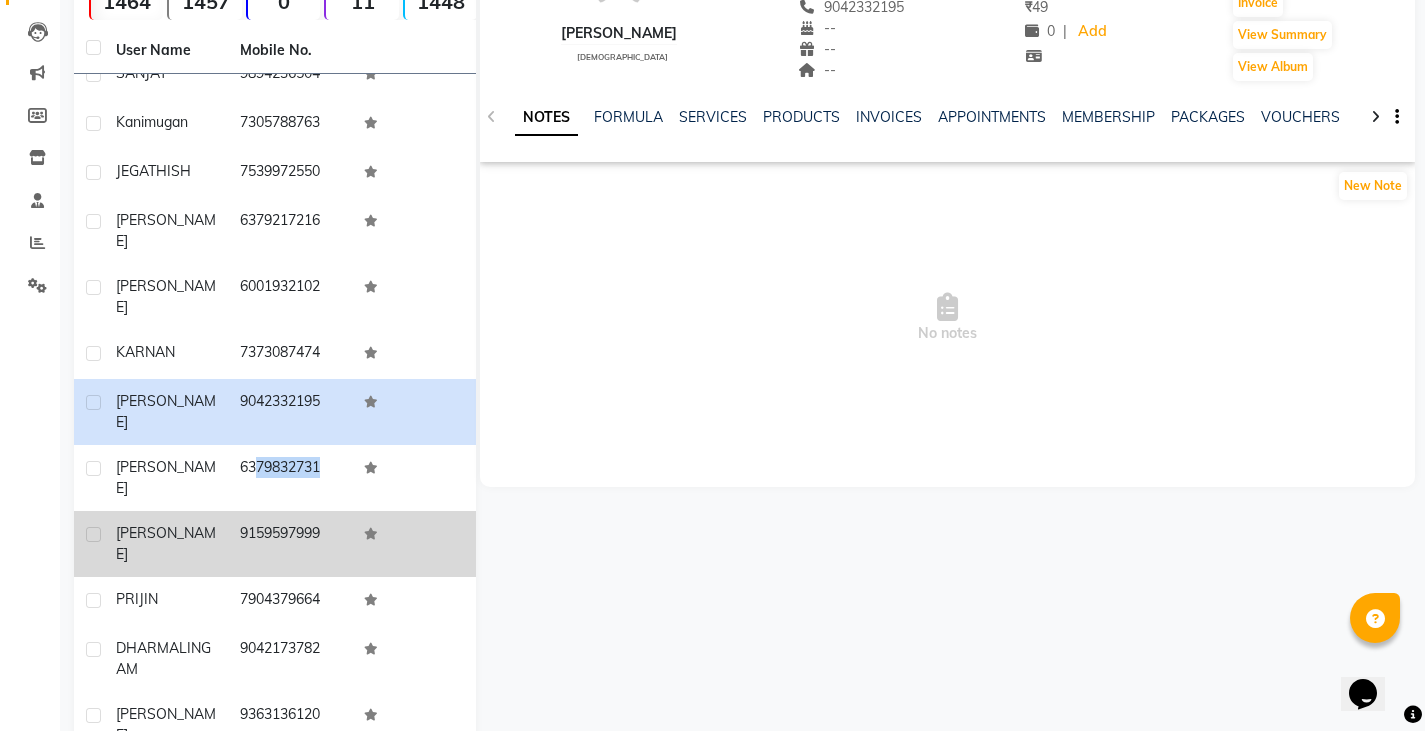 scroll, scrollTop: 600, scrollLeft: 0, axis: vertical 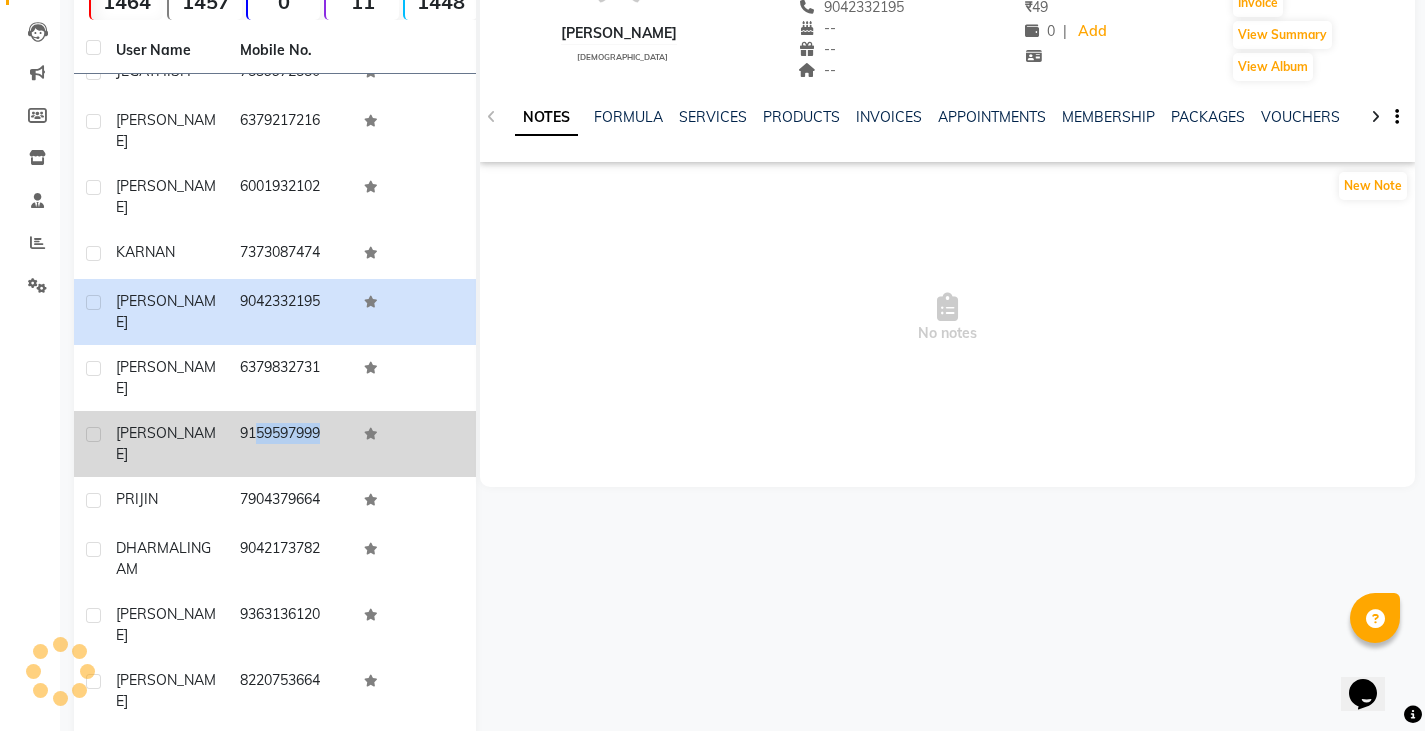 drag, startPoint x: 235, startPoint y: 323, endPoint x: 344, endPoint y: 338, distance: 110.02727 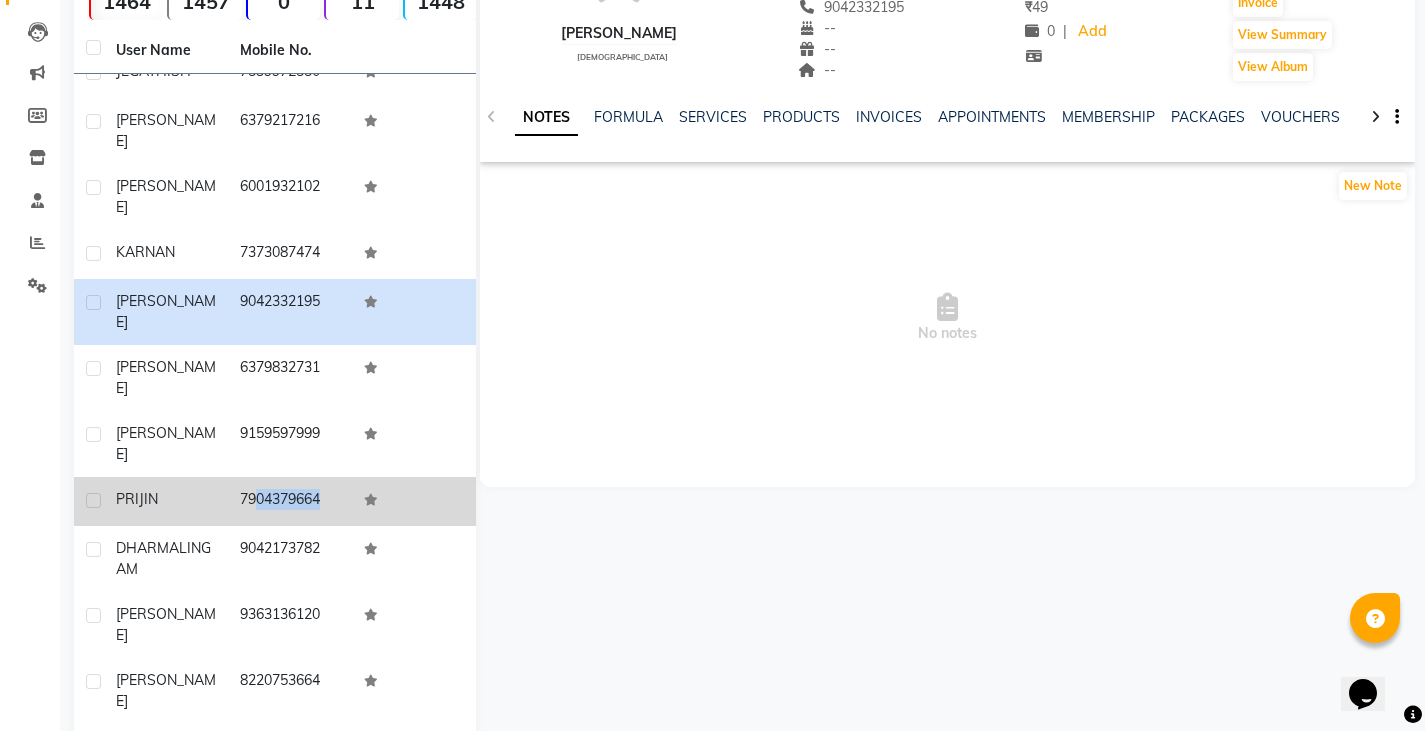drag, startPoint x: 239, startPoint y: 391, endPoint x: 376, endPoint y: 392, distance: 137.00365 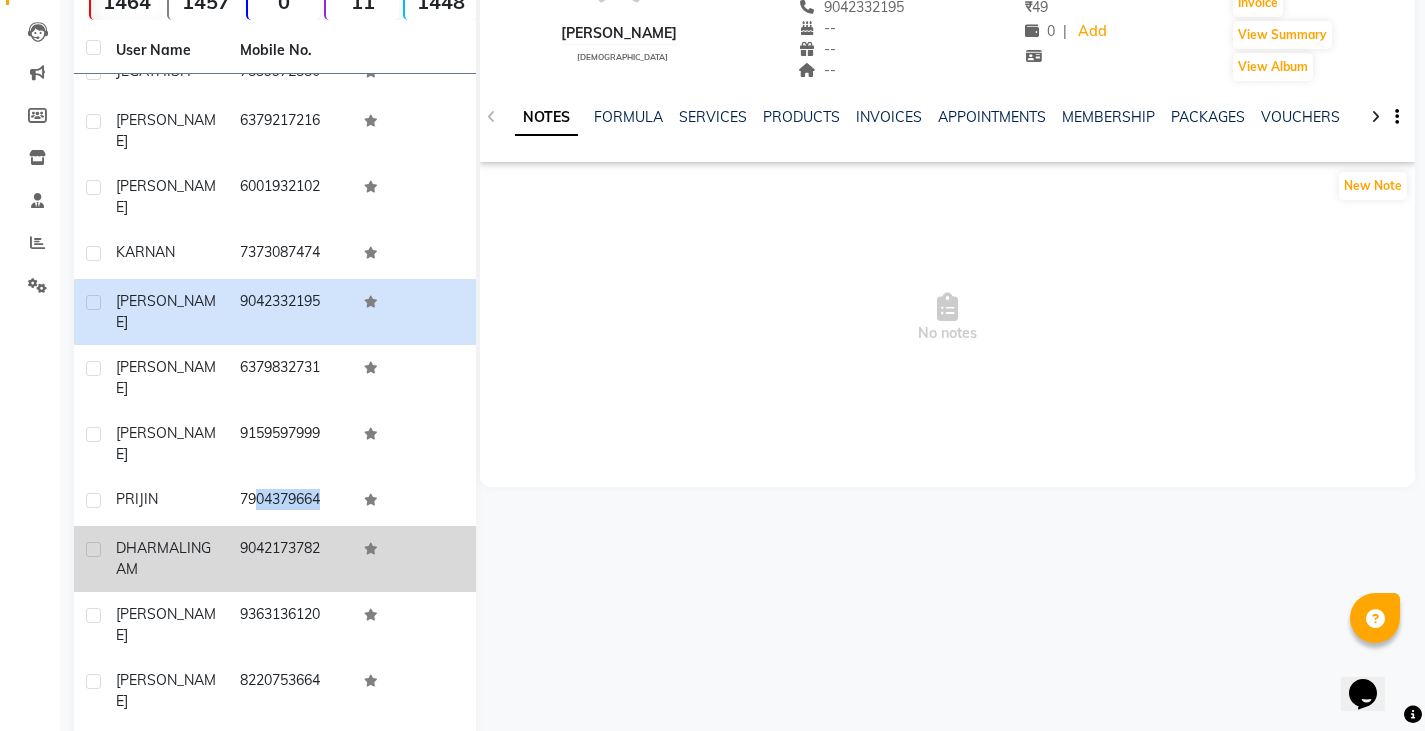 drag, startPoint x: 230, startPoint y: 442, endPoint x: 330, endPoint y: 447, distance: 100.12492 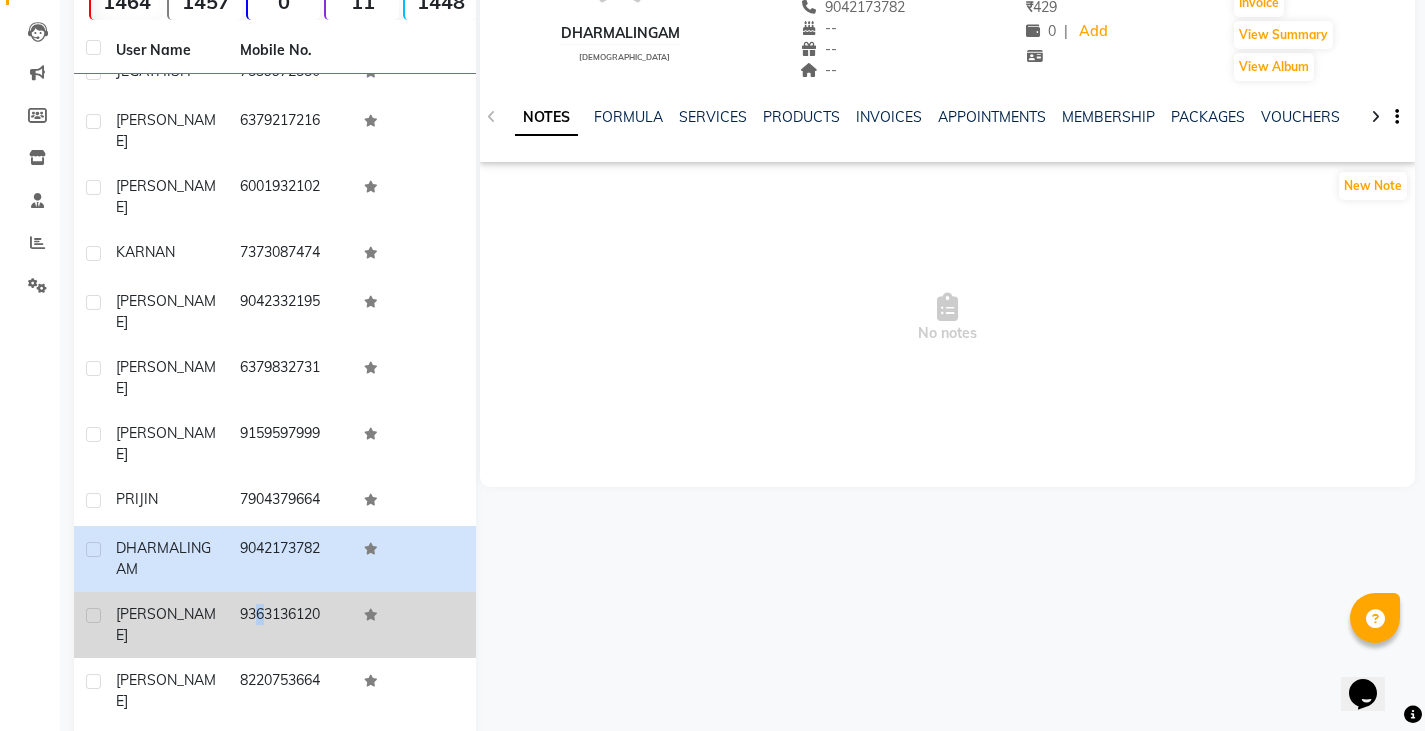 drag, startPoint x: 232, startPoint y: 509, endPoint x: 368, endPoint y: 506, distance: 136.03308 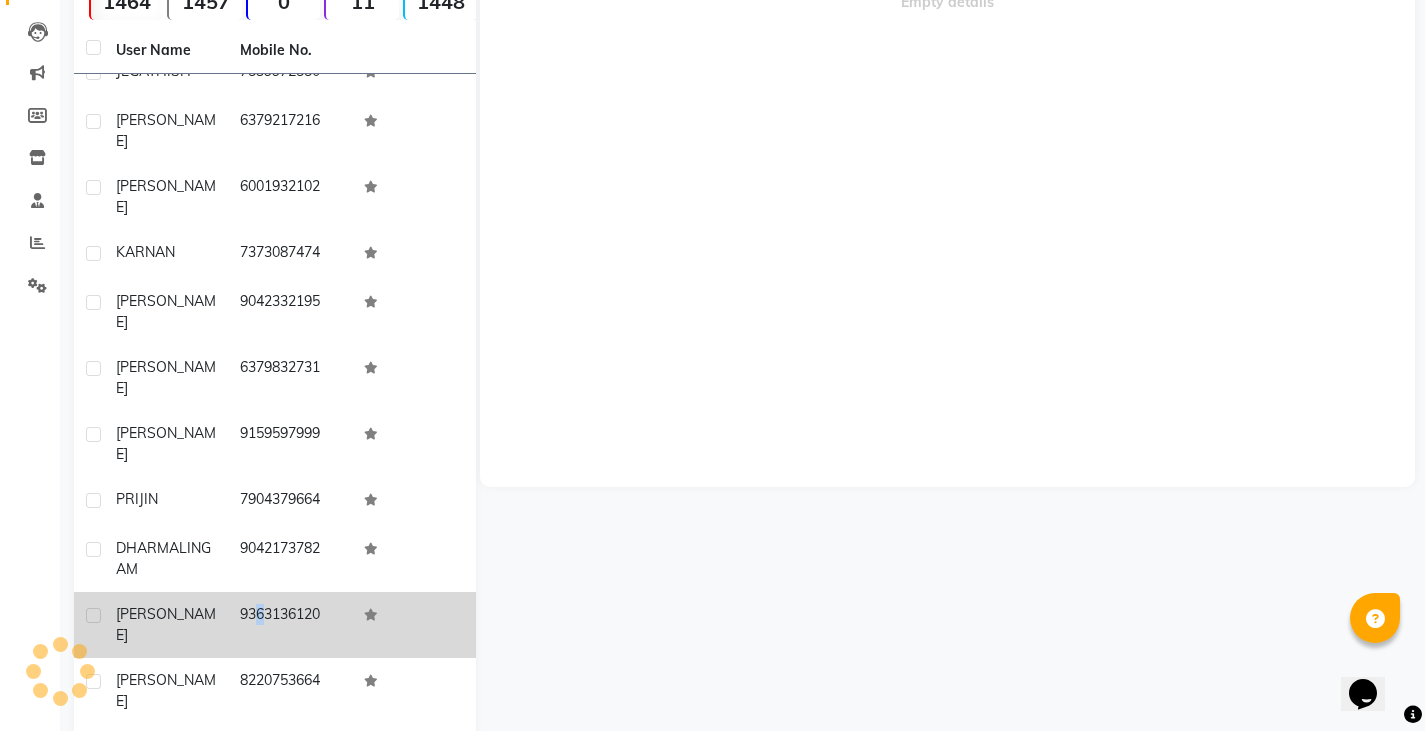 click on "9363136120" 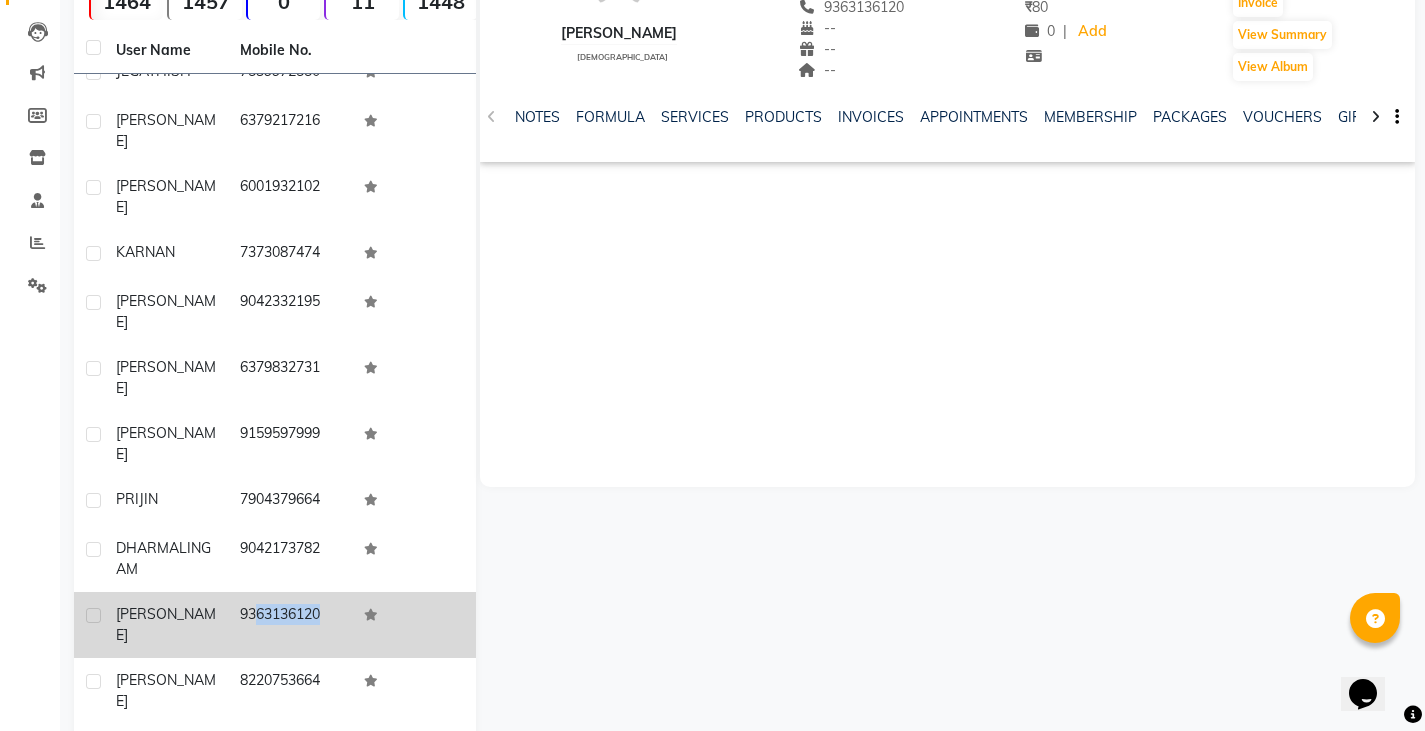 drag, startPoint x: 237, startPoint y: 506, endPoint x: 354, endPoint y: 513, distance: 117.20921 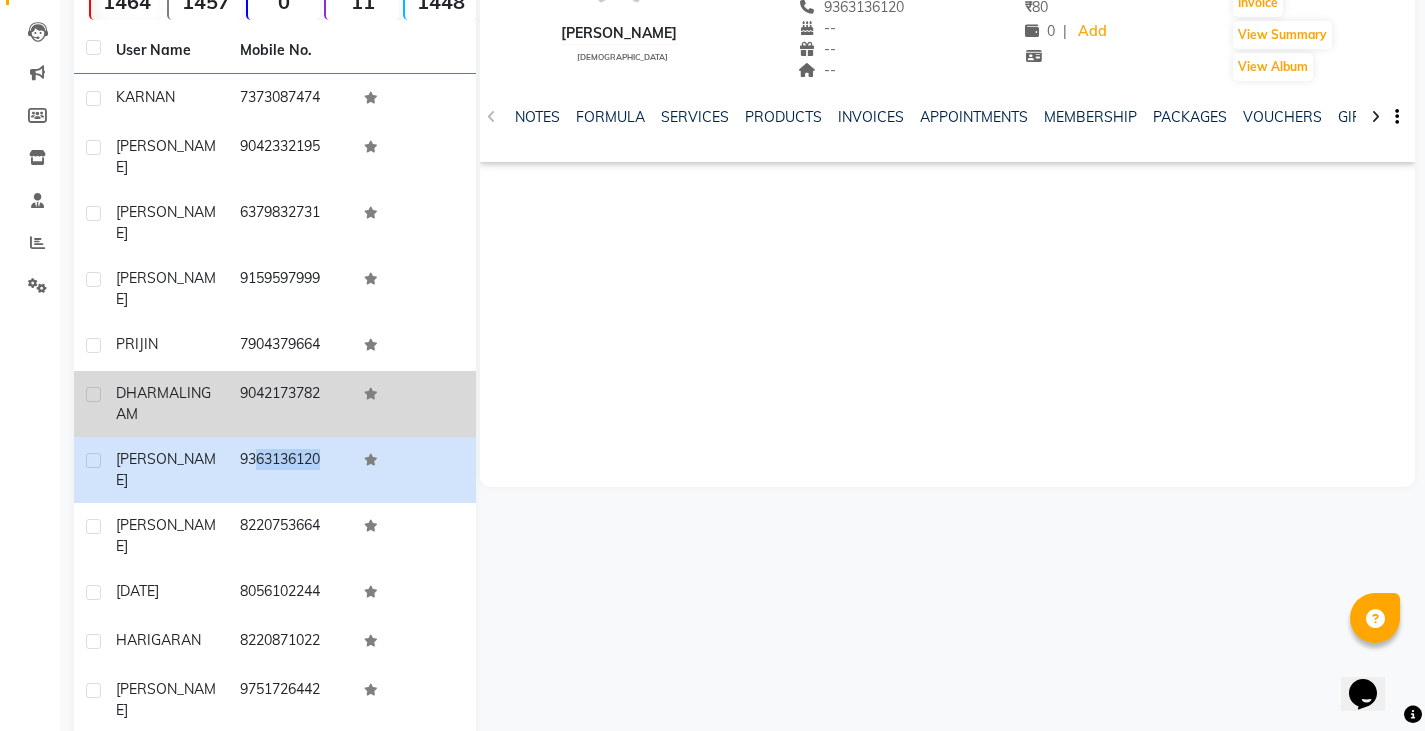 scroll, scrollTop: 800, scrollLeft: 0, axis: vertical 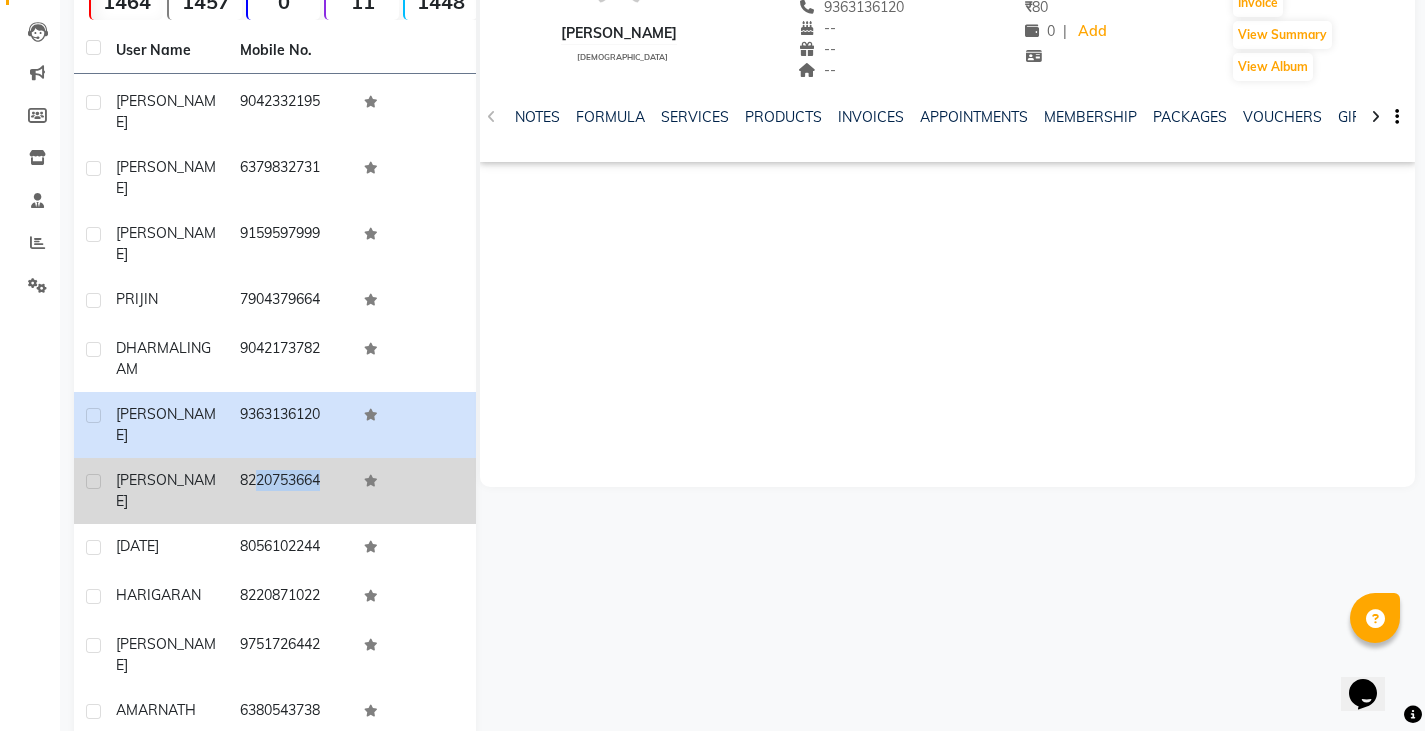 drag, startPoint x: 237, startPoint y: 362, endPoint x: 372, endPoint y: 374, distance: 135.53229 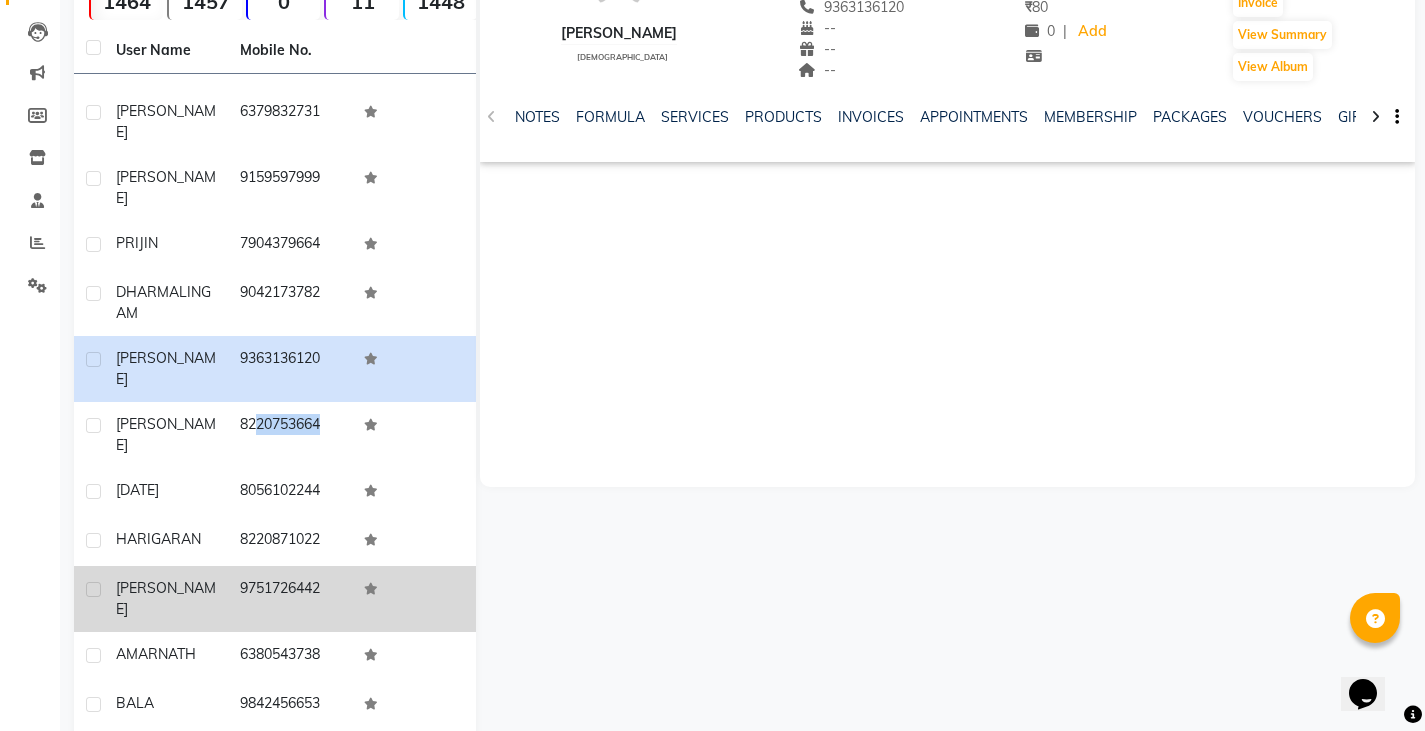 scroll, scrollTop: 900, scrollLeft: 0, axis: vertical 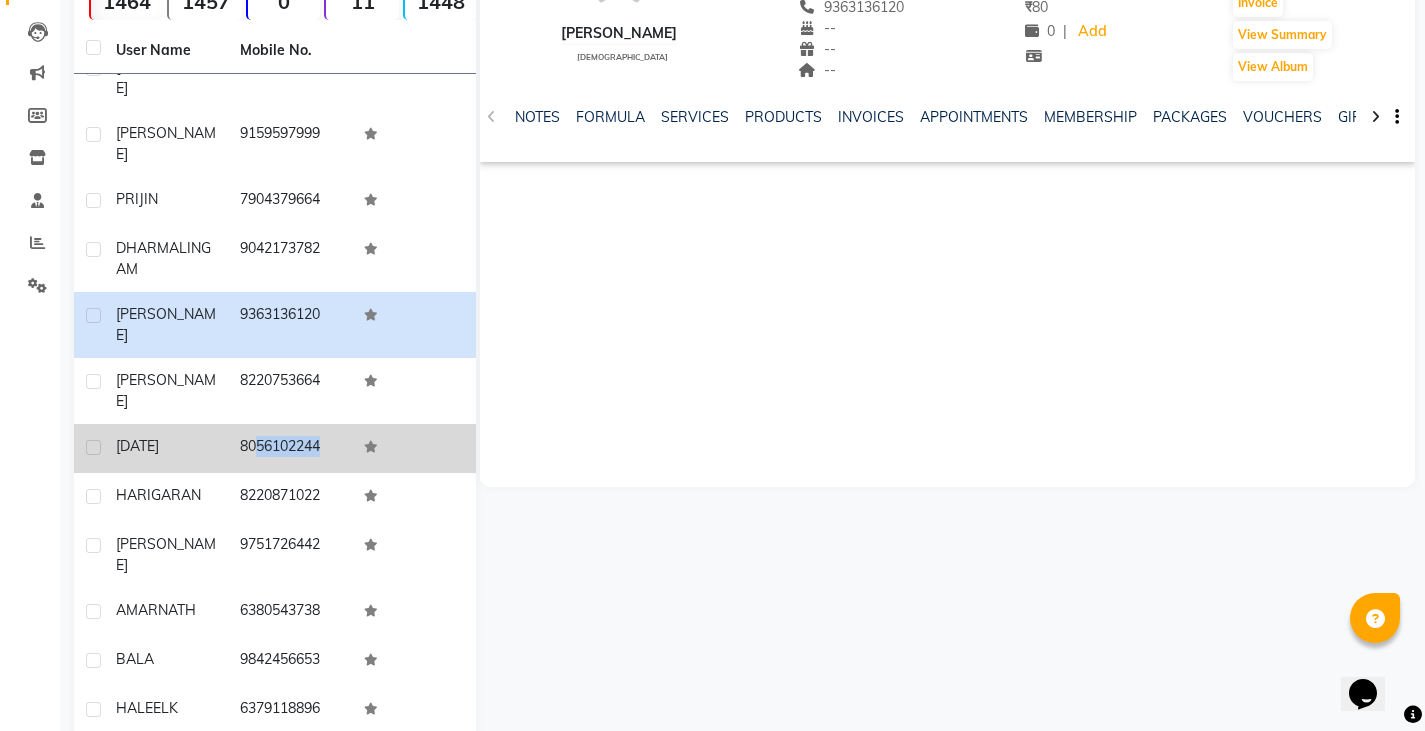 drag, startPoint x: 228, startPoint y: 309, endPoint x: 375, endPoint y: 308, distance: 147.0034 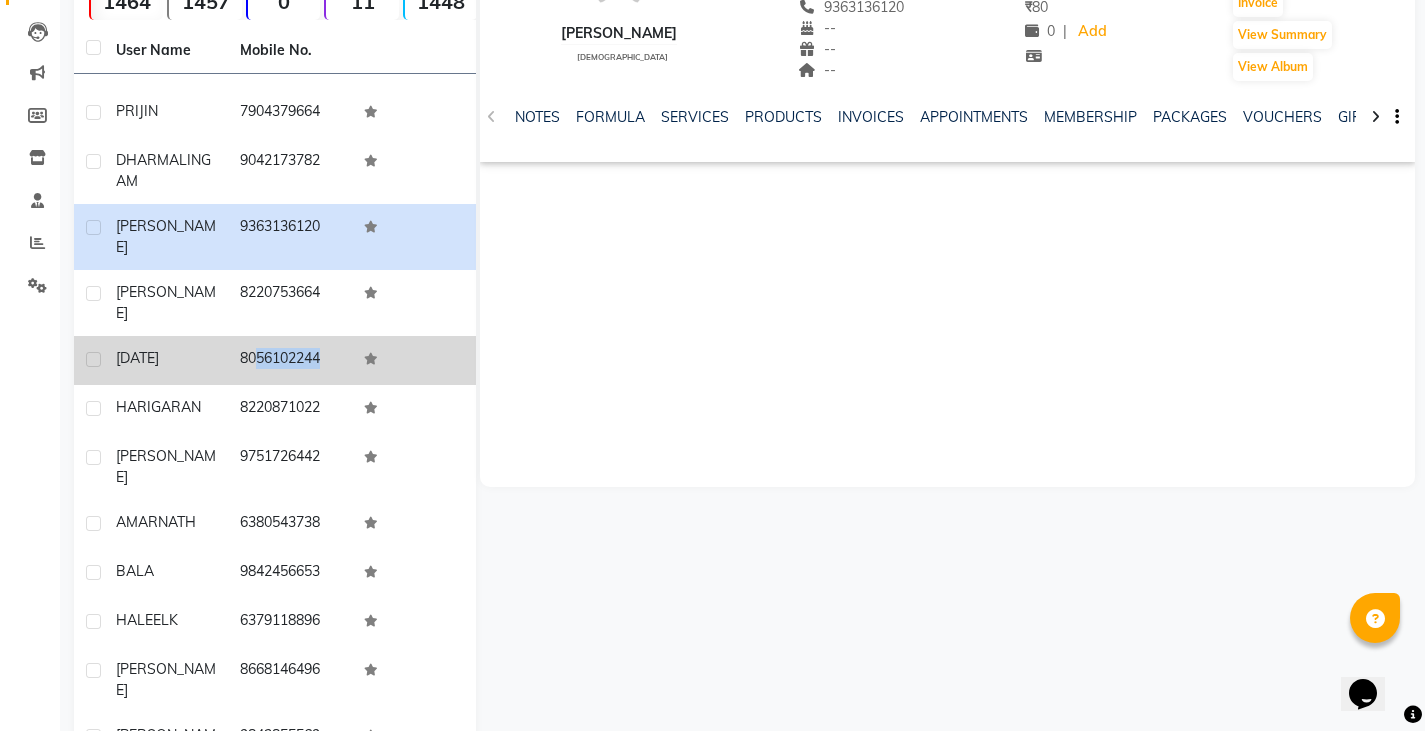 scroll, scrollTop: 900, scrollLeft: 0, axis: vertical 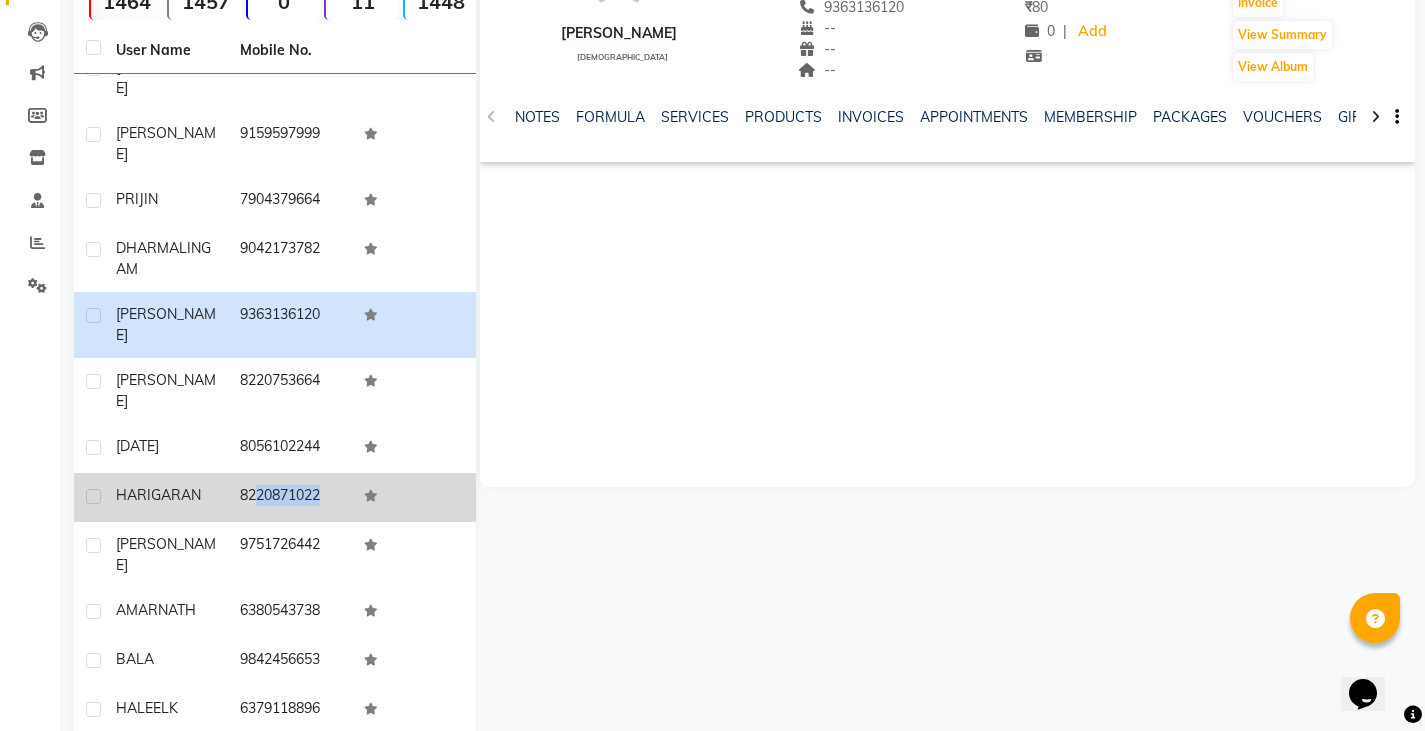 drag, startPoint x: 234, startPoint y: 355, endPoint x: 352, endPoint y: 362, distance: 118.20744 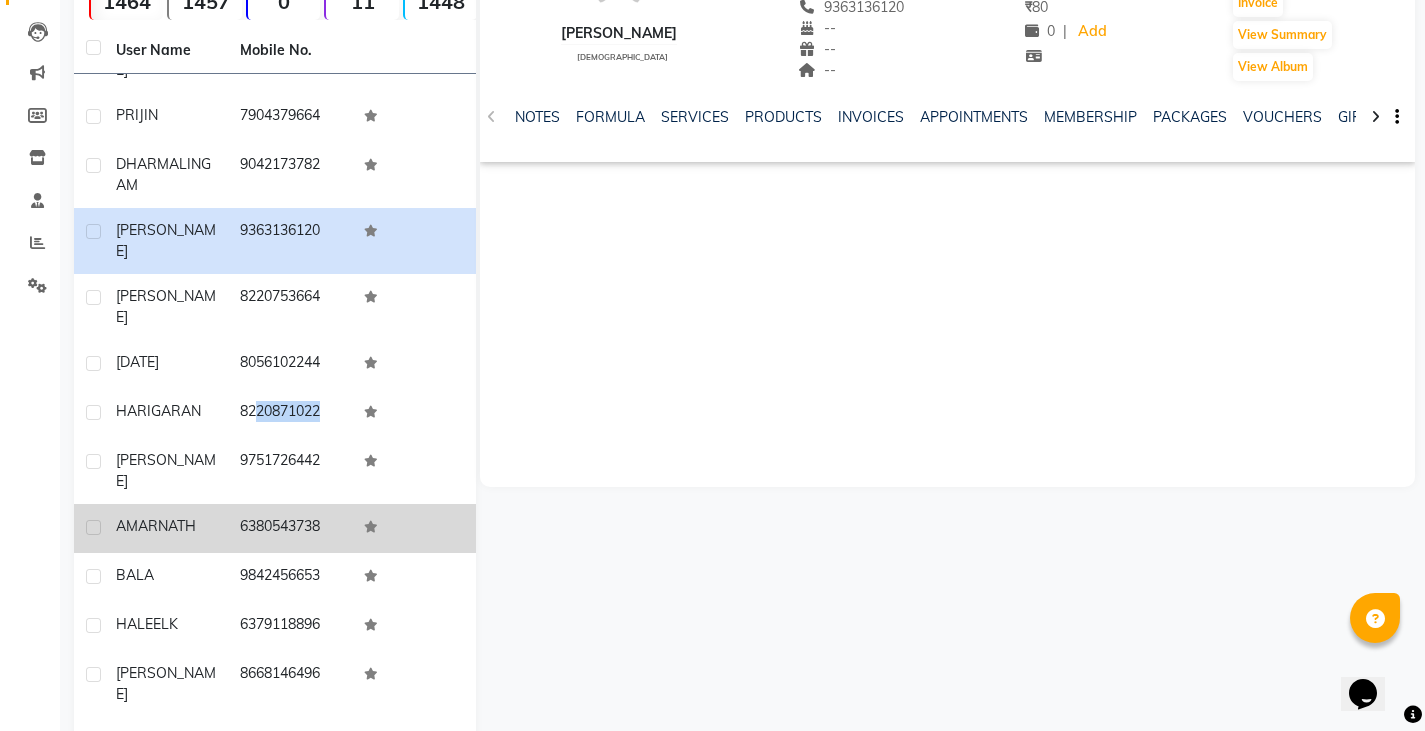 scroll, scrollTop: 1100, scrollLeft: 0, axis: vertical 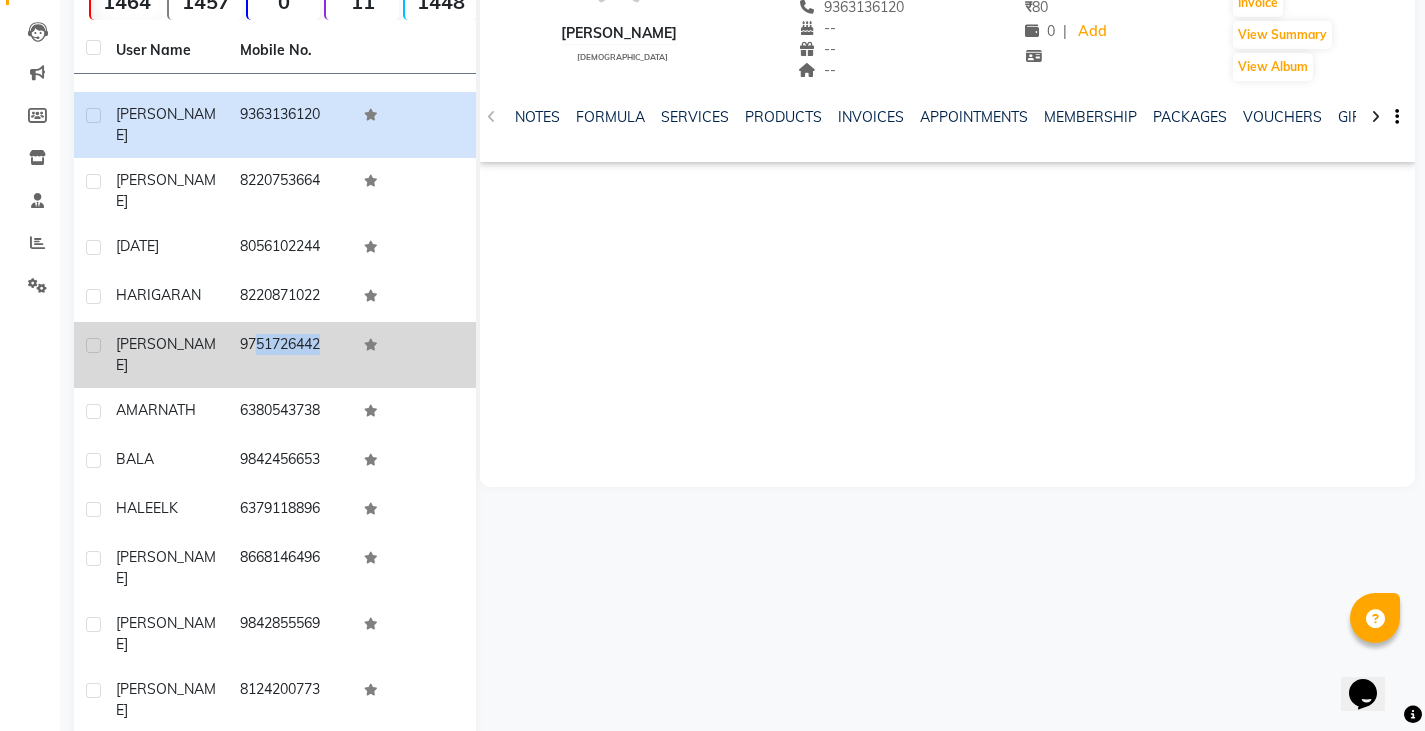 drag, startPoint x: 238, startPoint y: 203, endPoint x: 360, endPoint y: 213, distance: 122.40915 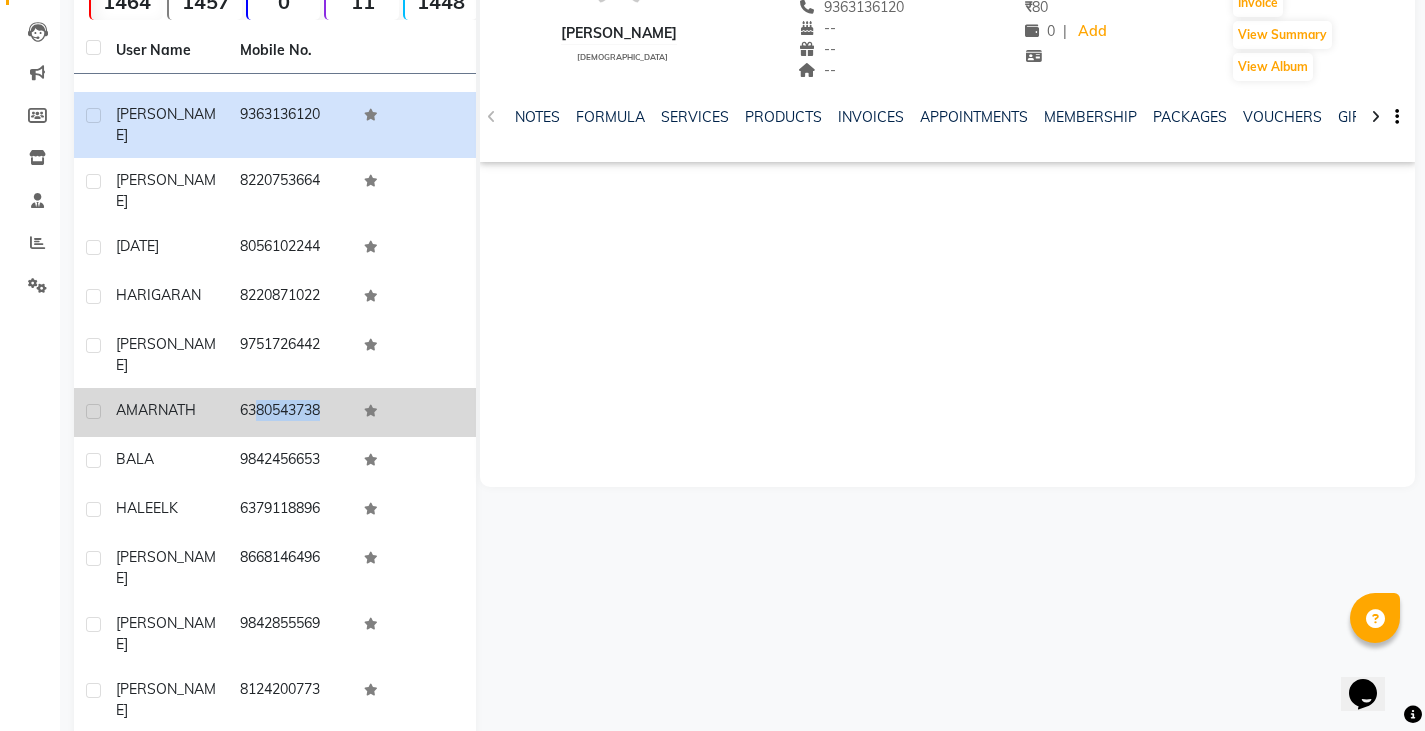 drag, startPoint x: 234, startPoint y: 273, endPoint x: 359, endPoint y: 271, distance: 125.016 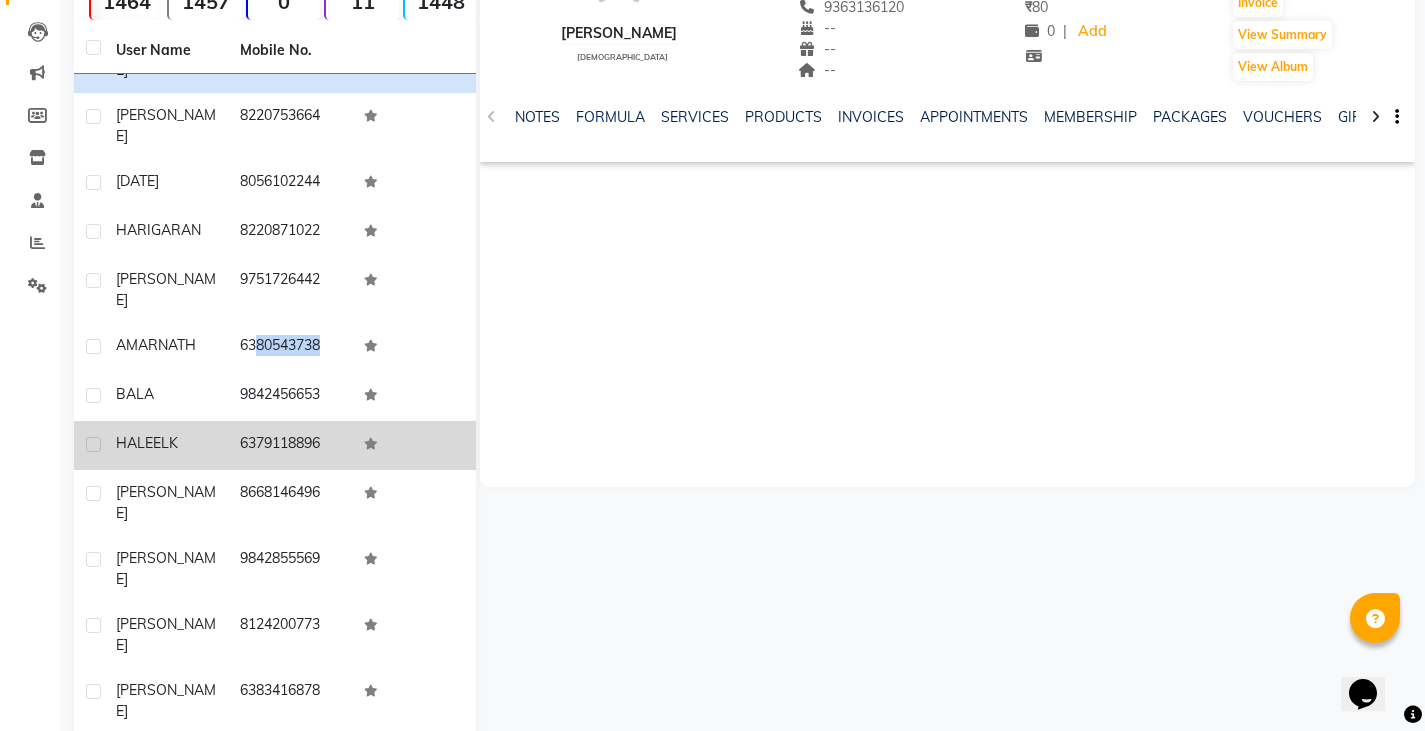scroll, scrollTop: 1200, scrollLeft: 0, axis: vertical 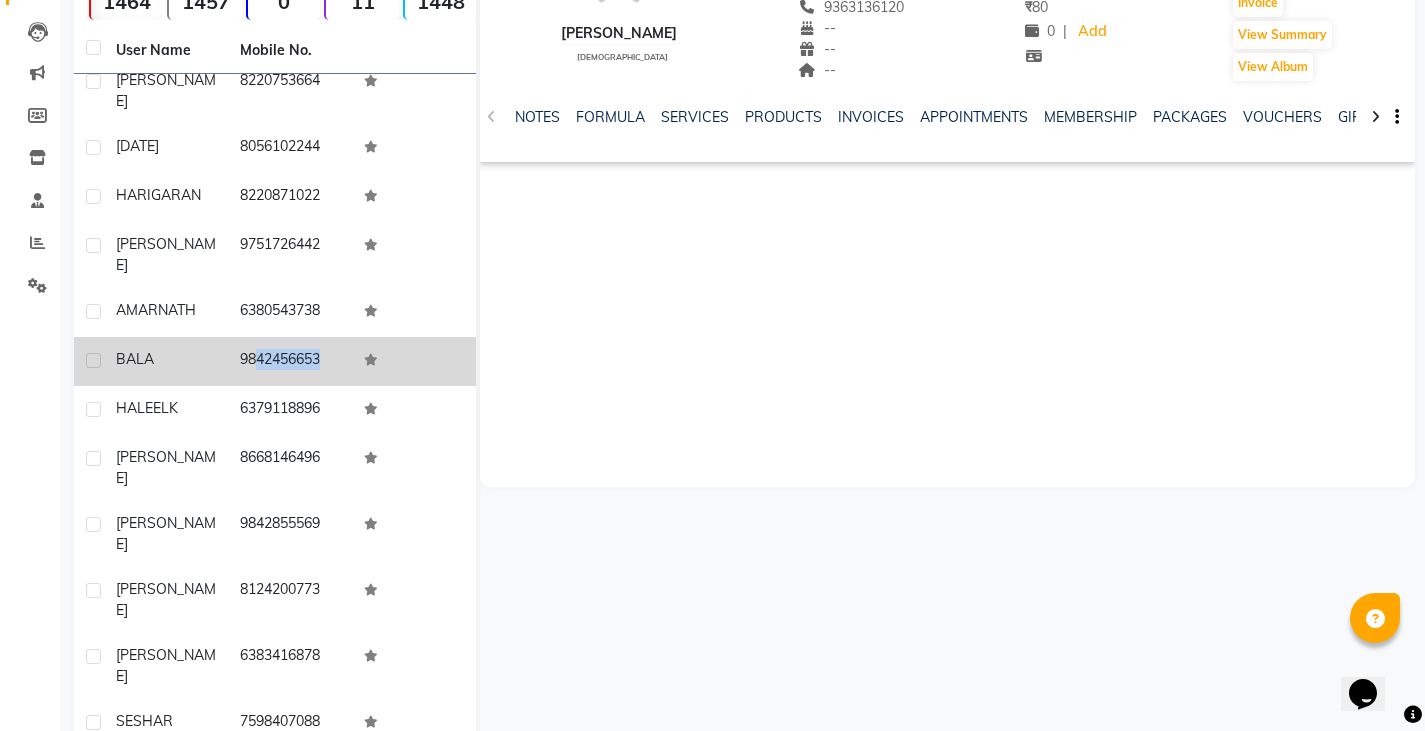 drag, startPoint x: 236, startPoint y: 221, endPoint x: 346, endPoint y: 220, distance: 110.00455 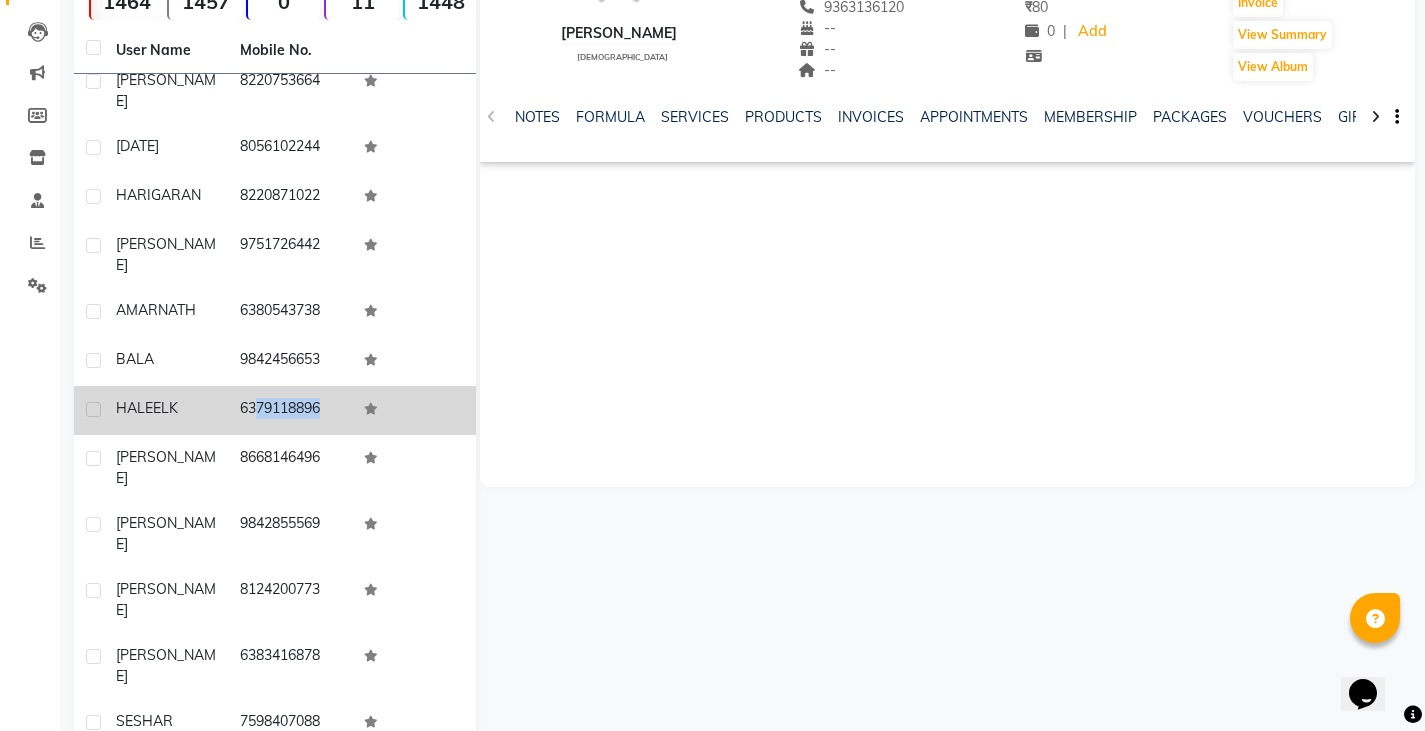 drag, startPoint x: 234, startPoint y: 263, endPoint x: 381, endPoint y: 265, distance: 147.01361 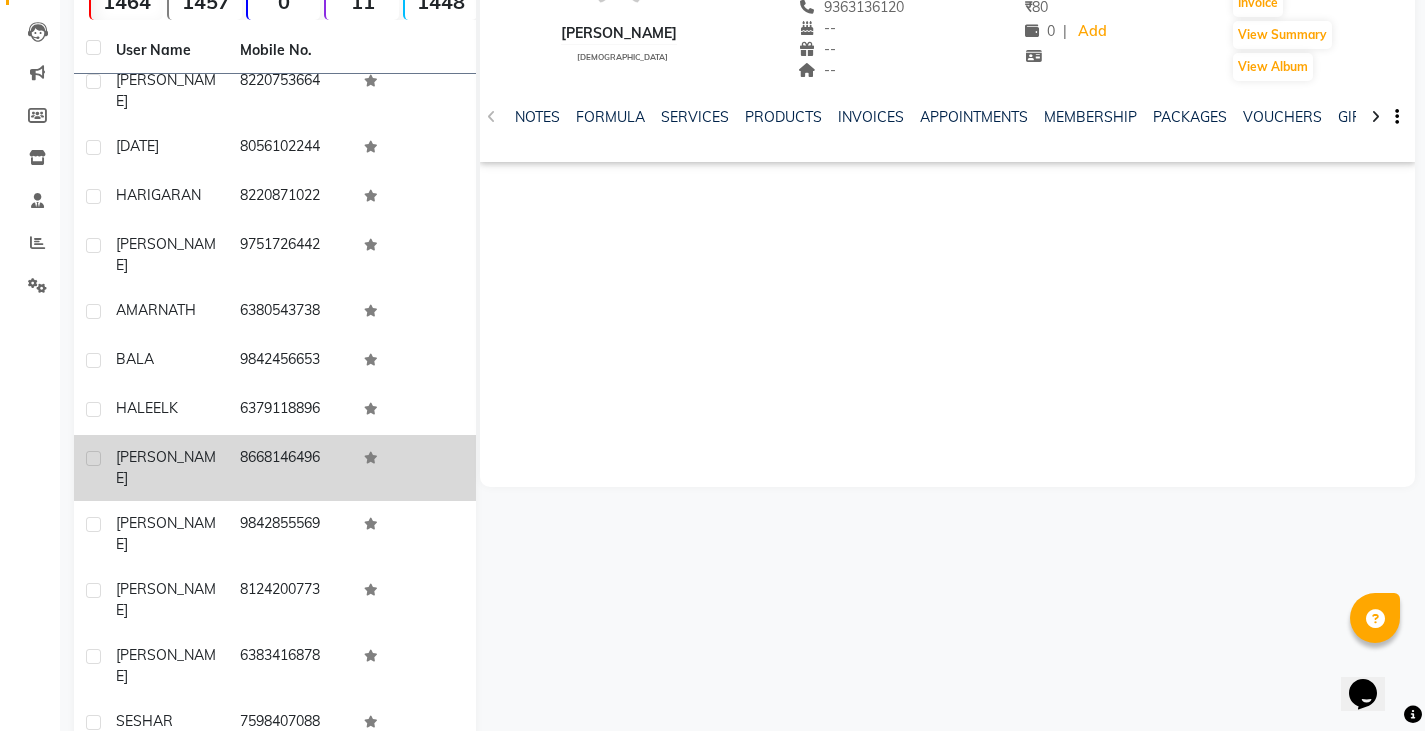 click on "8668146496" 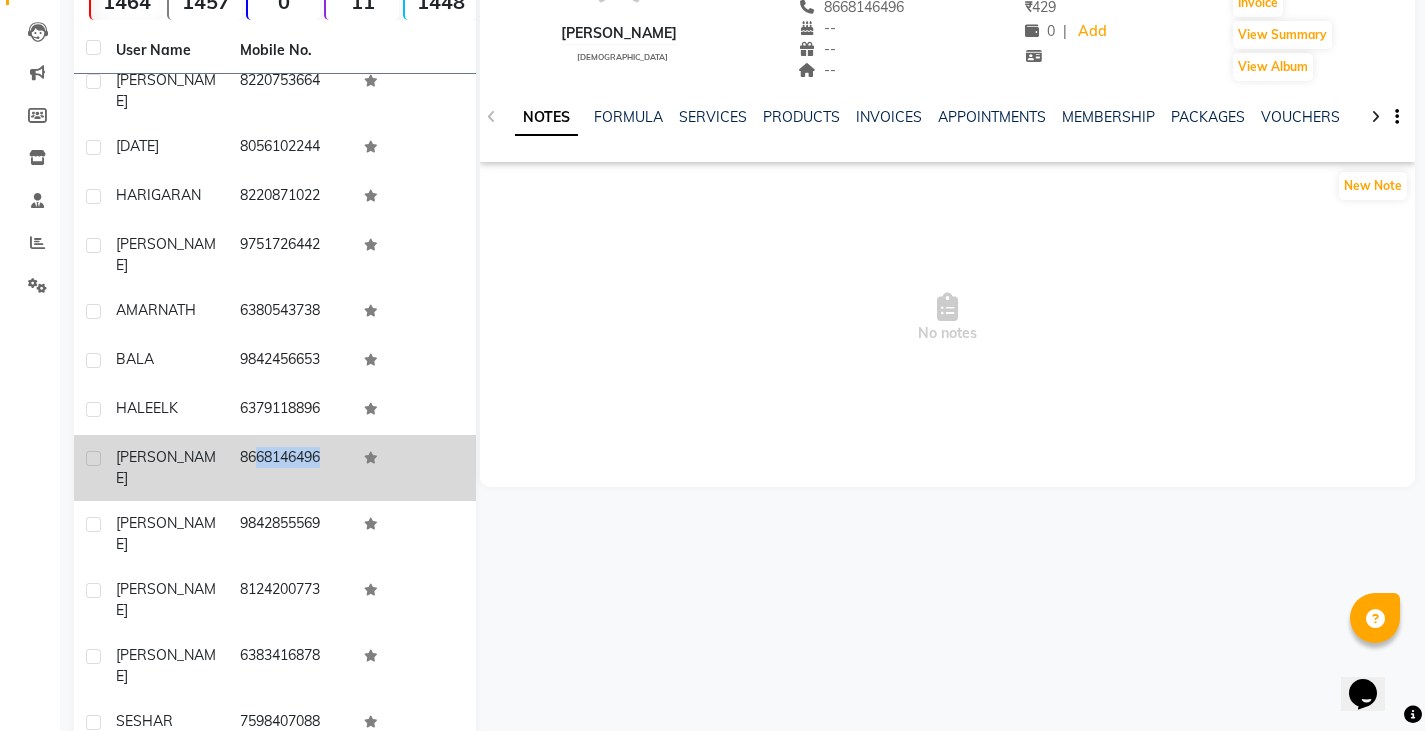 drag, startPoint x: 235, startPoint y: 316, endPoint x: 344, endPoint y: 323, distance: 109.22454 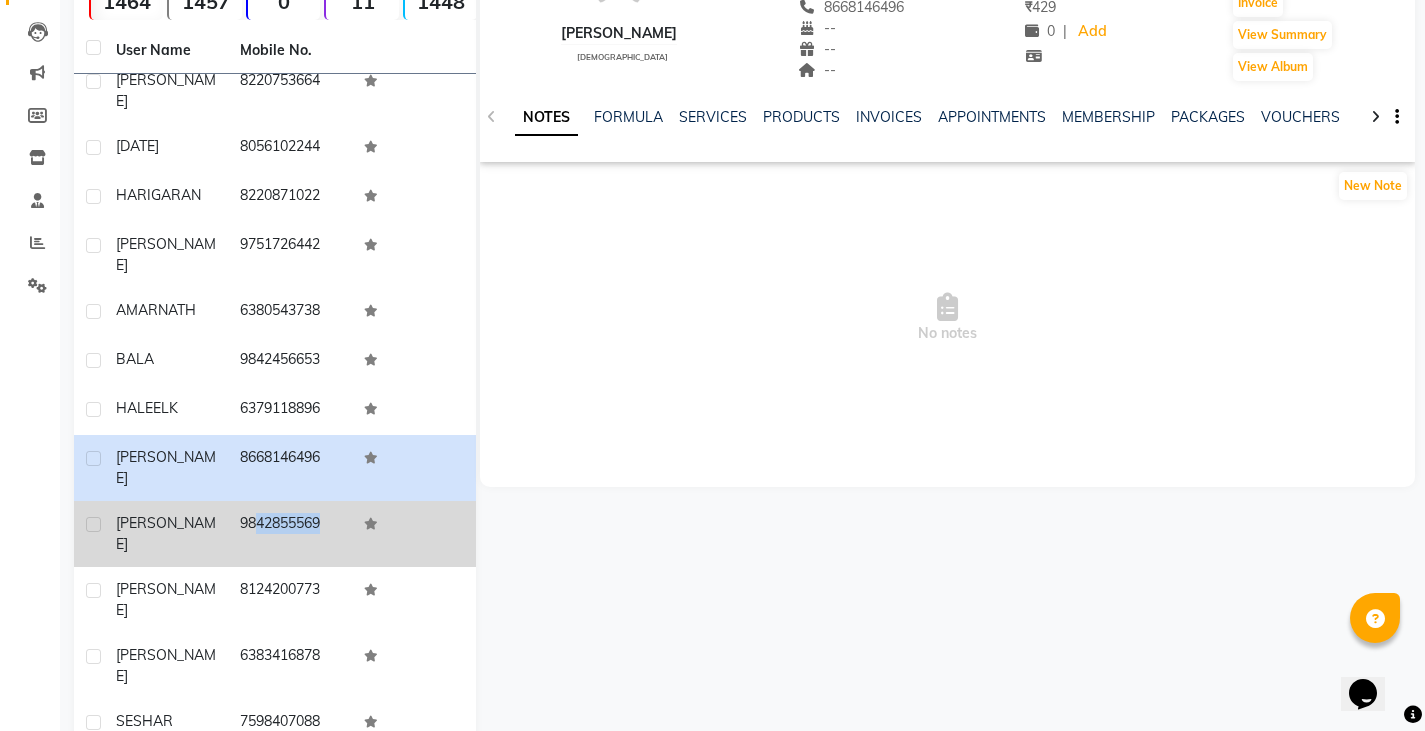 drag, startPoint x: 237, startPoint y: 364, endPoint x: 357, endPoint y: 381, distance: 121.19818 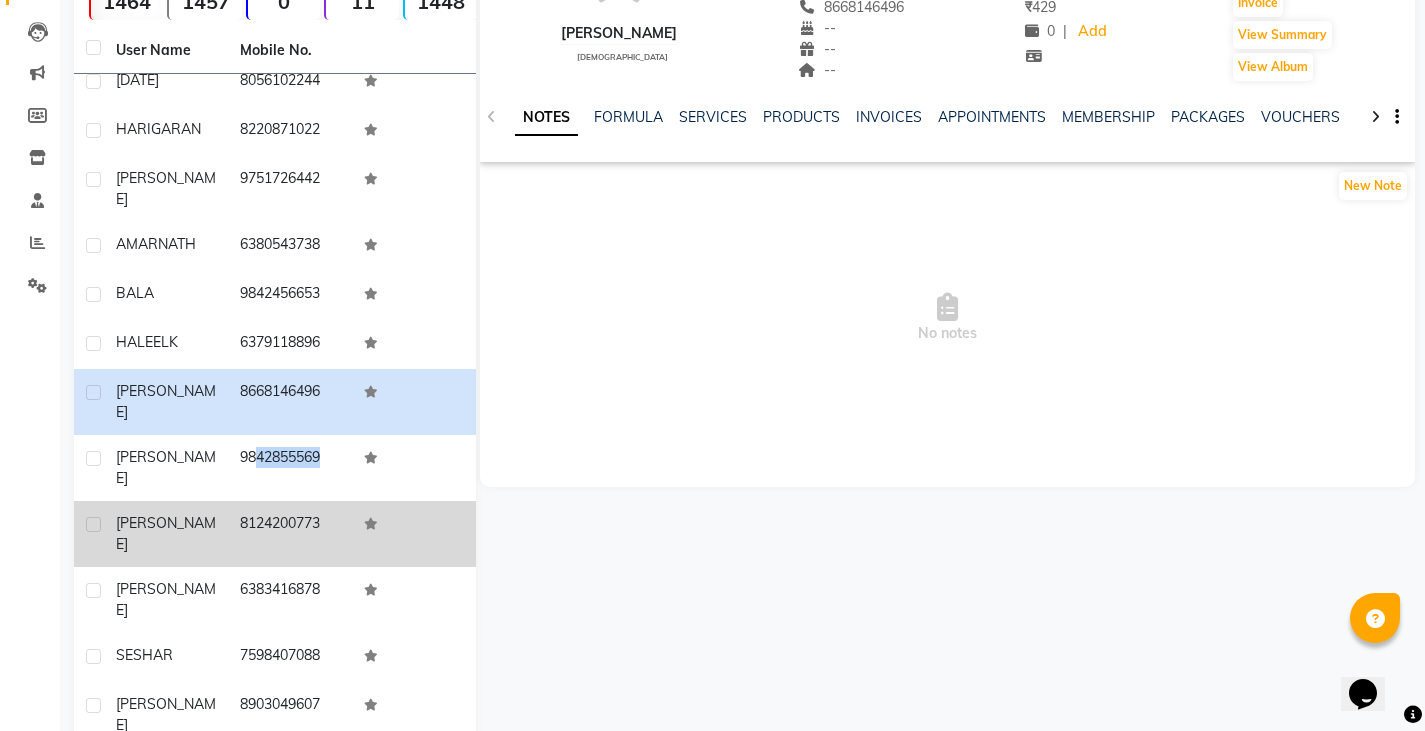 scroll, scrollTop: 1300, scrollLeft: 0, axis: vertical 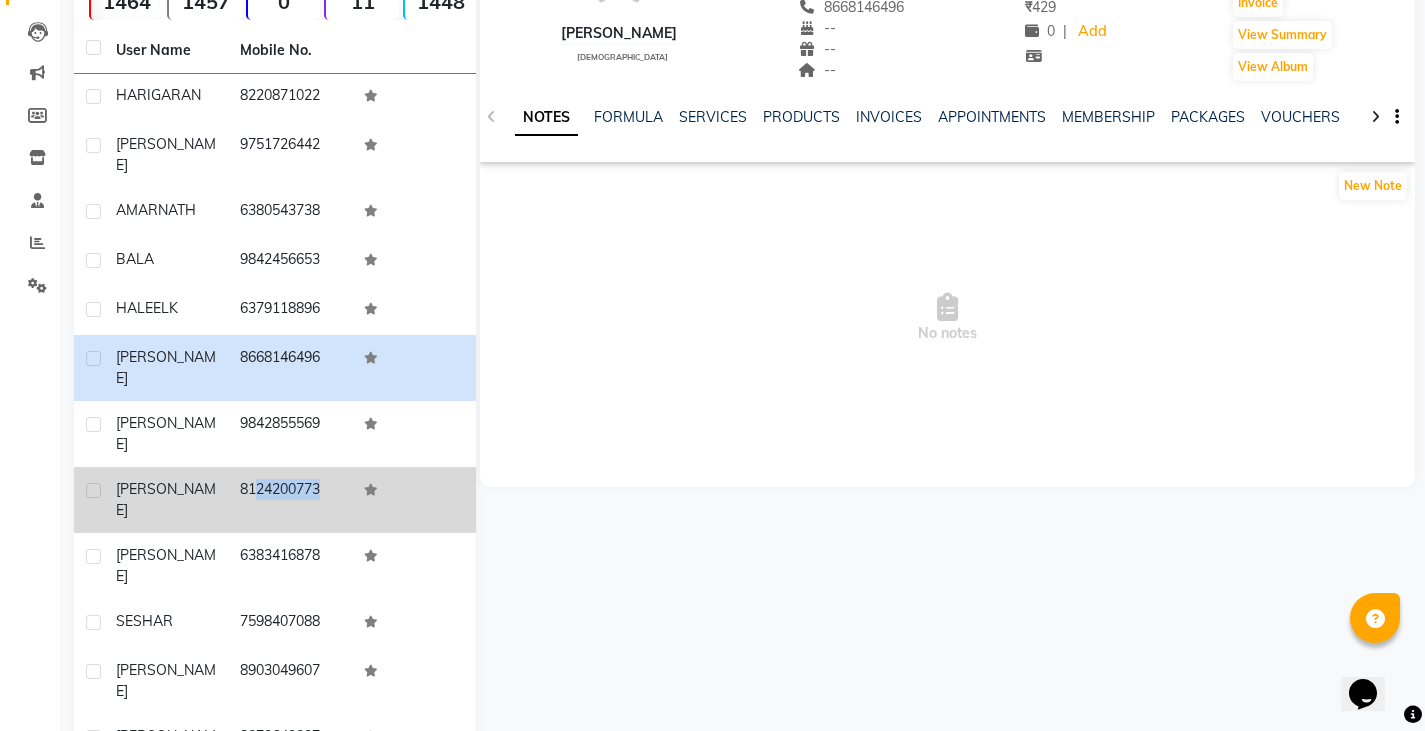 drag, startPoint x: 235, startPoint y: 349, endPoint x: 368, endPoint y: 342, distance: 133.18408 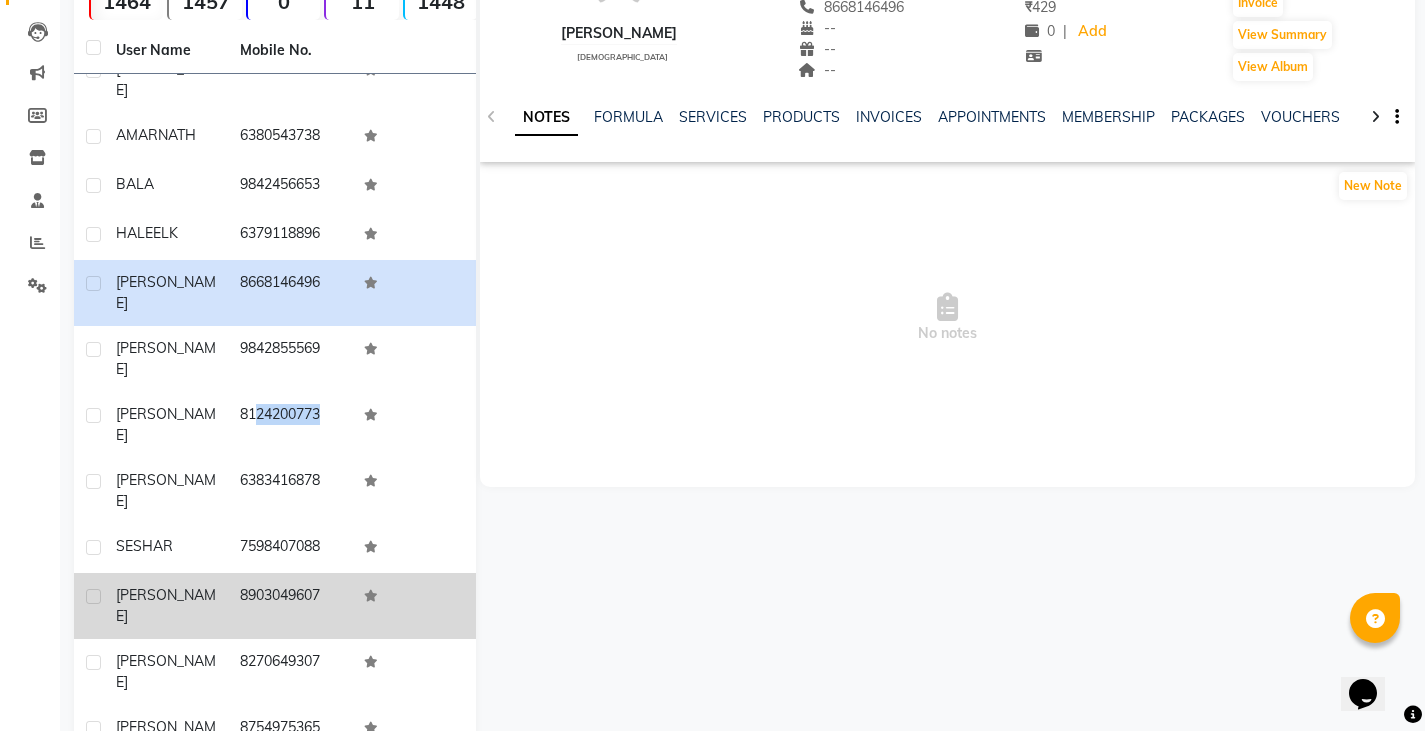 scroll, scrollTop: 1500, scrollLeft: 0, axis: vertical 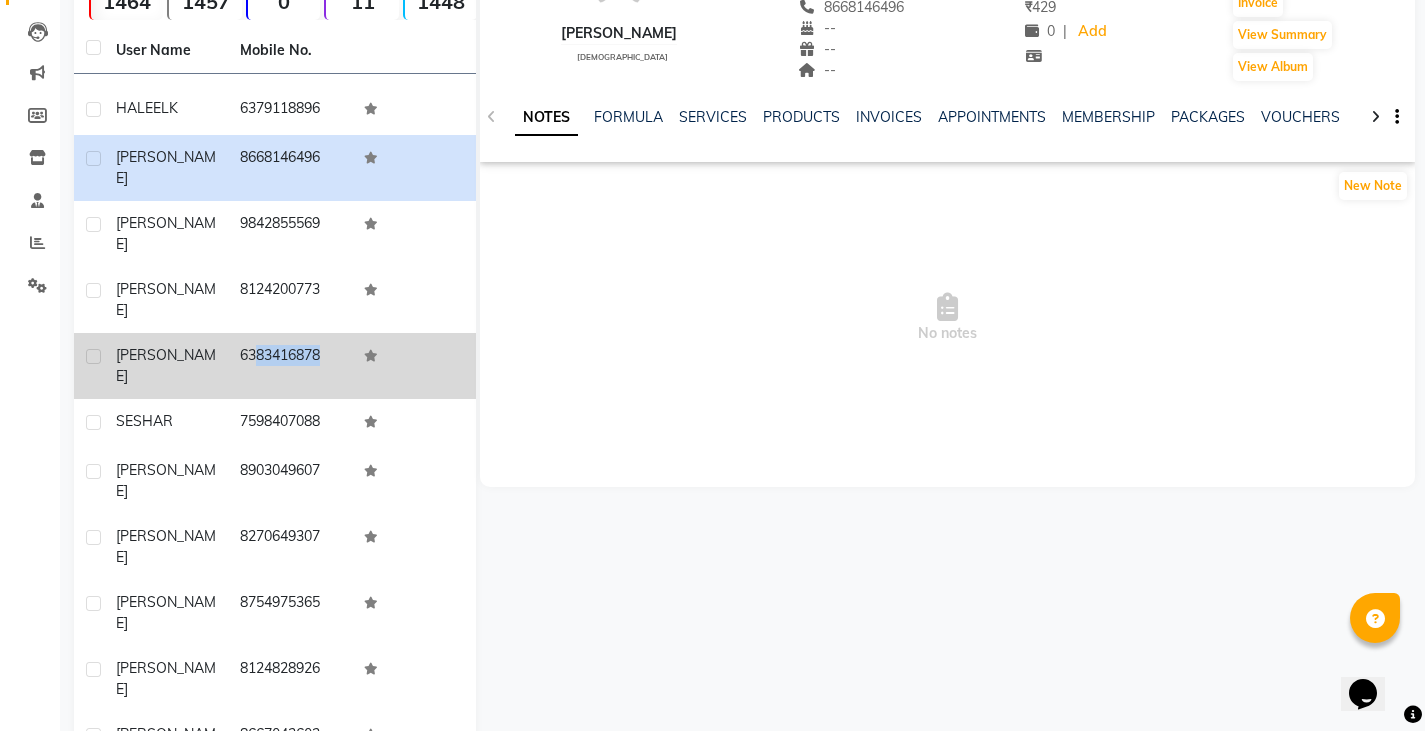 drag, startPoint x: 237, startPoint y: 199, endPoint x: 361, endPoint y: 200, distance: 124.004036 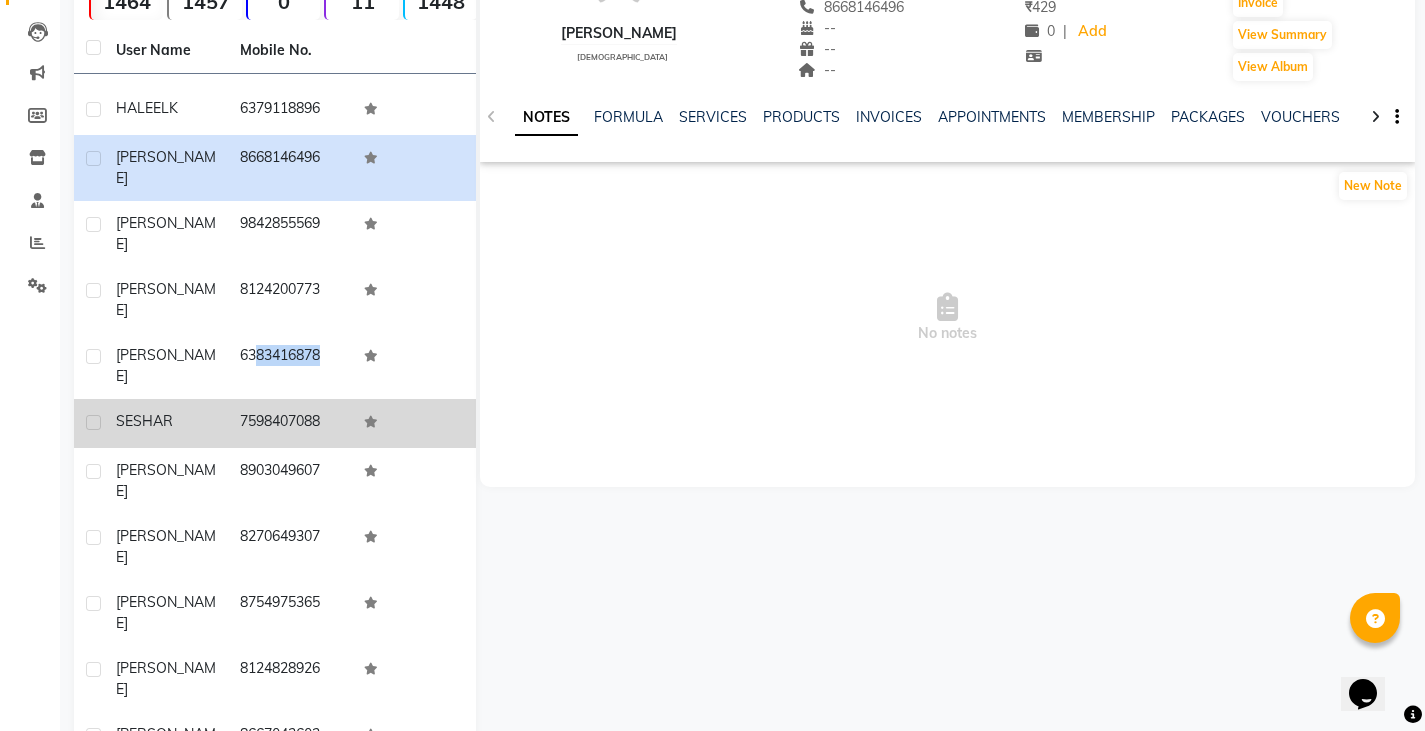 drag, startPoint x: 230, startPoint y: 267, endPoint x: 340, endPoint y: 267, distance: 110 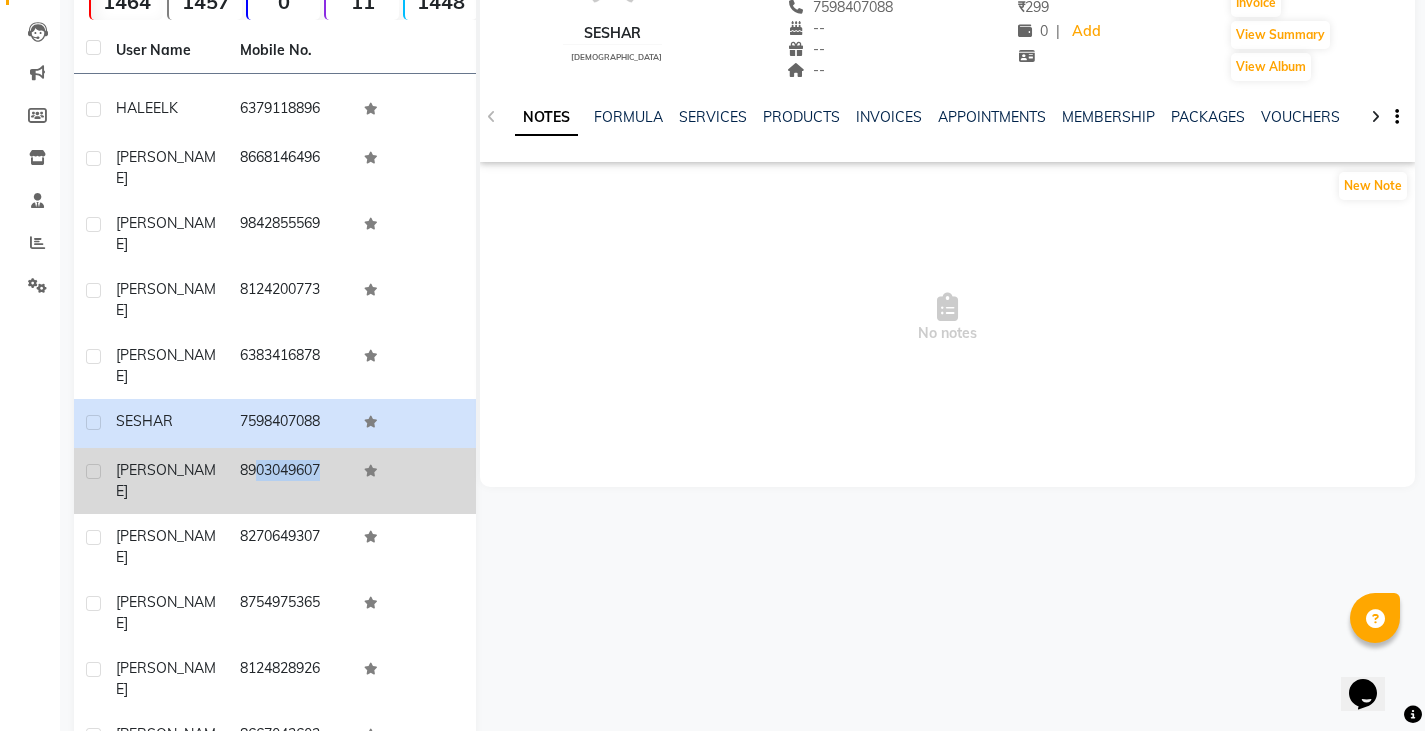 drag, startPoint x: 234, startPoint y: 316, endPoint x: 353, endPoint y: 323, distance: 119.2057 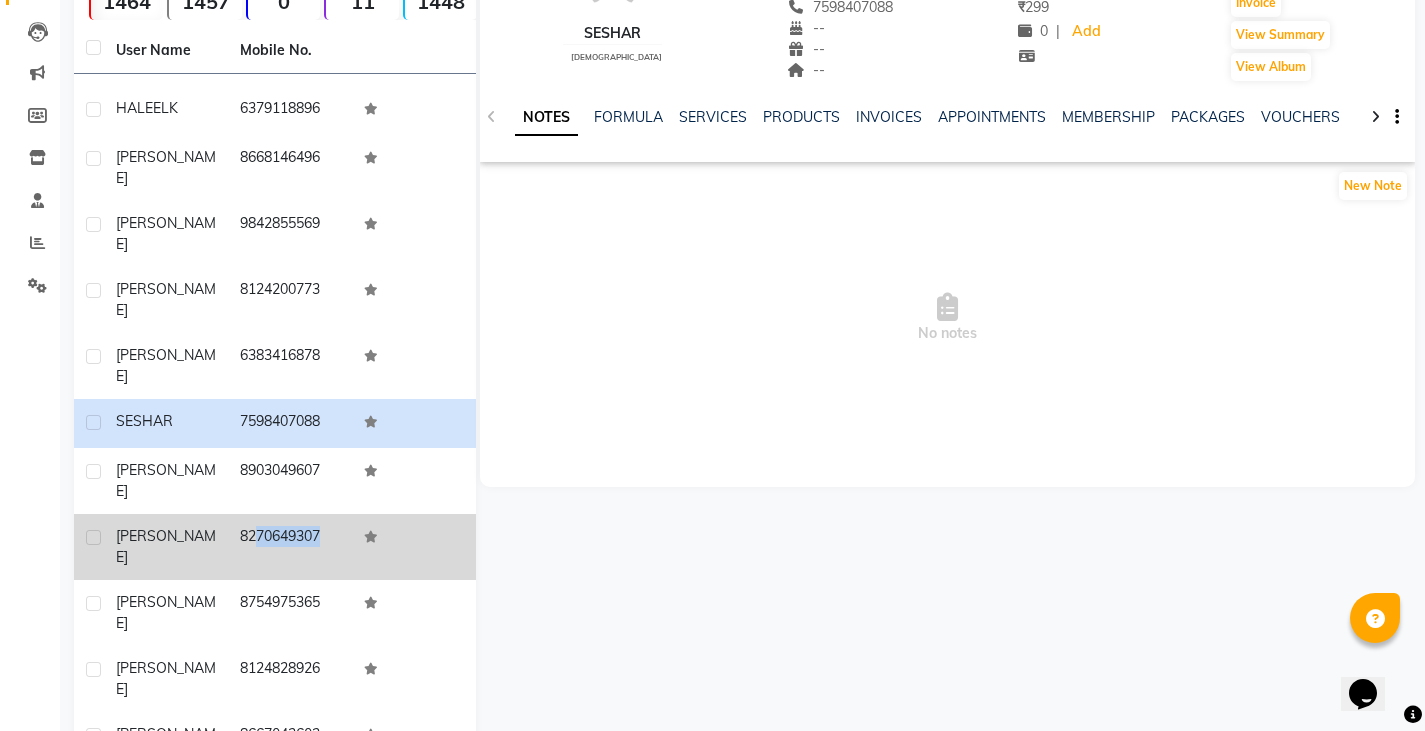 drag, startPoint x: 236, startPoint y: 370, endPoint x: 395, endPoint y: 362, distance: 159.20113 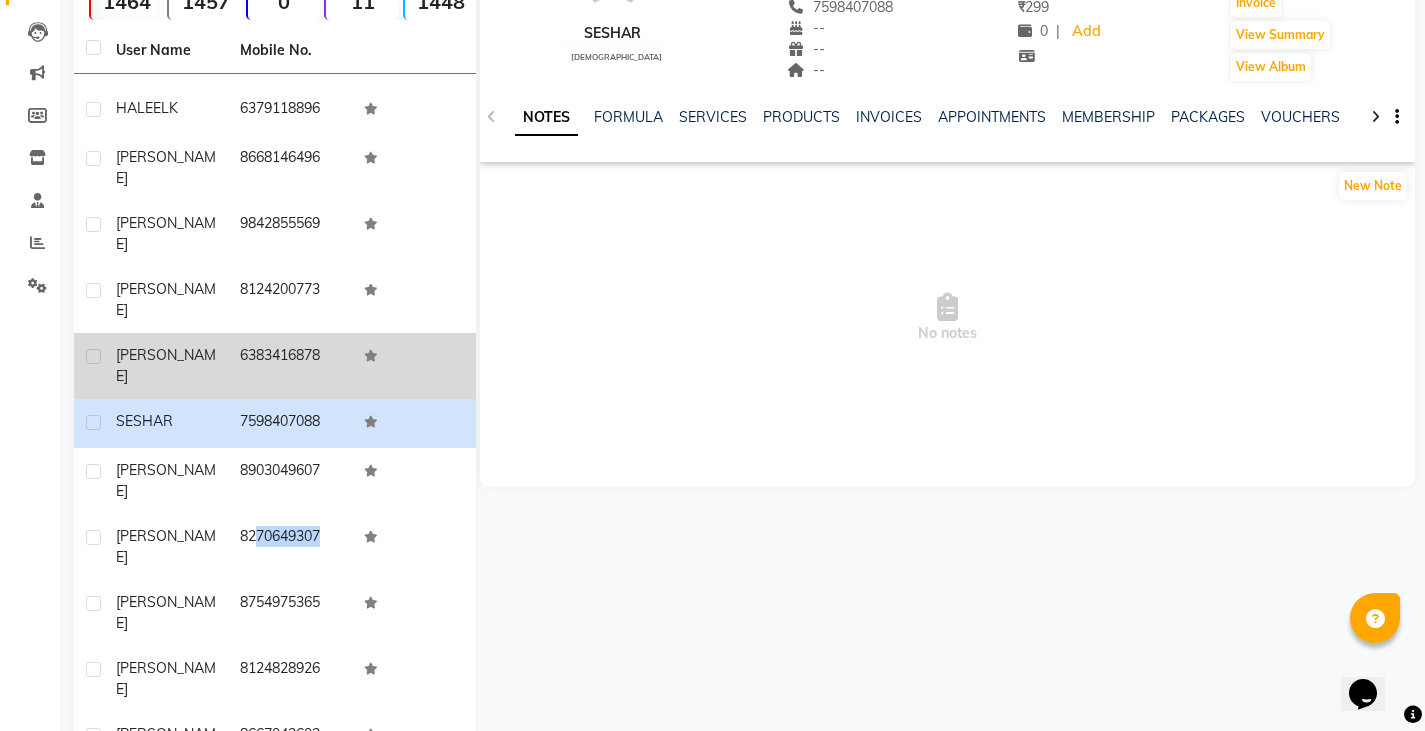 scroll, scrollTop: 1600, scrollLeft: 0, axis: vertical 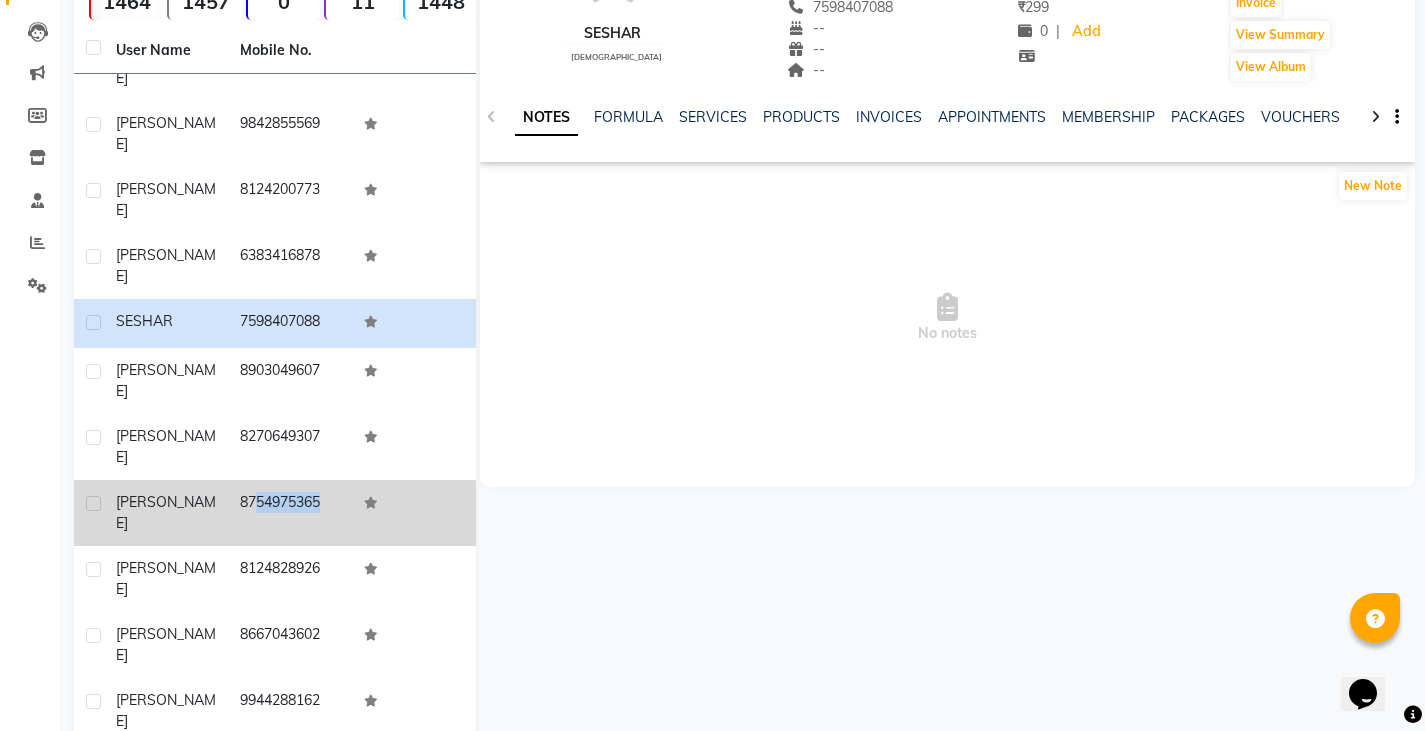 drag, startPoint x: 239, startPoint y: 319, endPoint x: 363, endPoint y: 327, distance: 124.2578 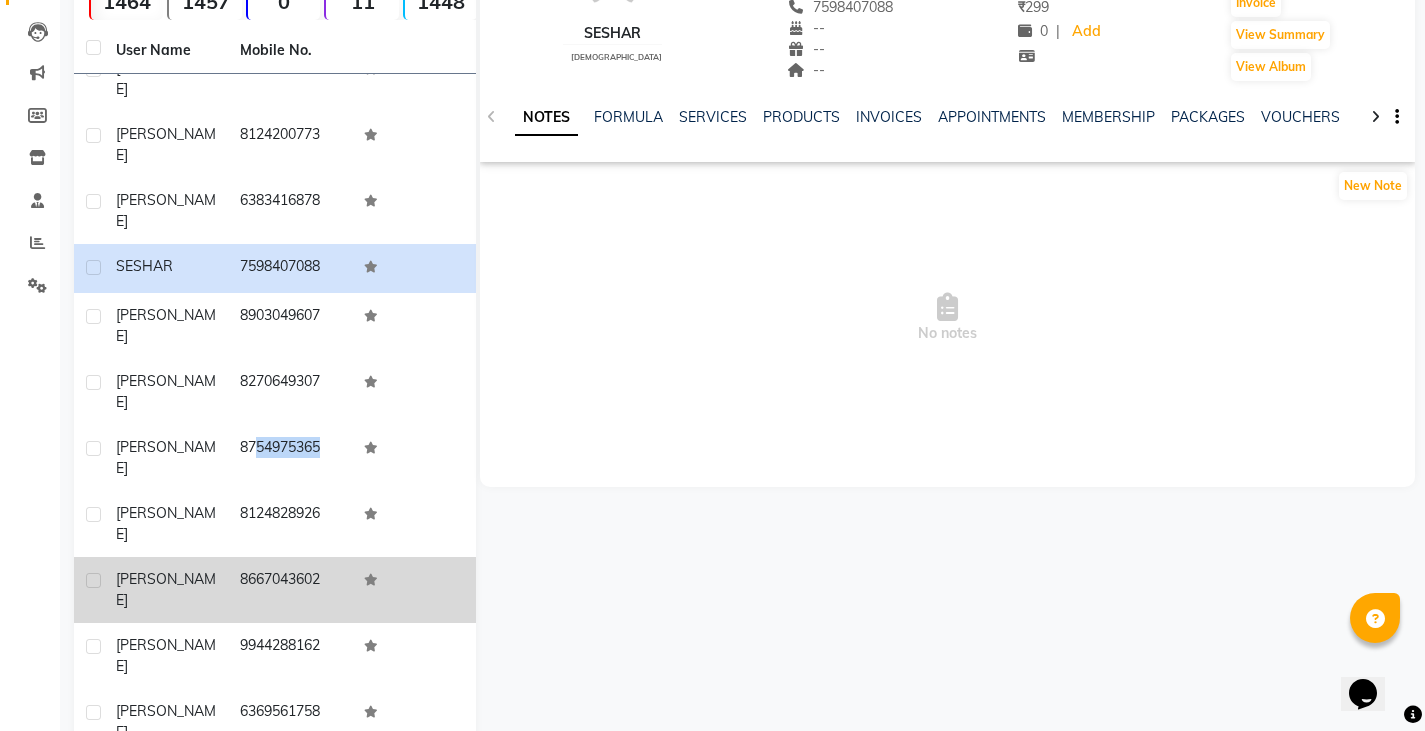 scroll, scrollTop: 1700, scrollLeft: 0, axis: vertical 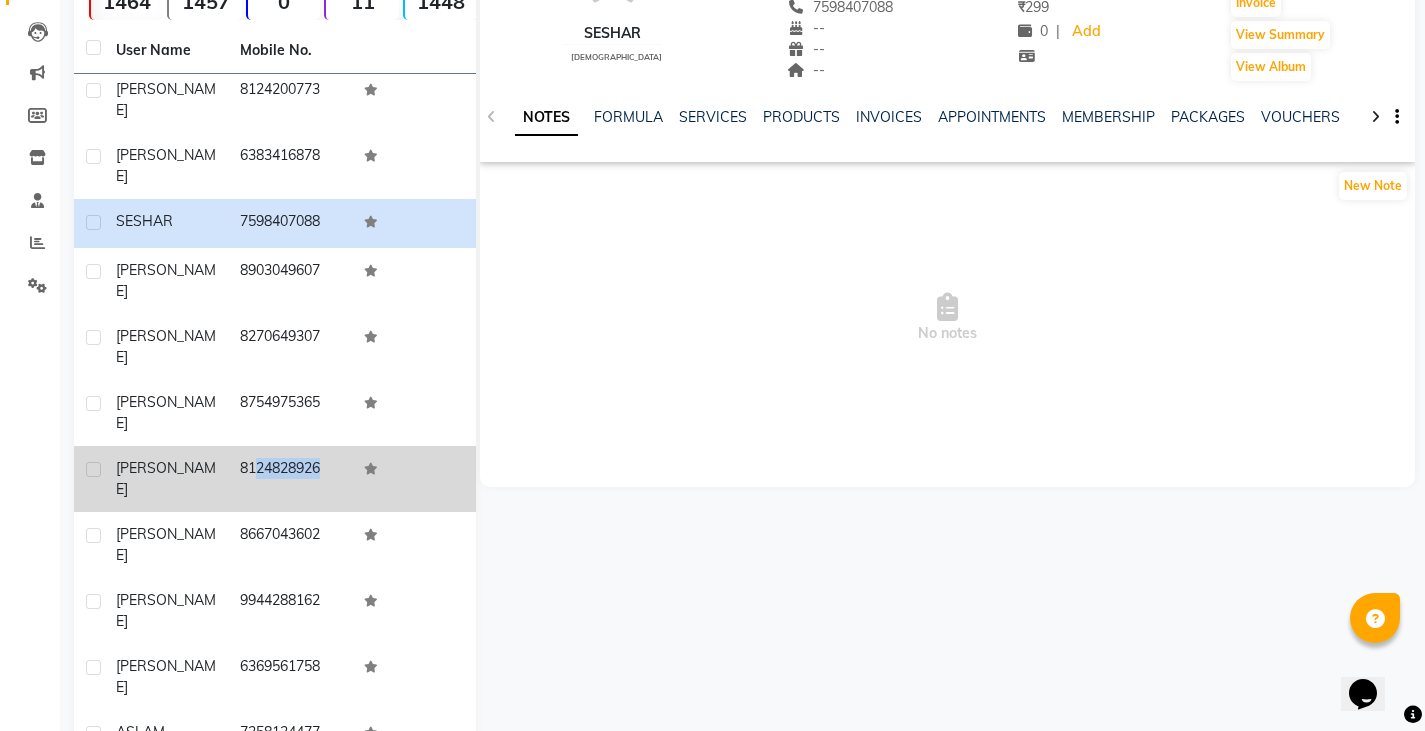 drag, startPoint x: 236, startPoint y: 280, endPoint x: 370, endPoint y: 283, distance: 134.03358 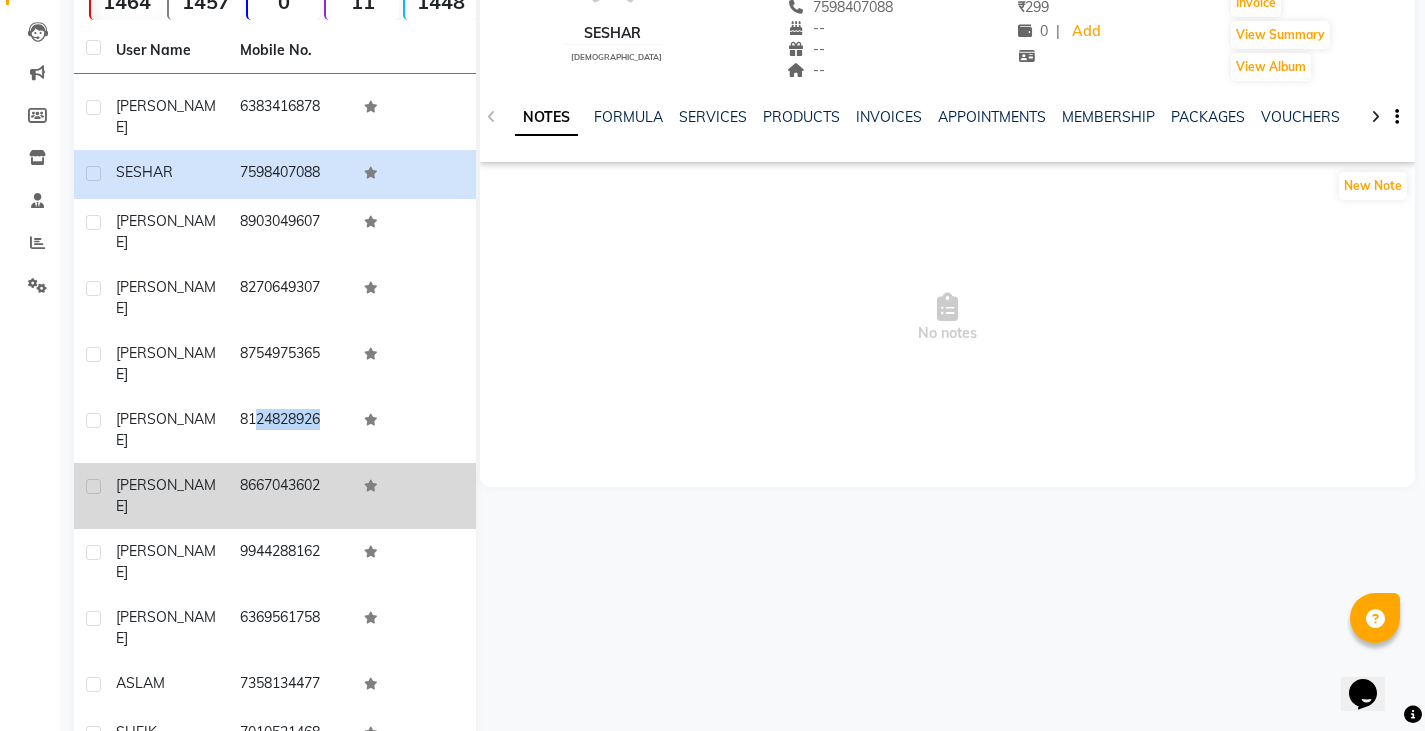 scroll, scrollTop: 1700, scrollLeft: 0, axis: vertical 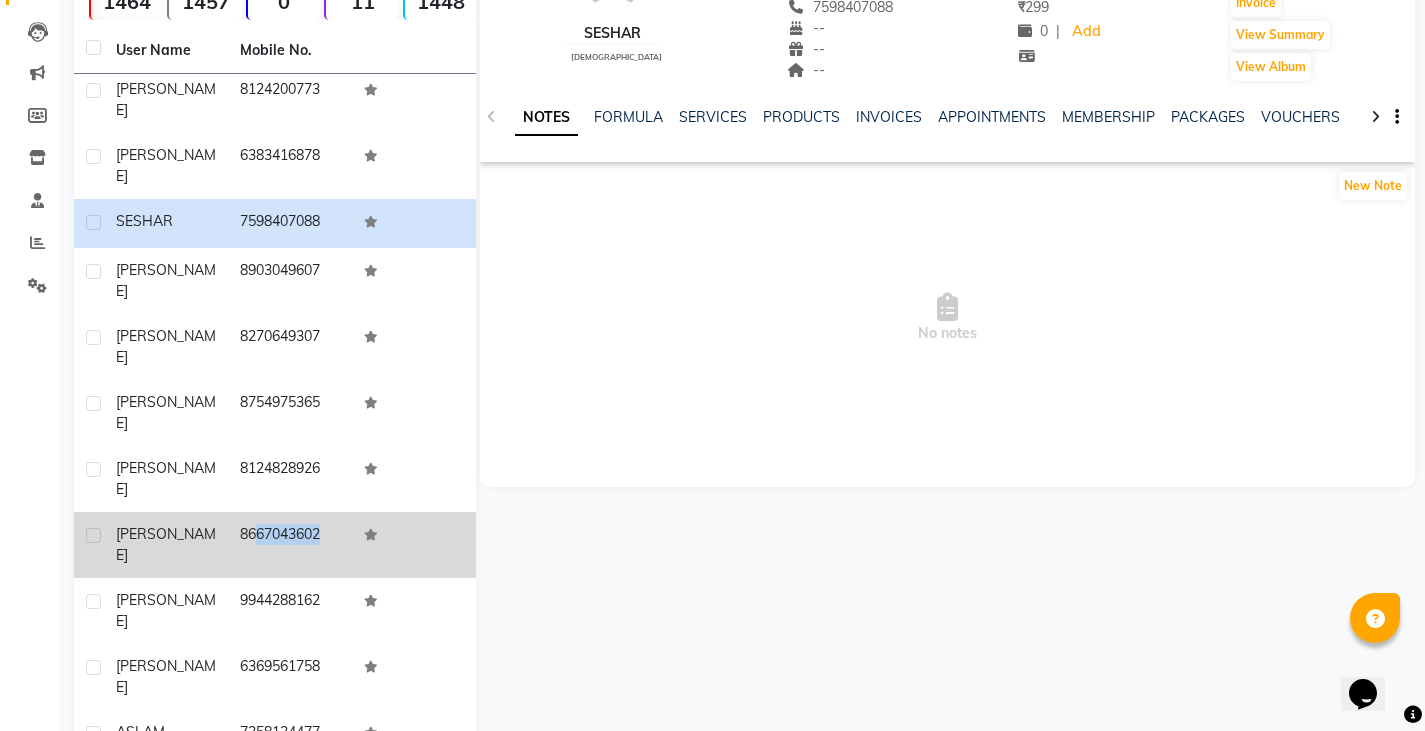 drag, startPoint x: 232, startPoint y: 329, endPoint x: 351, endPoint y: 327, distance: 119.01681 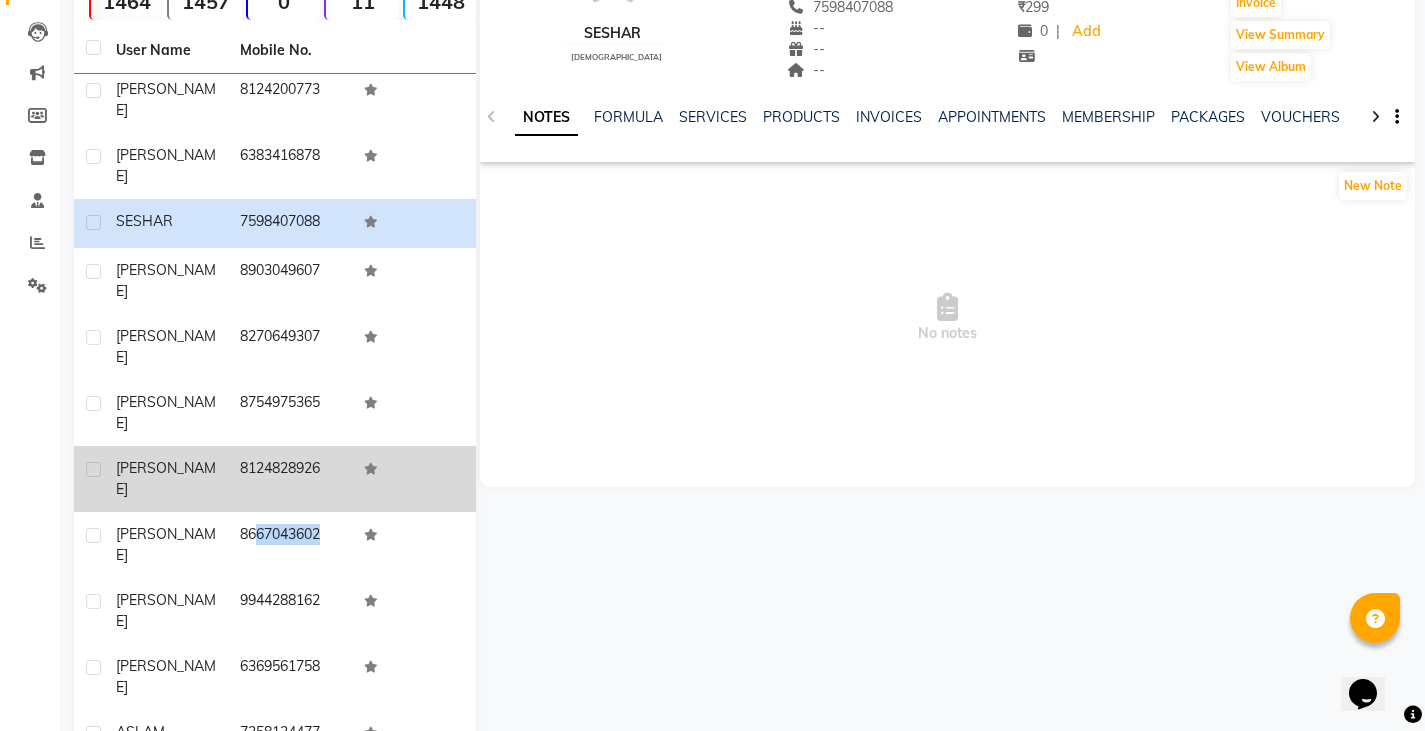 scroll, scrollTop: 1800, scrollLeft: 0, axis: vertical 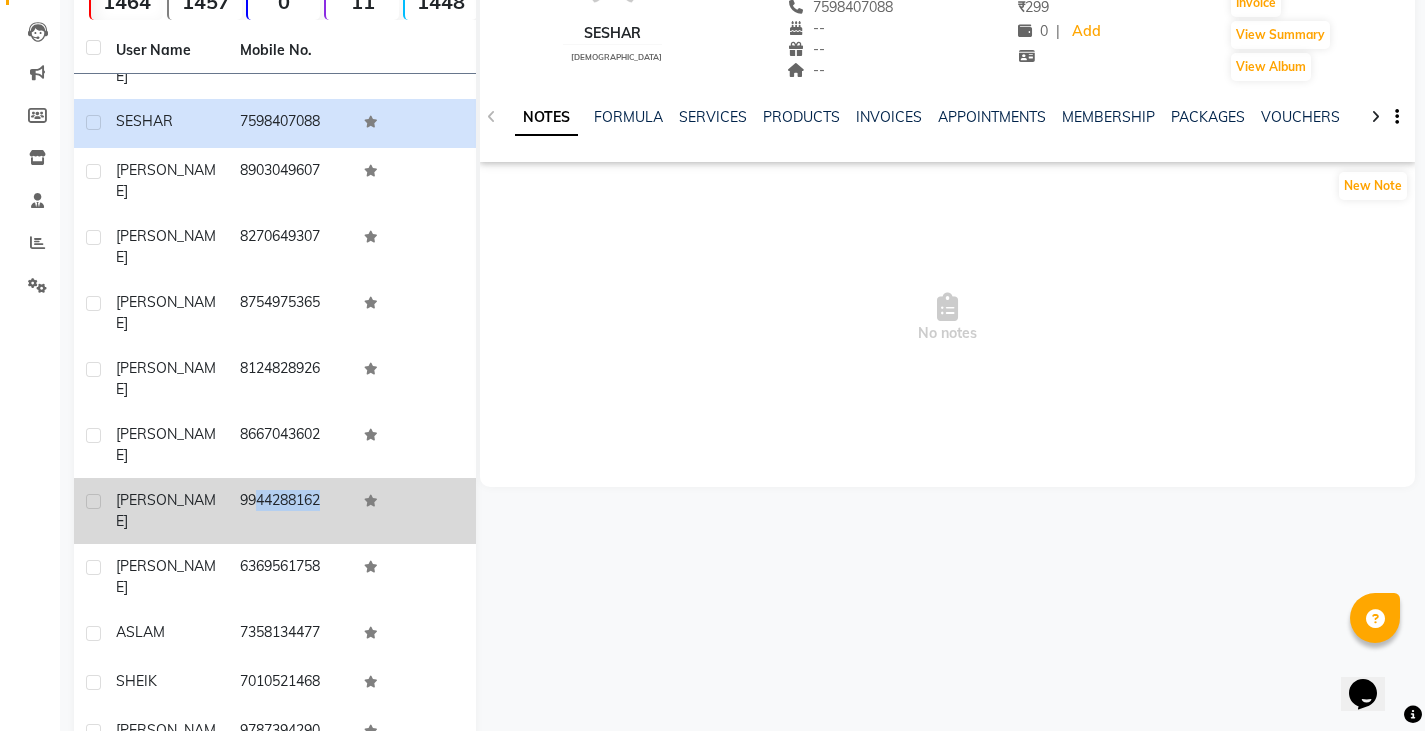 drag, startPoint x: 232, startPoint y: 273, endPoint x: 382, endPoint y: 286, distance: 150.56229 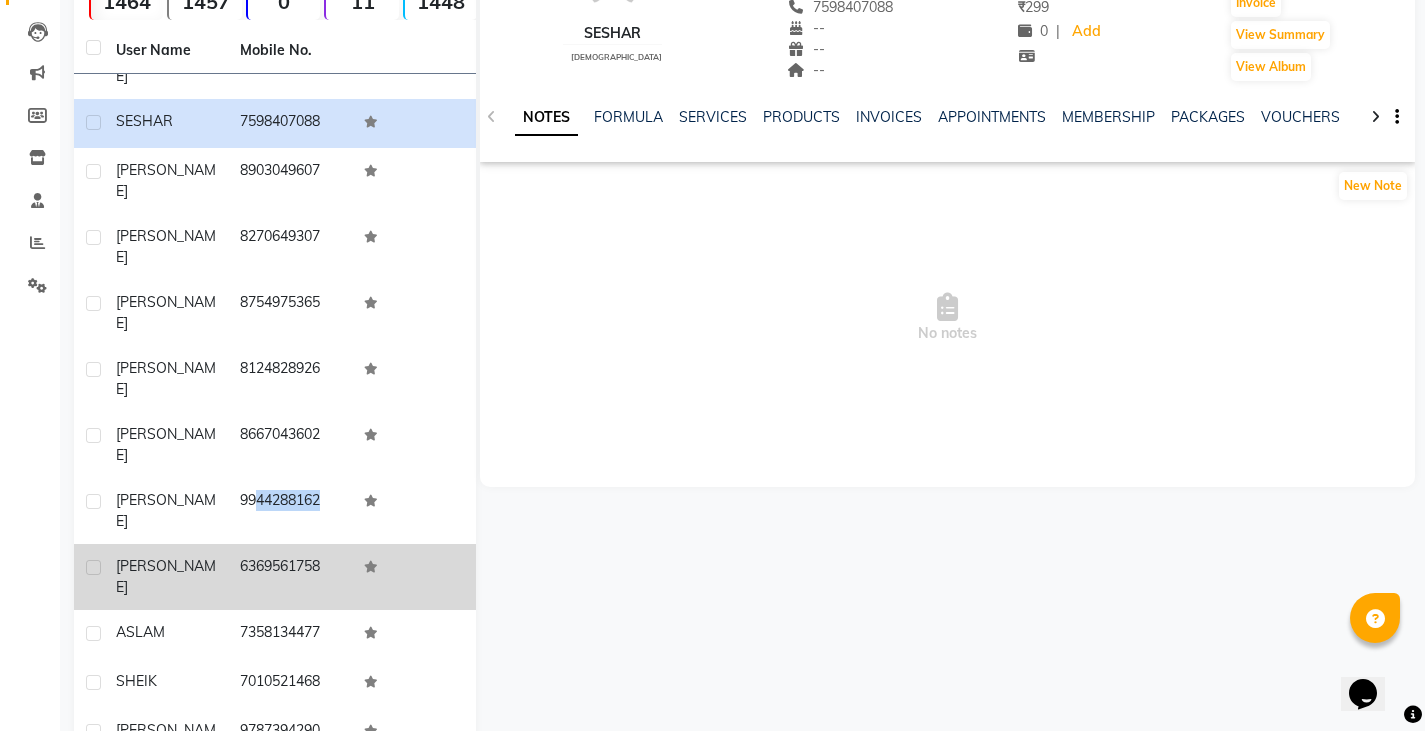 drag, startPoint x: 229, startPoint y: 329, endPoint x: 342, endPoint y: 311, distance: 114.424644 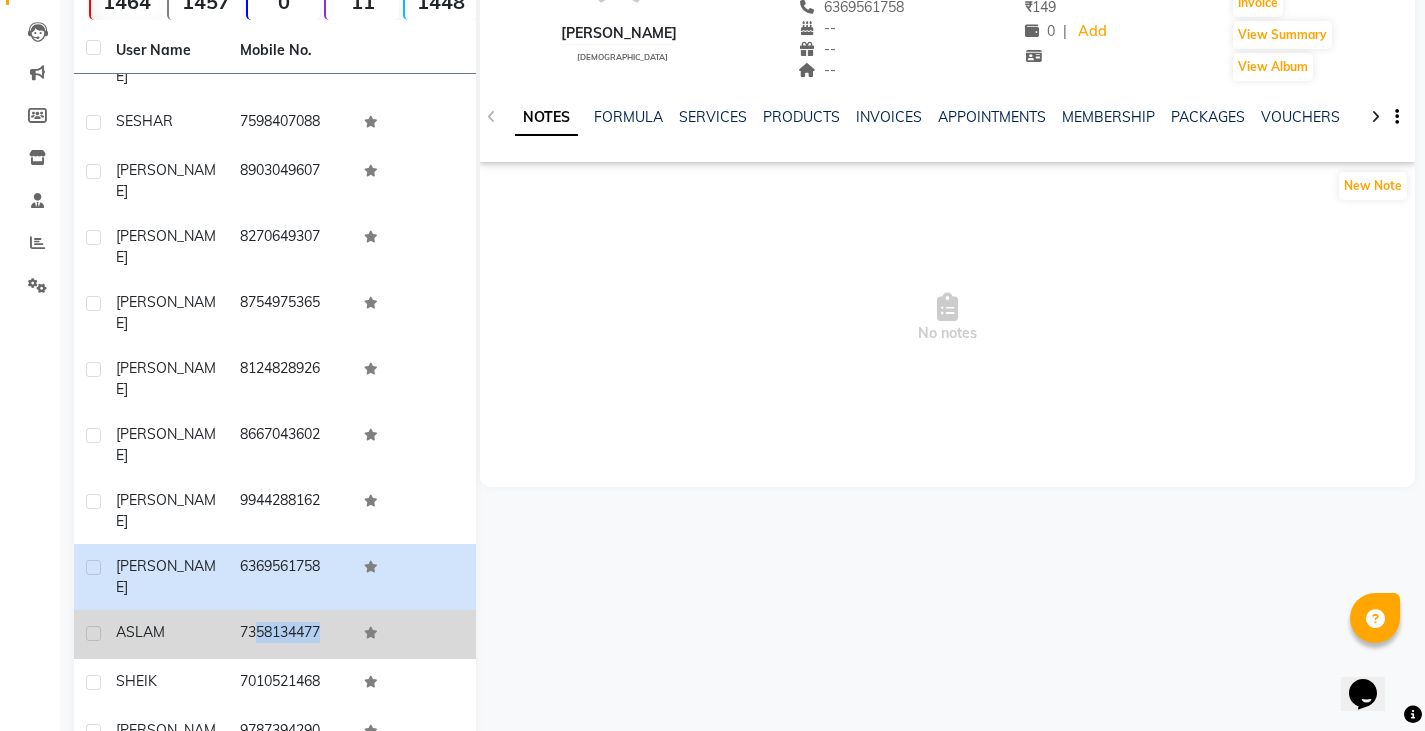 drag, startPoint x: 231, startPoint y: 379, endPoint x: 356, endPoint y: 372, distance: 125.19585 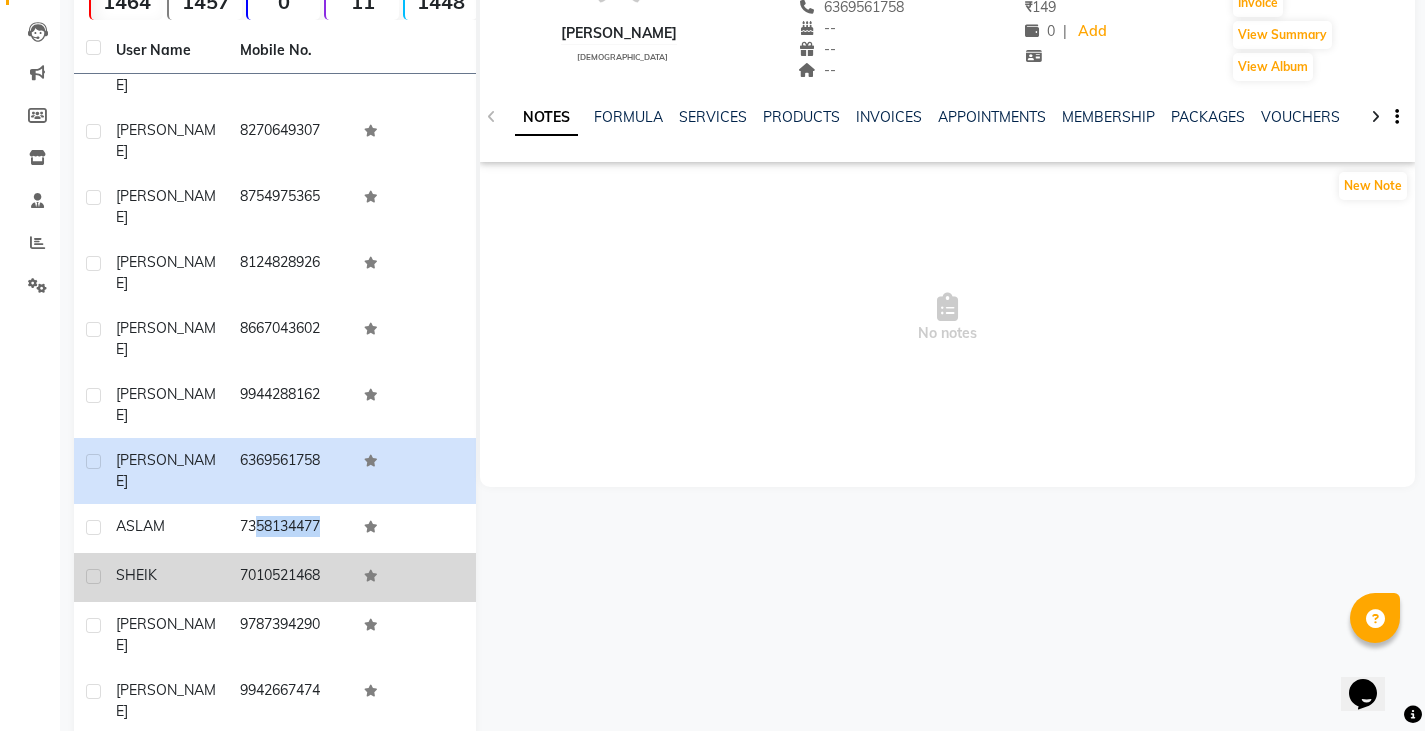 scroll, scrollTop: 1910, scrollLeft: 0, axis: vertical 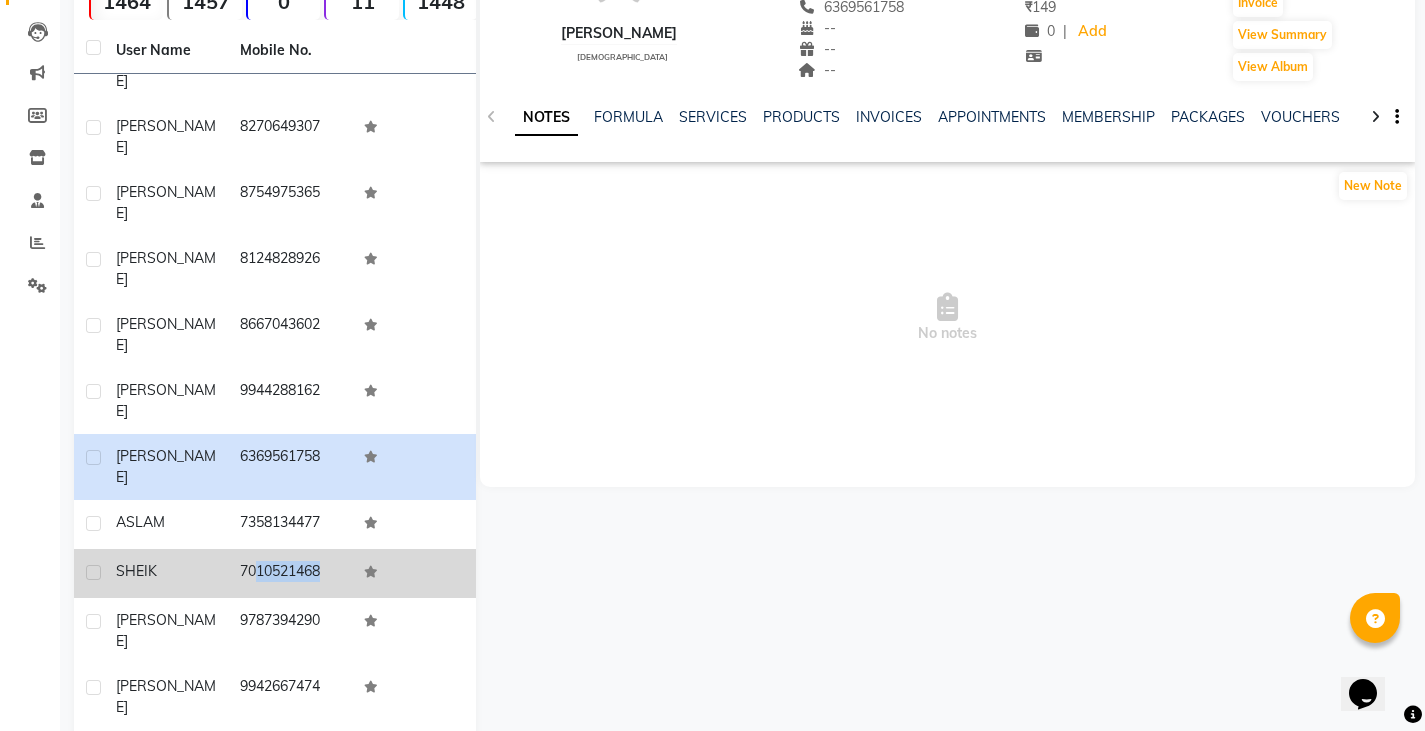 drag, startPoint x: 235, startPoint y: 314, endPoint x: 355, endPoint y: 315, distance: 120.004166 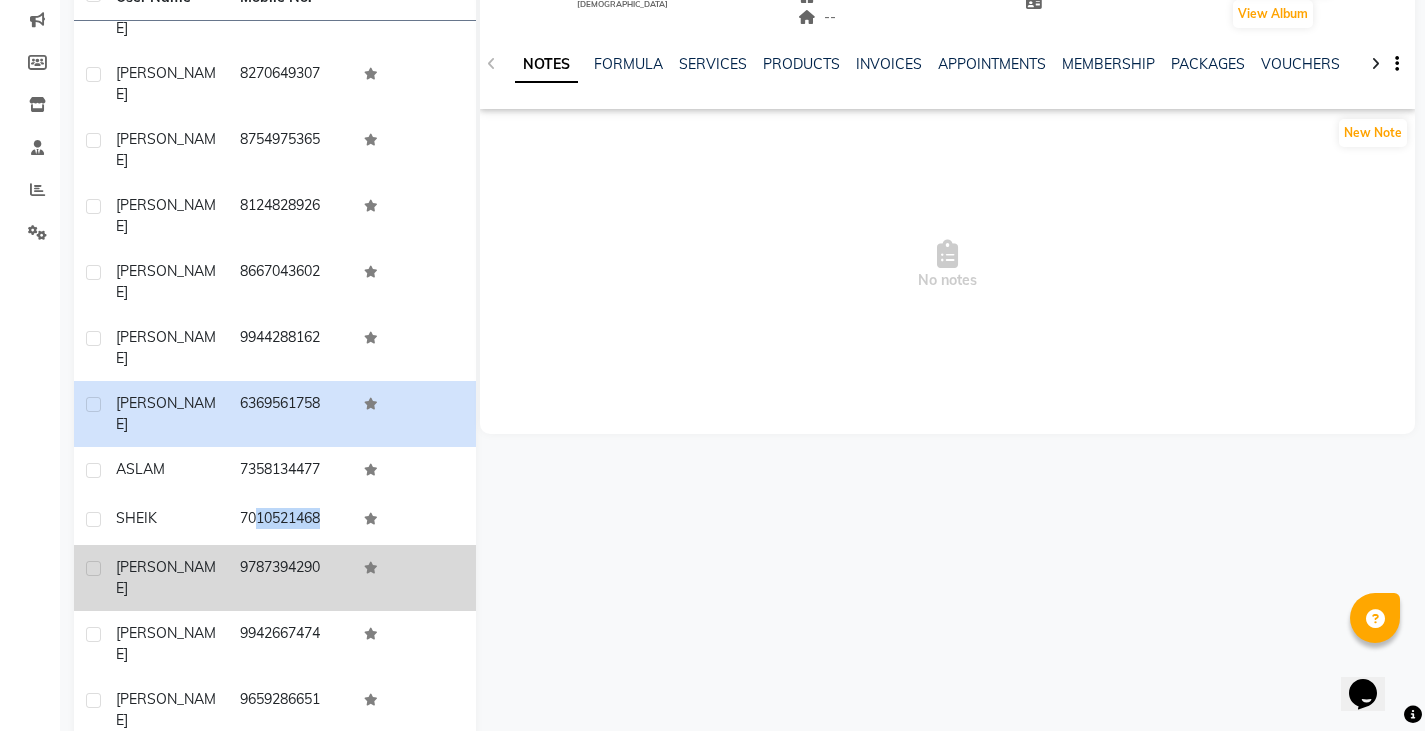 scroll, scrollTop: 300, scrollLeft: 0, axis: vertical 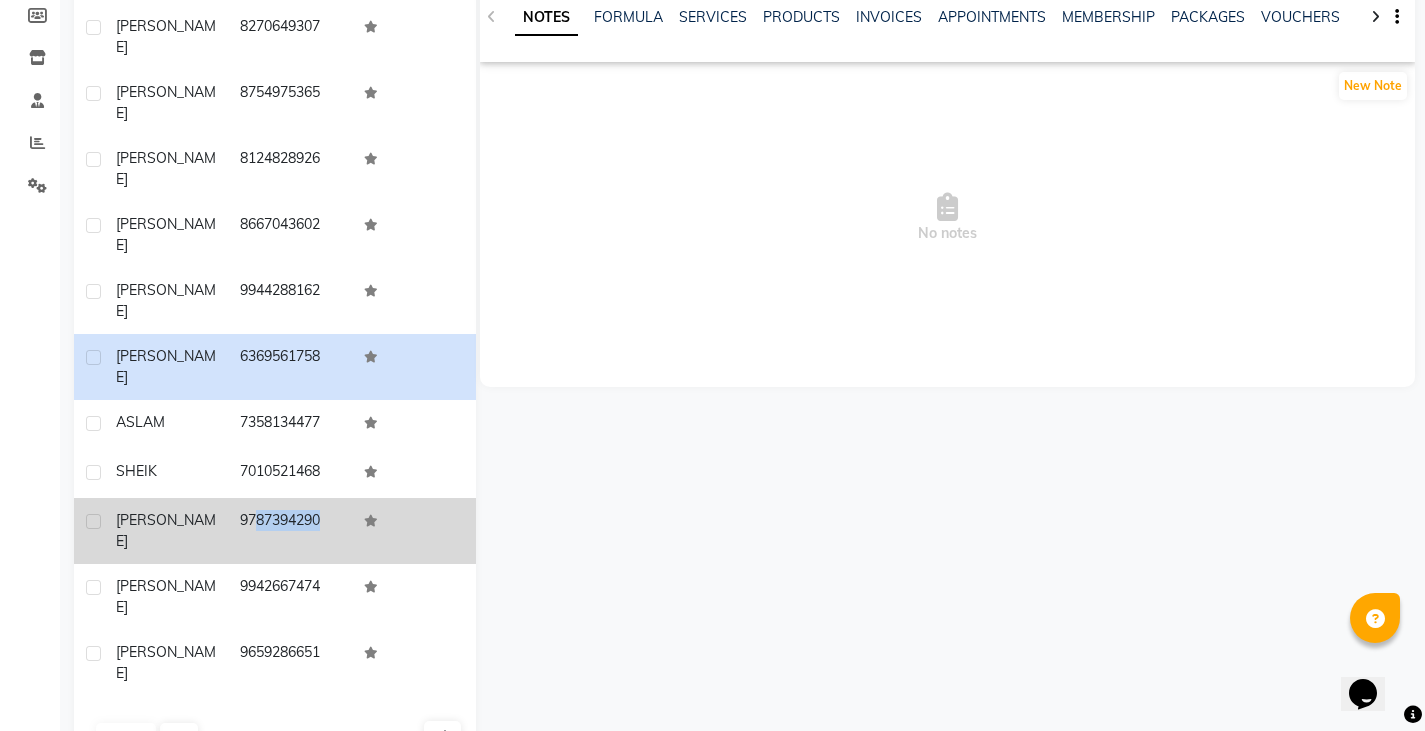 drag, startPoint x: 235, startPoint y: 260, endPoint x: 353, endPoint y: 261, distance: 118.004234 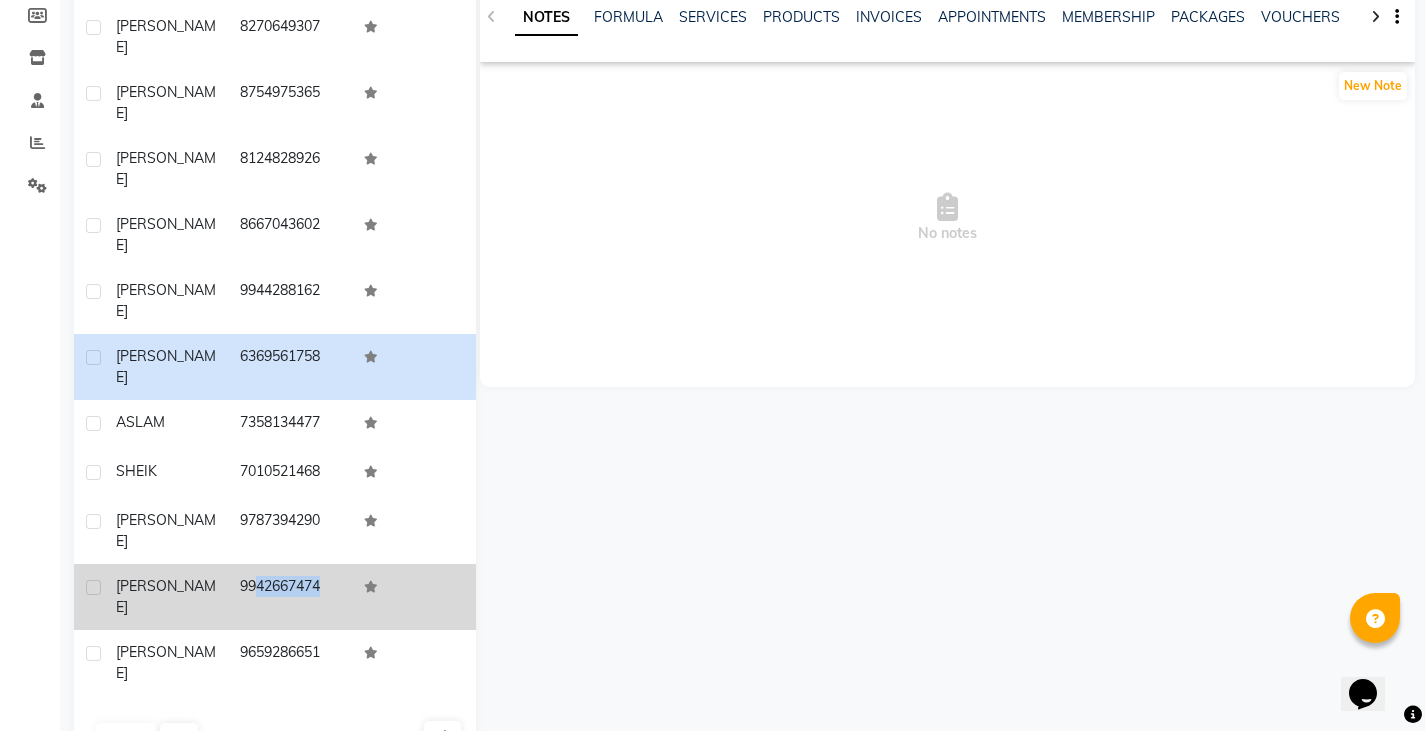drag, startPoint x: 226, startPoint y: 312, endPoint x: 371, endPoint y: 308, distance: 145.05516 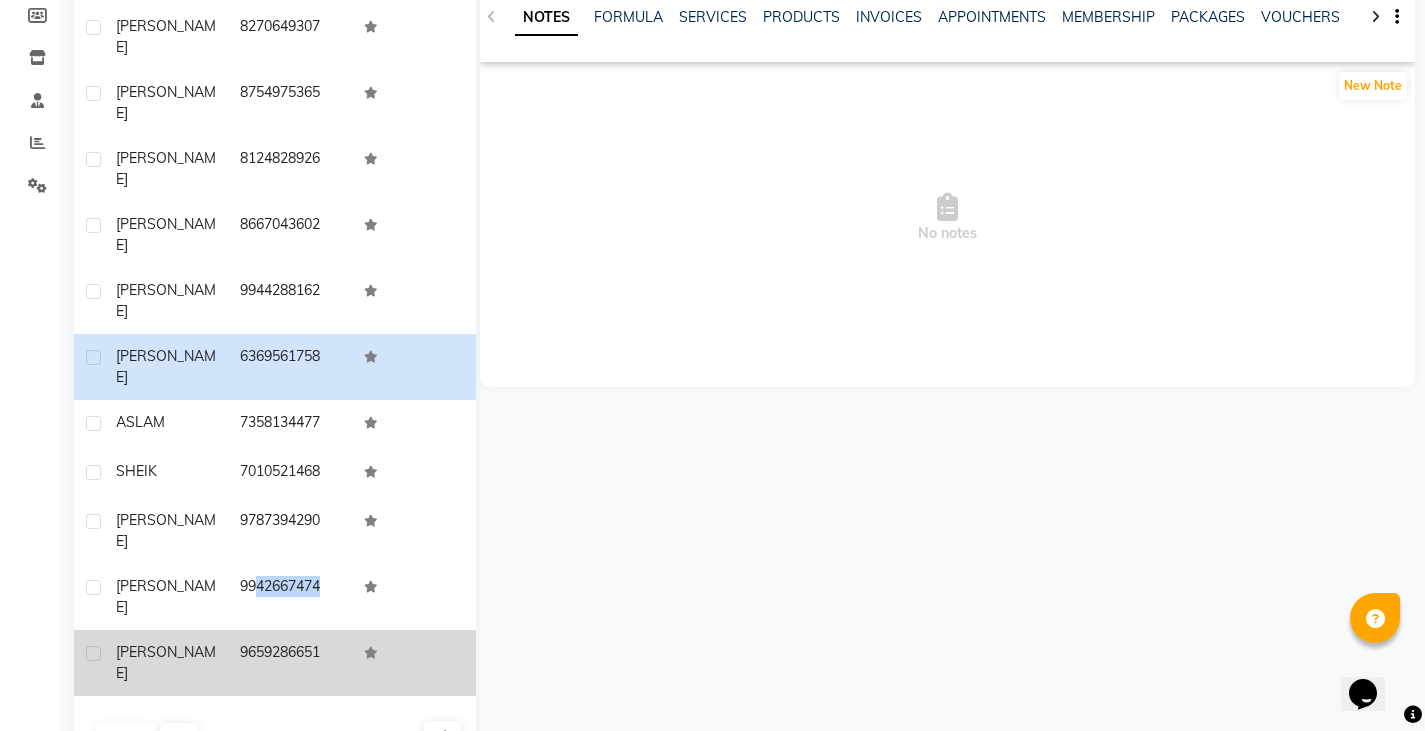 scroll, scrollTop: 360, scrollLeft: 0, axis: vertical 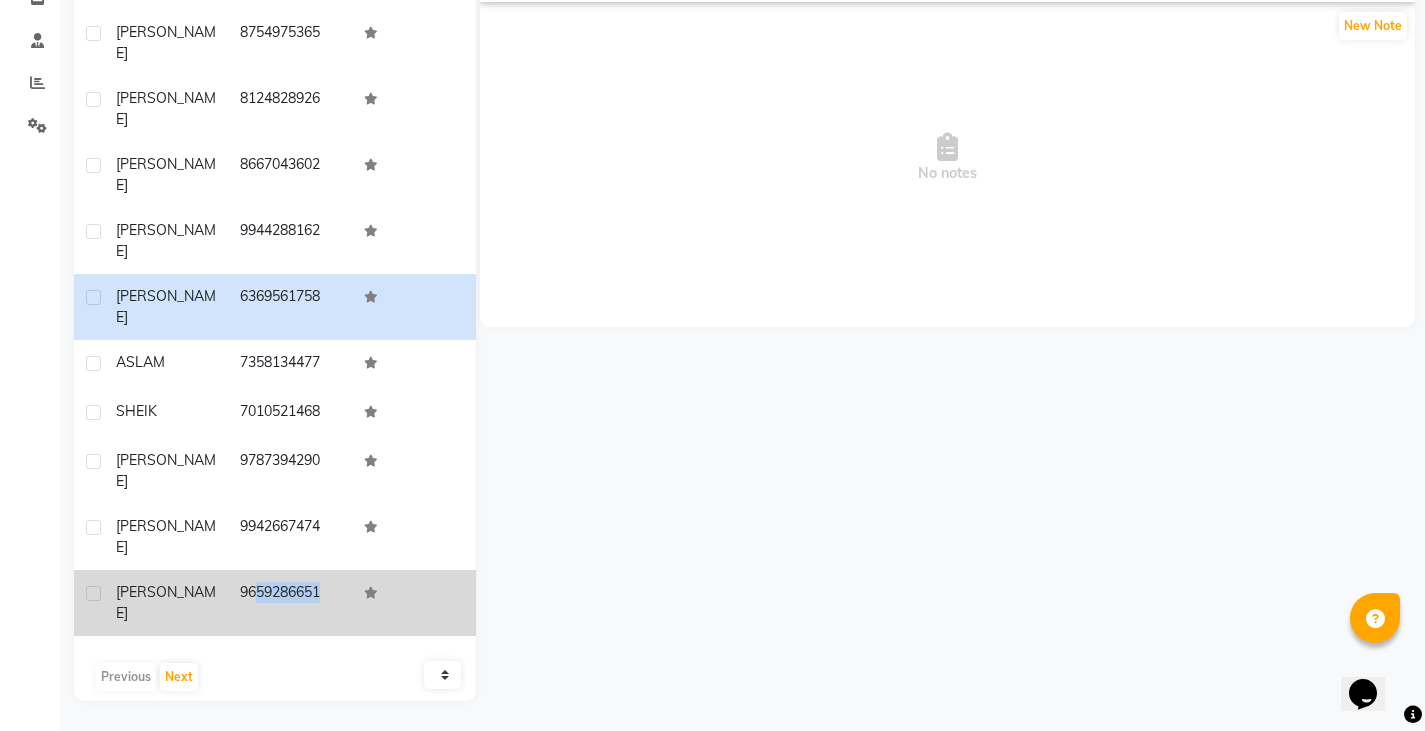 drag, startPoint x: 237, startPoint y: 298, endPoint x: 362, endPoint y: 300, distance: 125.016 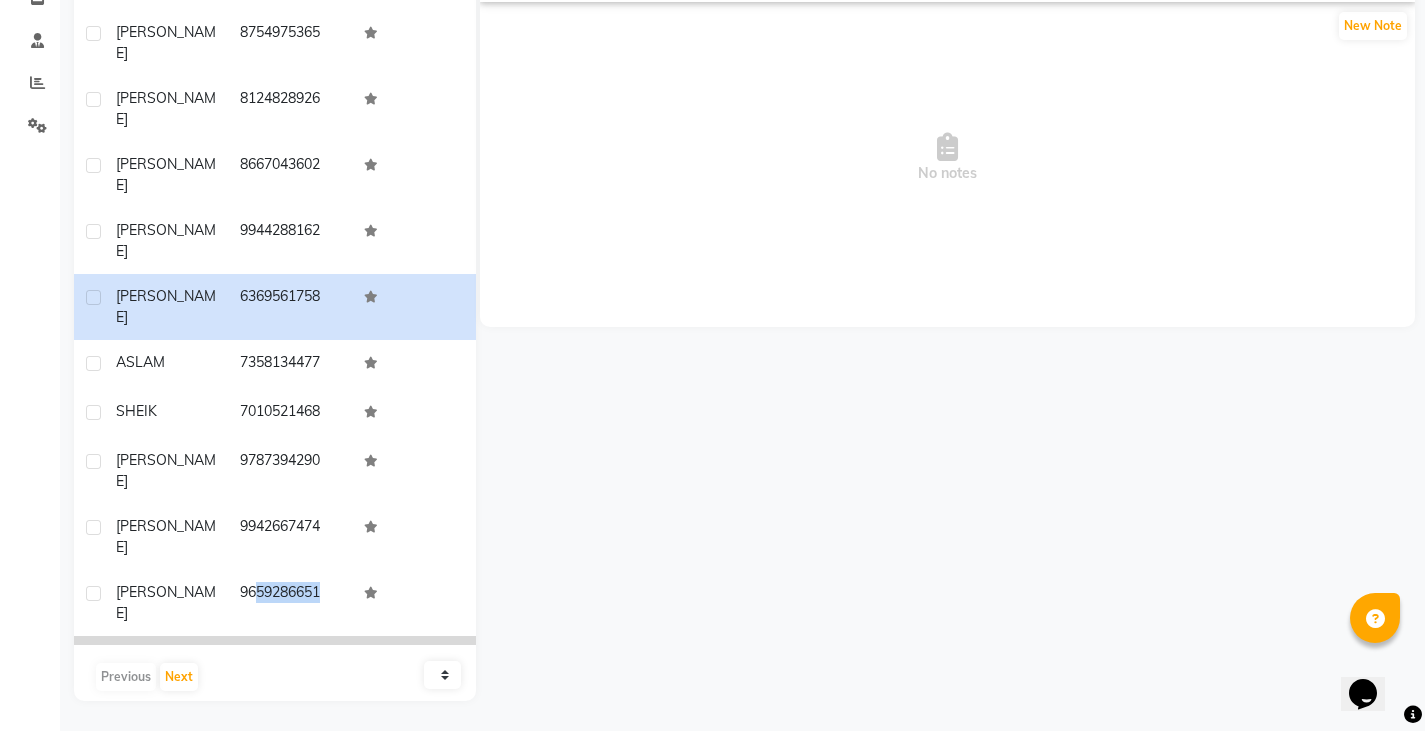 drag, startPoint x: 235, startPoint y: 353, endPoint x: 340, endPoint y: 353, distance: 105 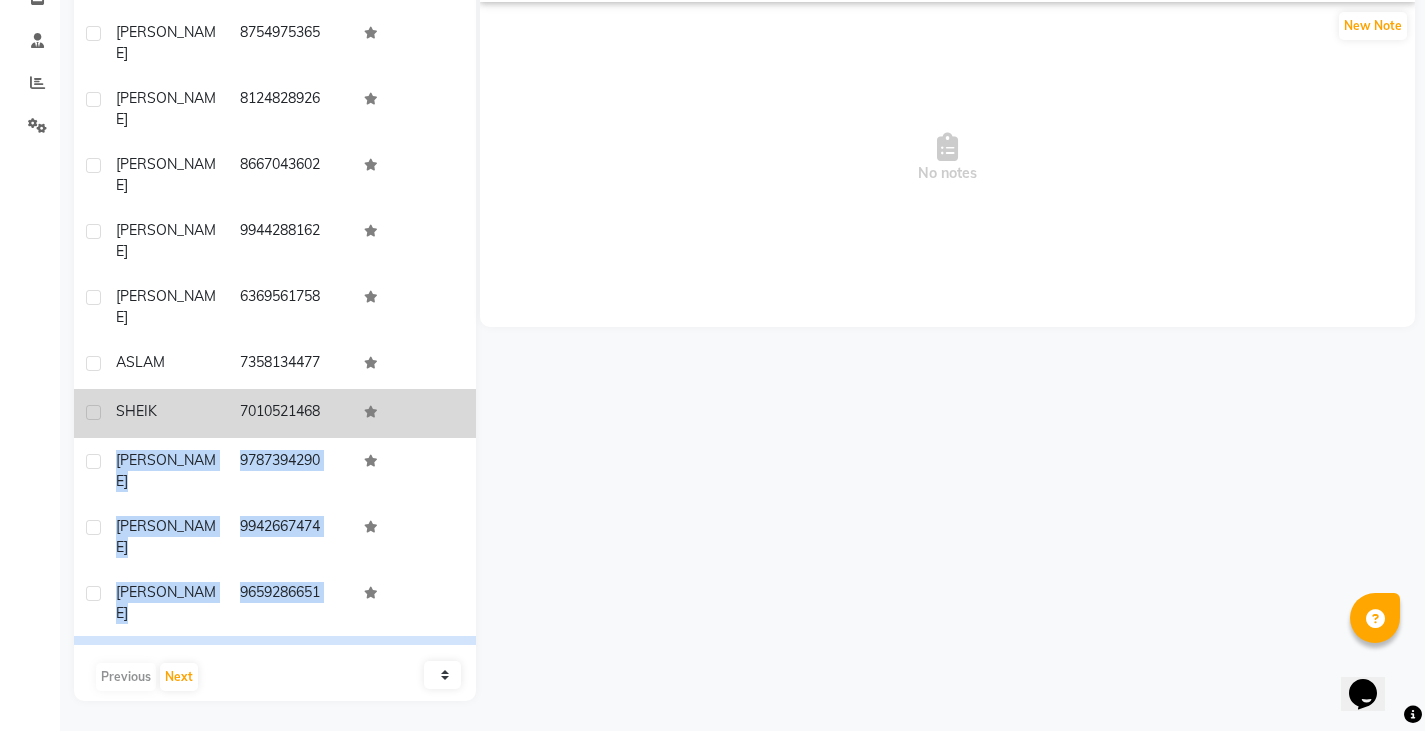 drag, startPoint x: 270, startPoint y: 632, endPoint x: 305, endPoint y: 173, distance: 460.3325 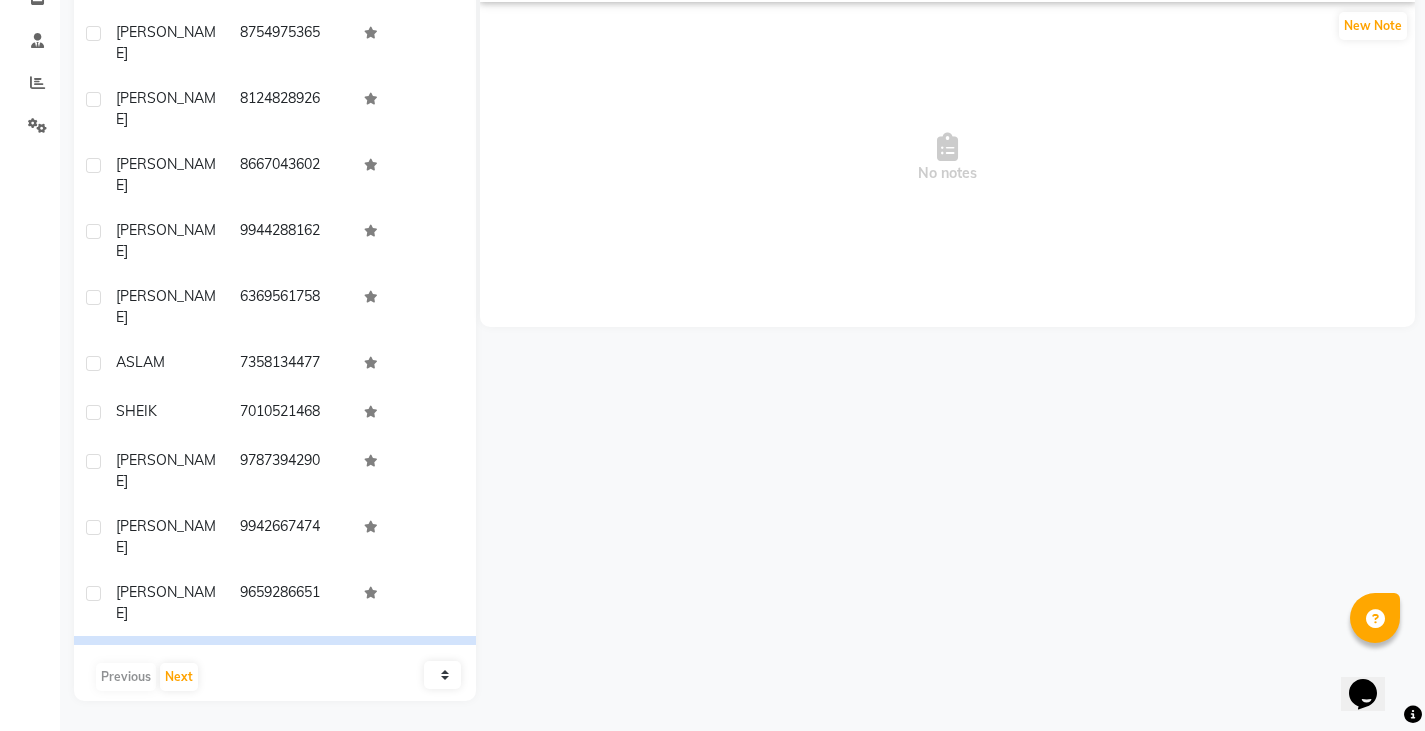 click on "9003791568" 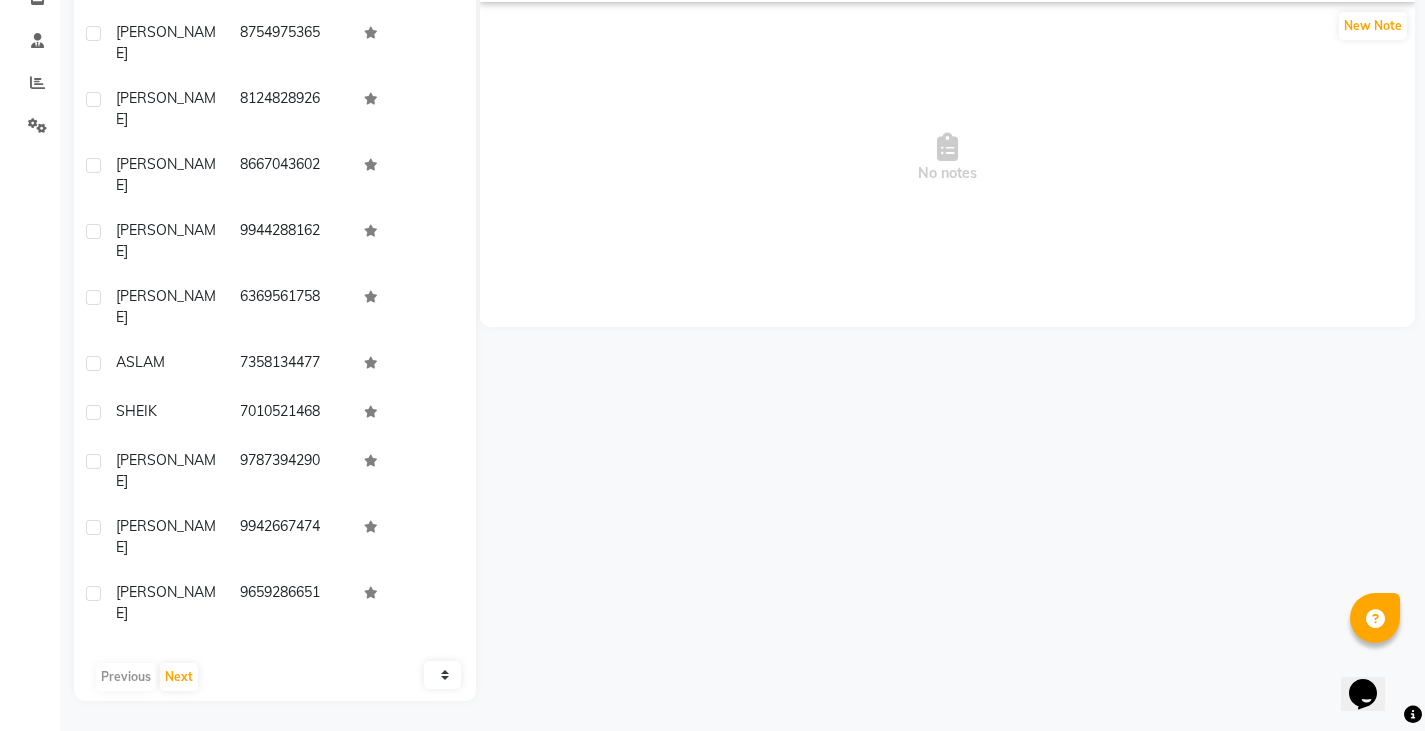 drag, startPoint x: 232, startPoint y: 418, endPoint x: 354, endPoint y: 418, distance: 122 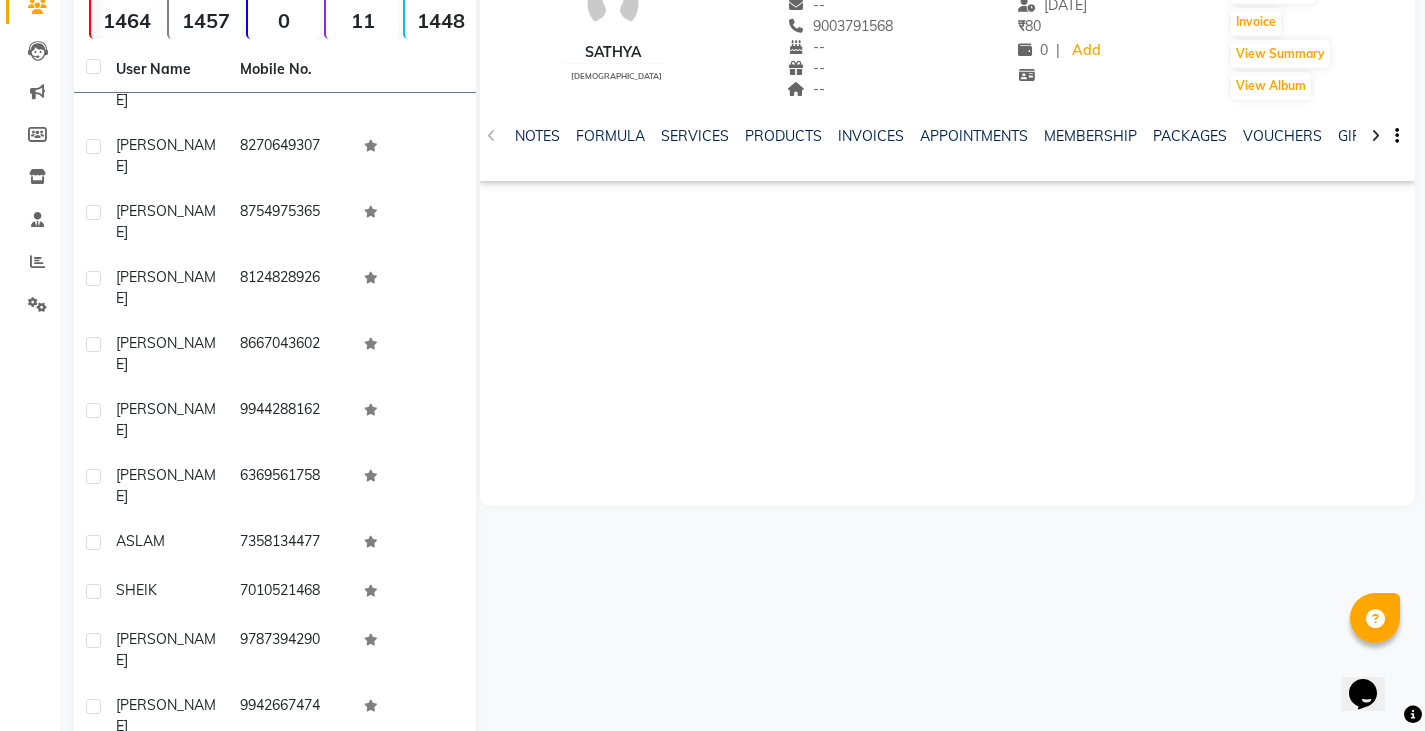 scroll, scrollTop: 0, scrollLeft: 0, axis: both 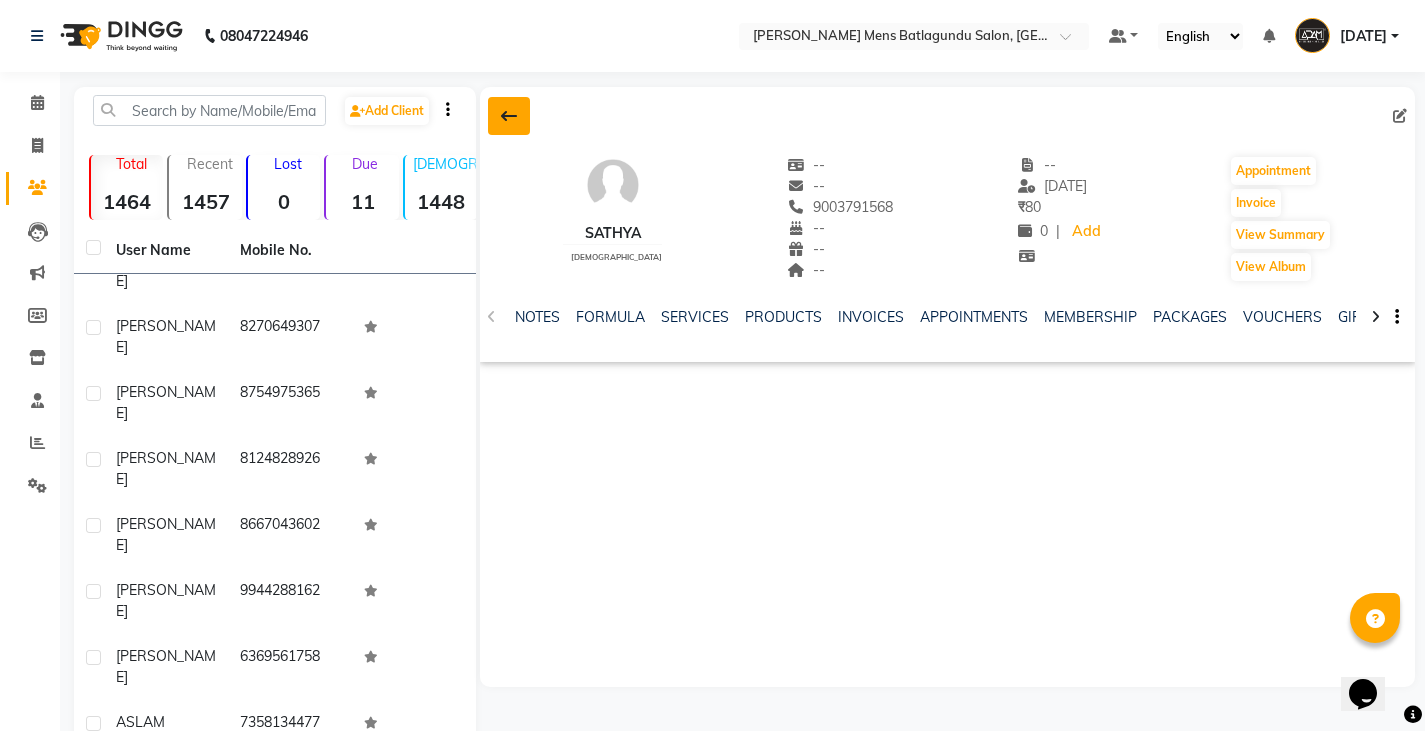 click 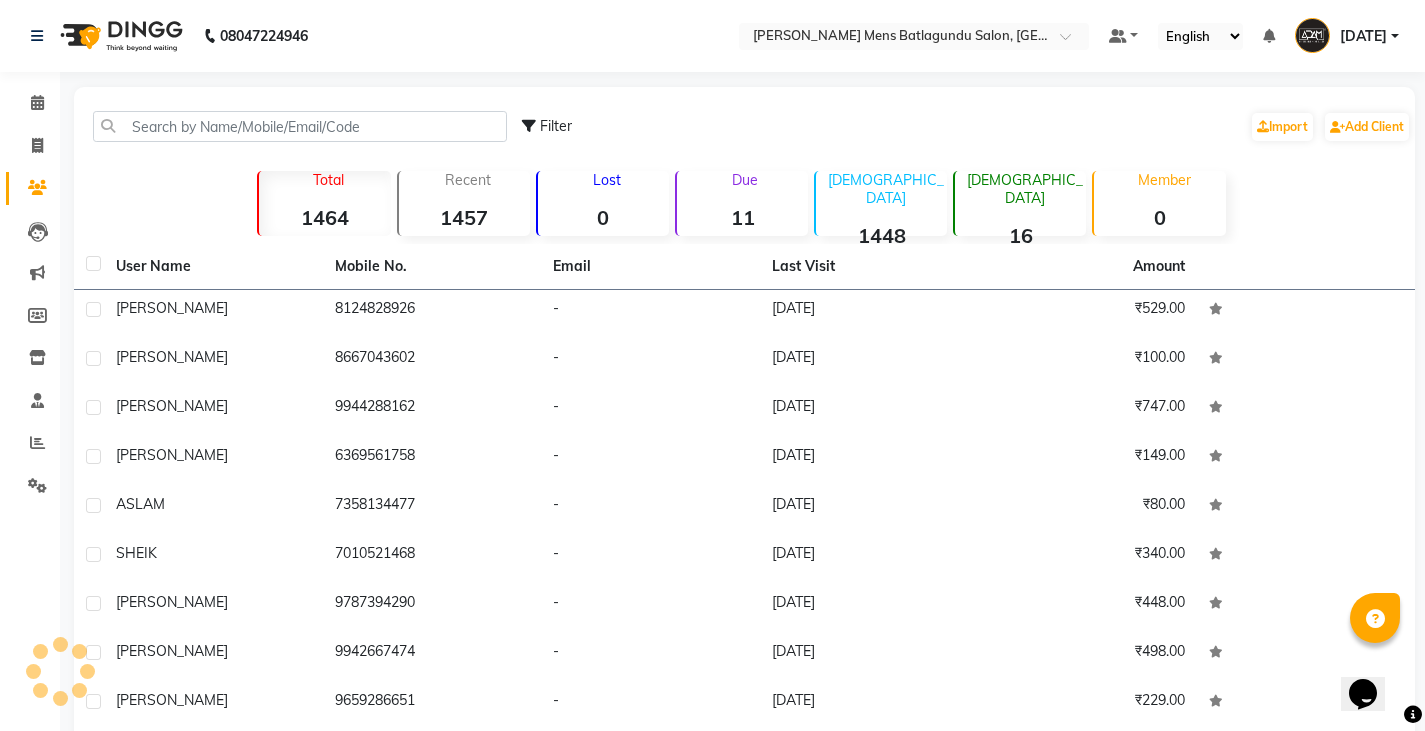 scroll, scrollTop: 1719, scrollLeft: 0, axis: vertical 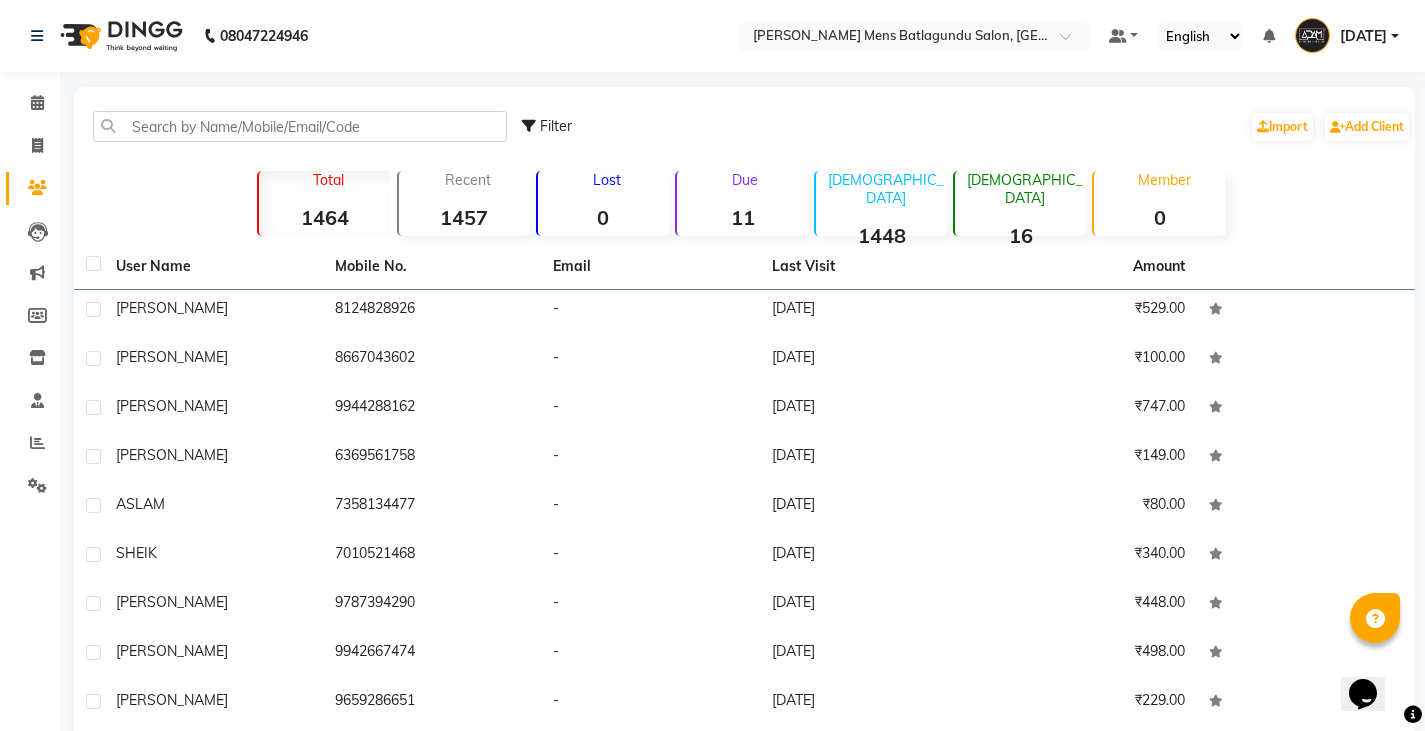 click on "Filter  Import   Add Client" 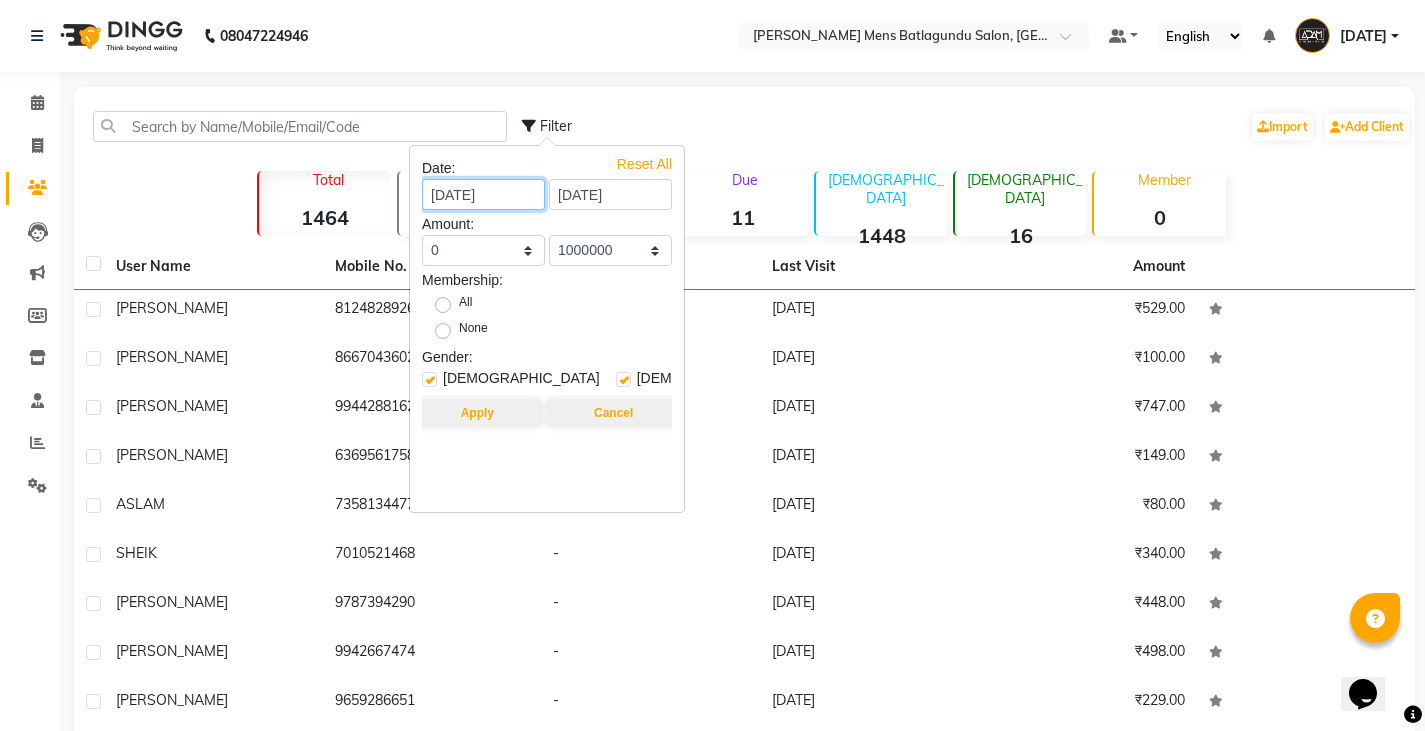 click on "22-06-2025" at bounding box center (483, 194) 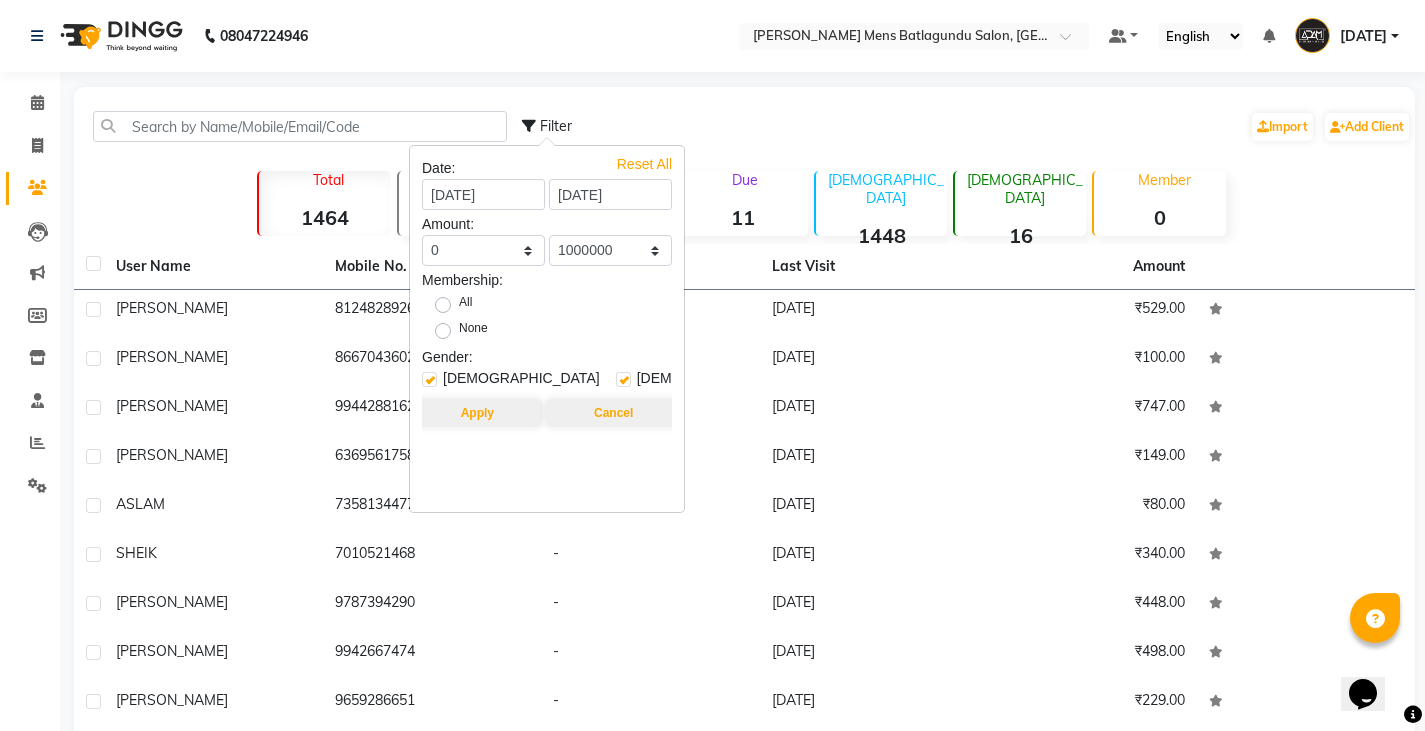 select on "6" 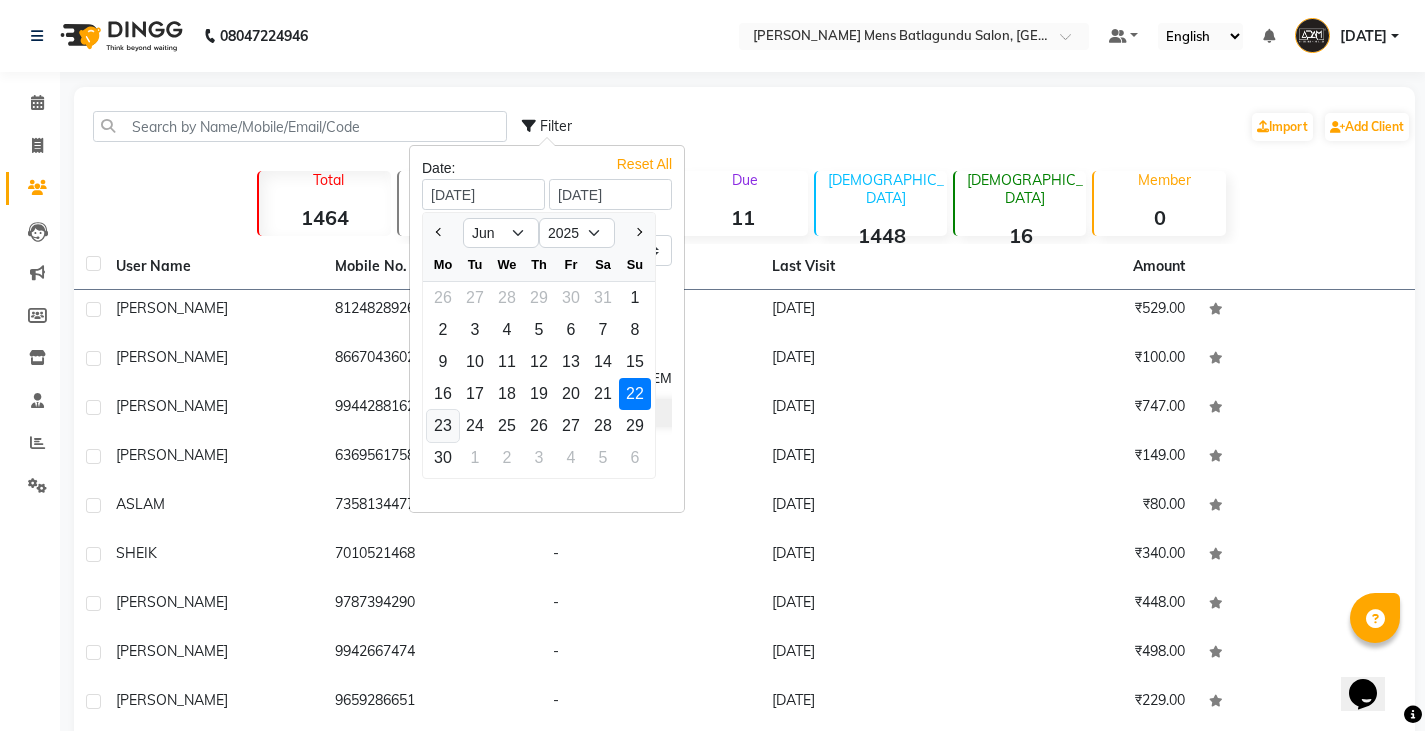 click on "23" at bounding box center [443, 426] 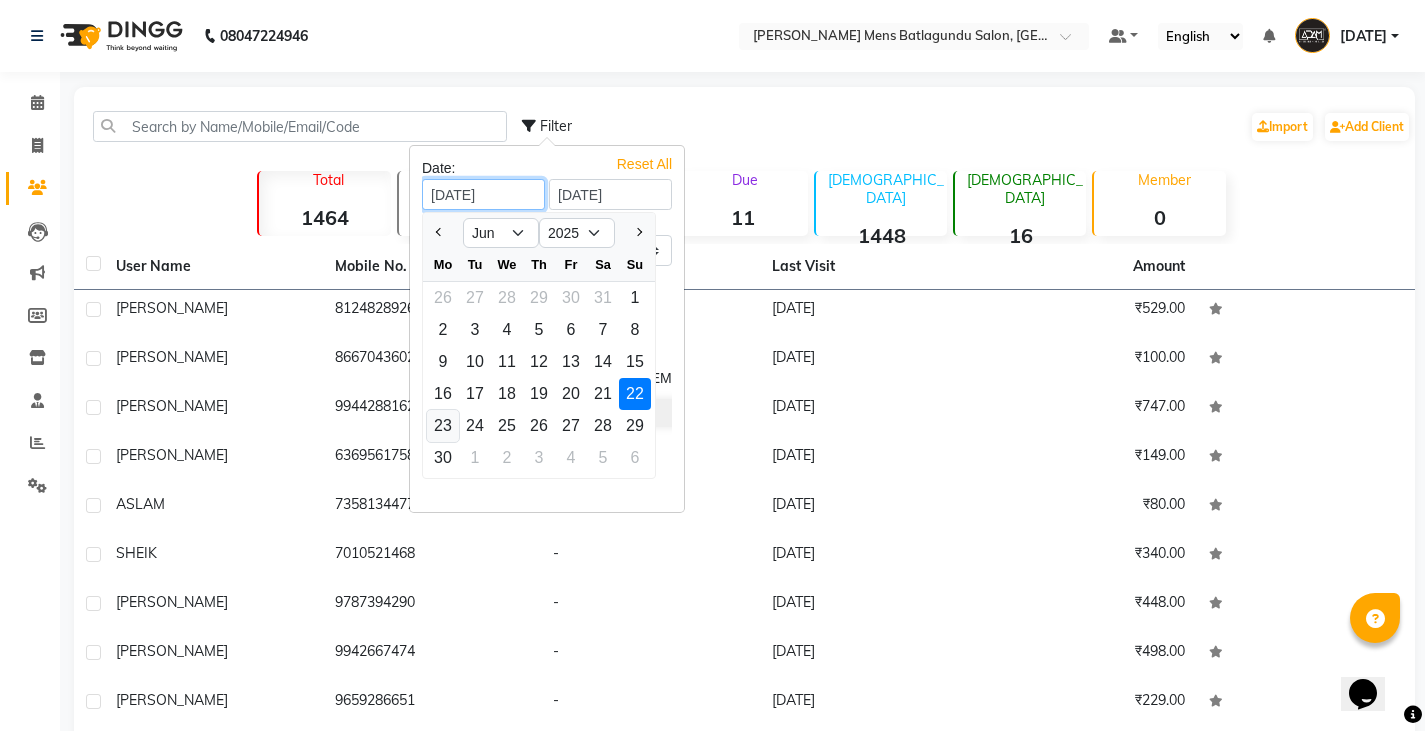 type on "[DATE]" 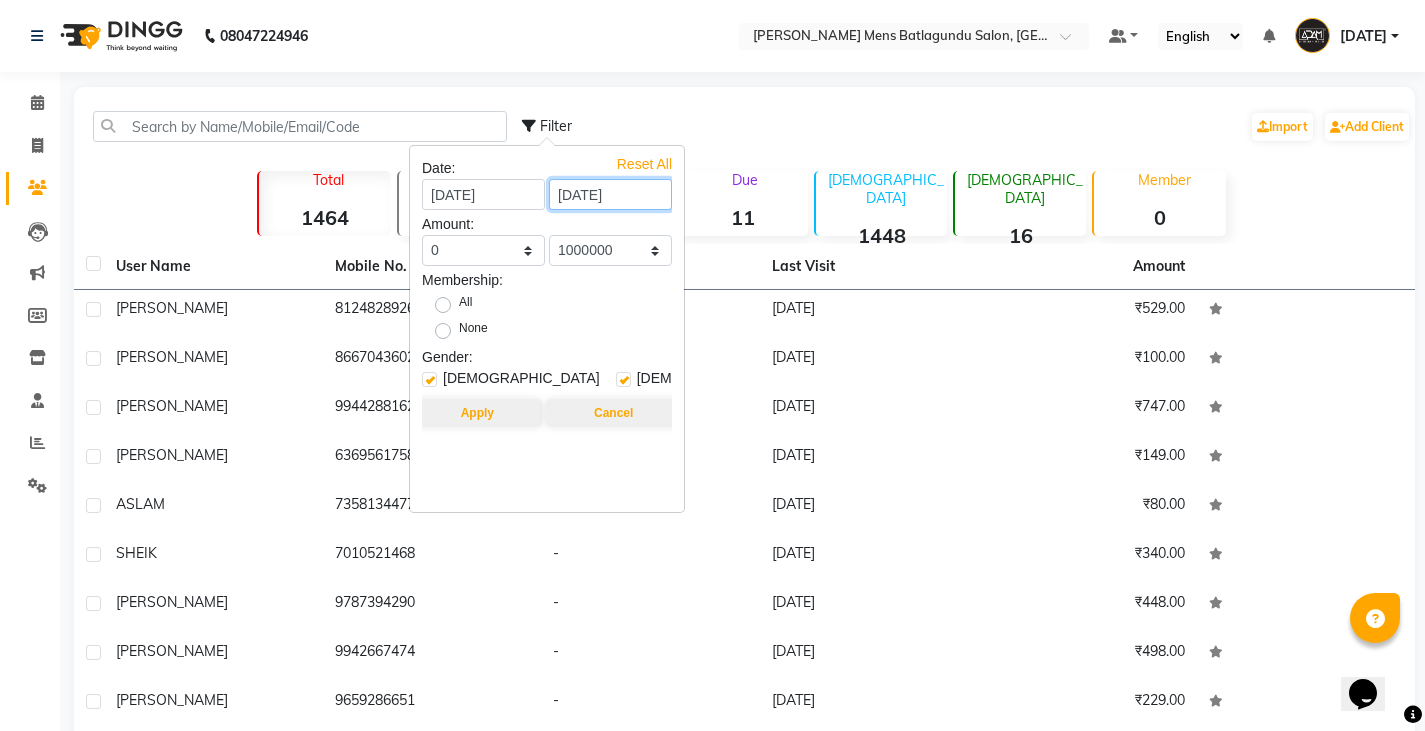 click on "22-06-2025" at bounding box center [610, 194] 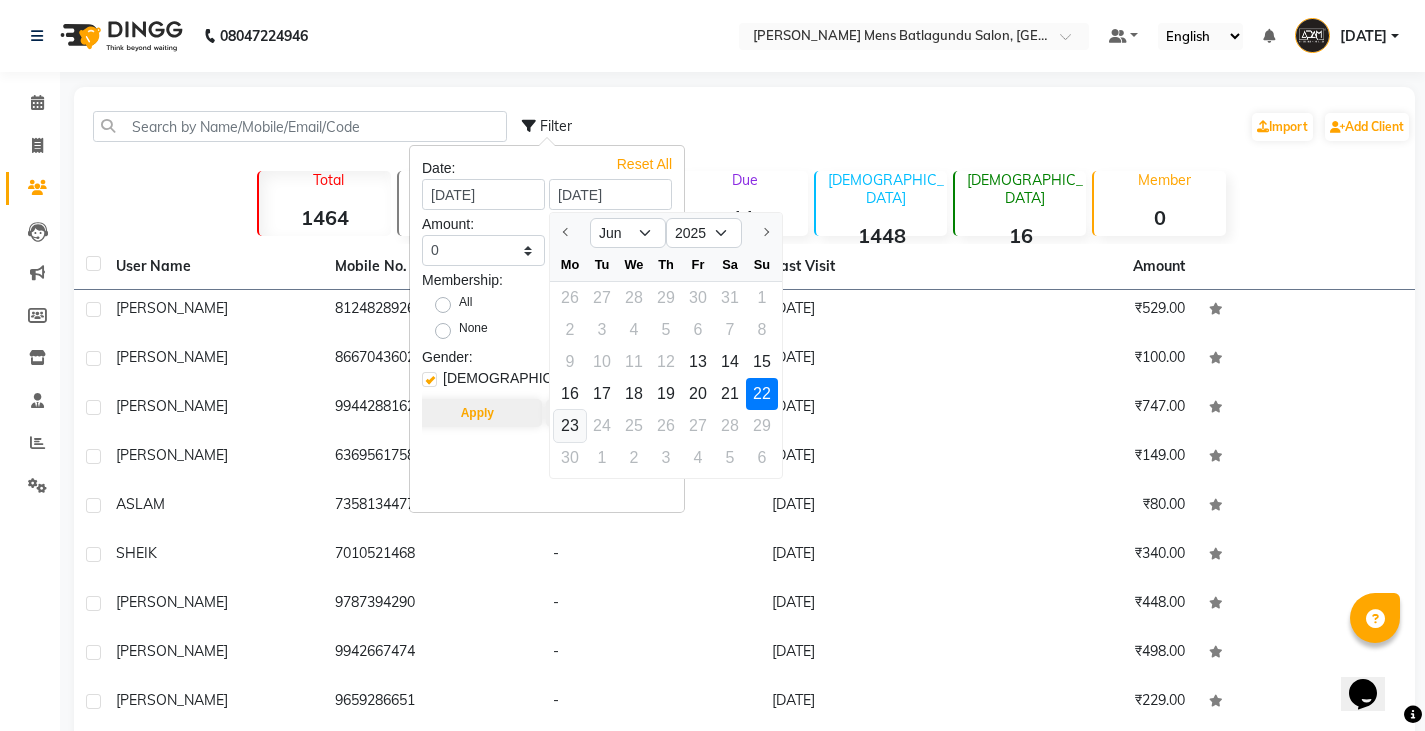 click on "23" at bounding box center [570, 426] 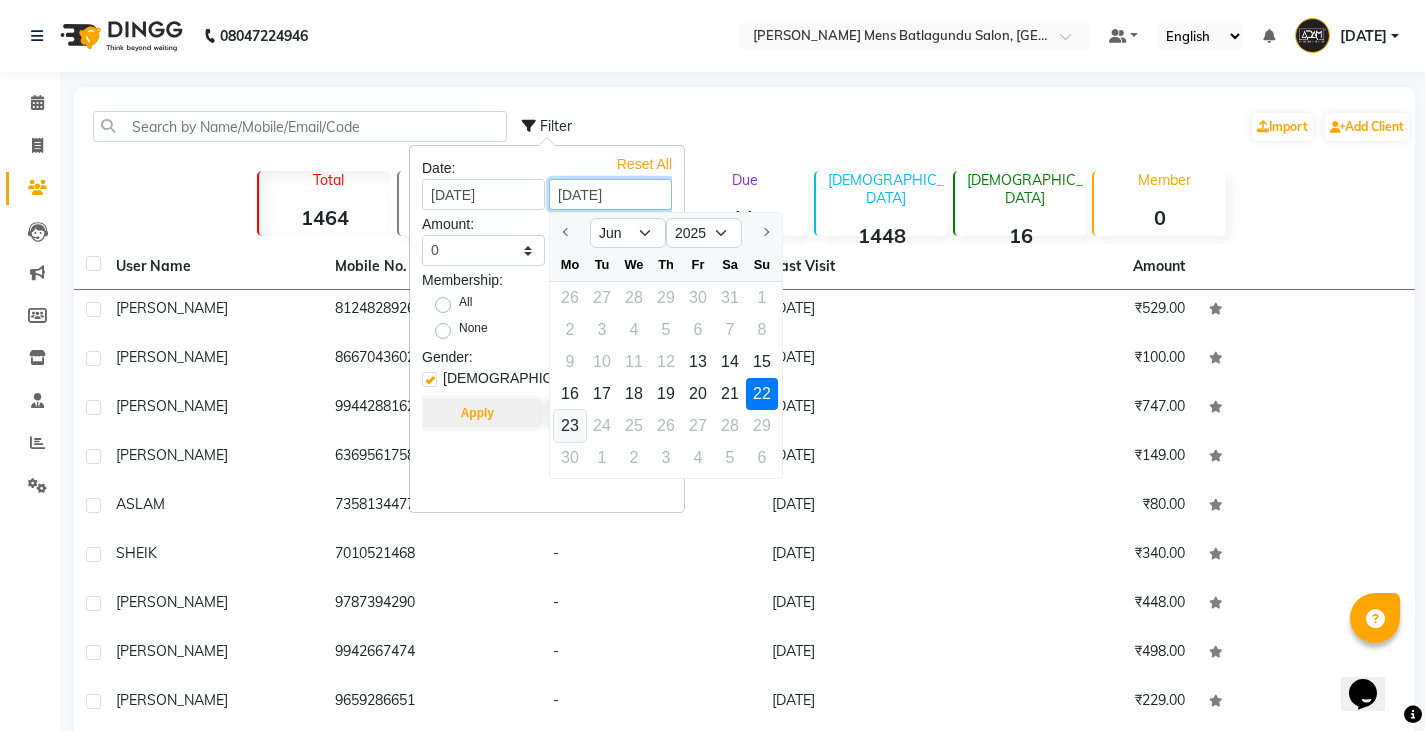 type on "[DATE]" 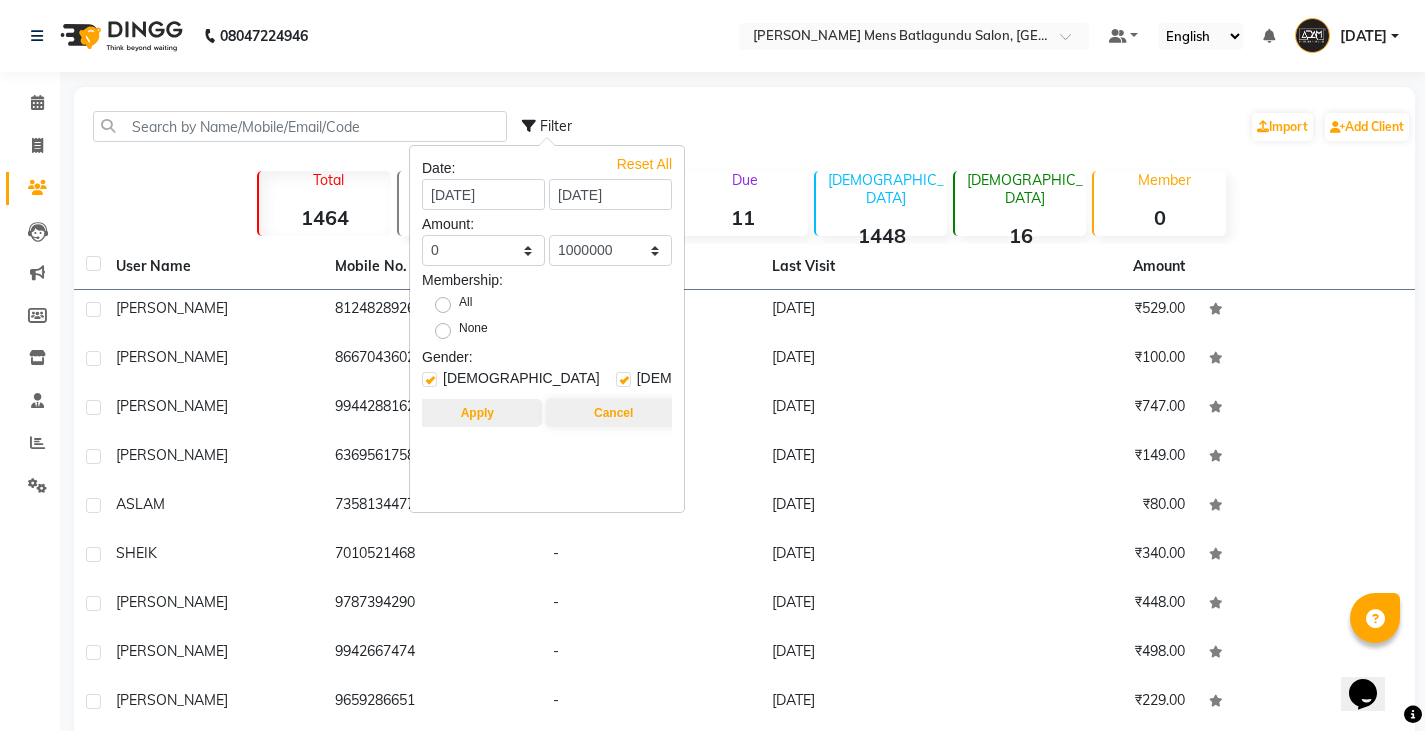 click on "Apply" at bounding box center [477, 413] 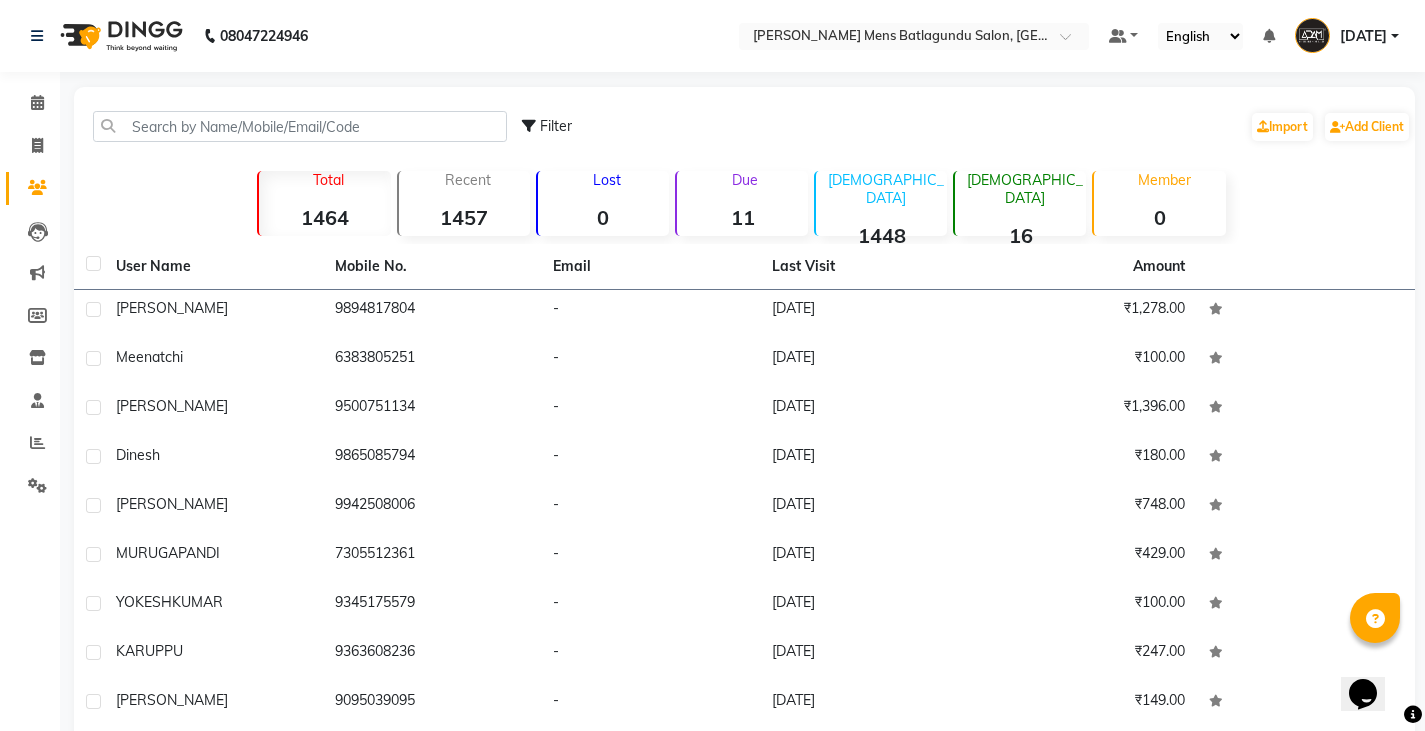 scroll, scrollTop: 200, scrollLeft: 0, axis: vertical 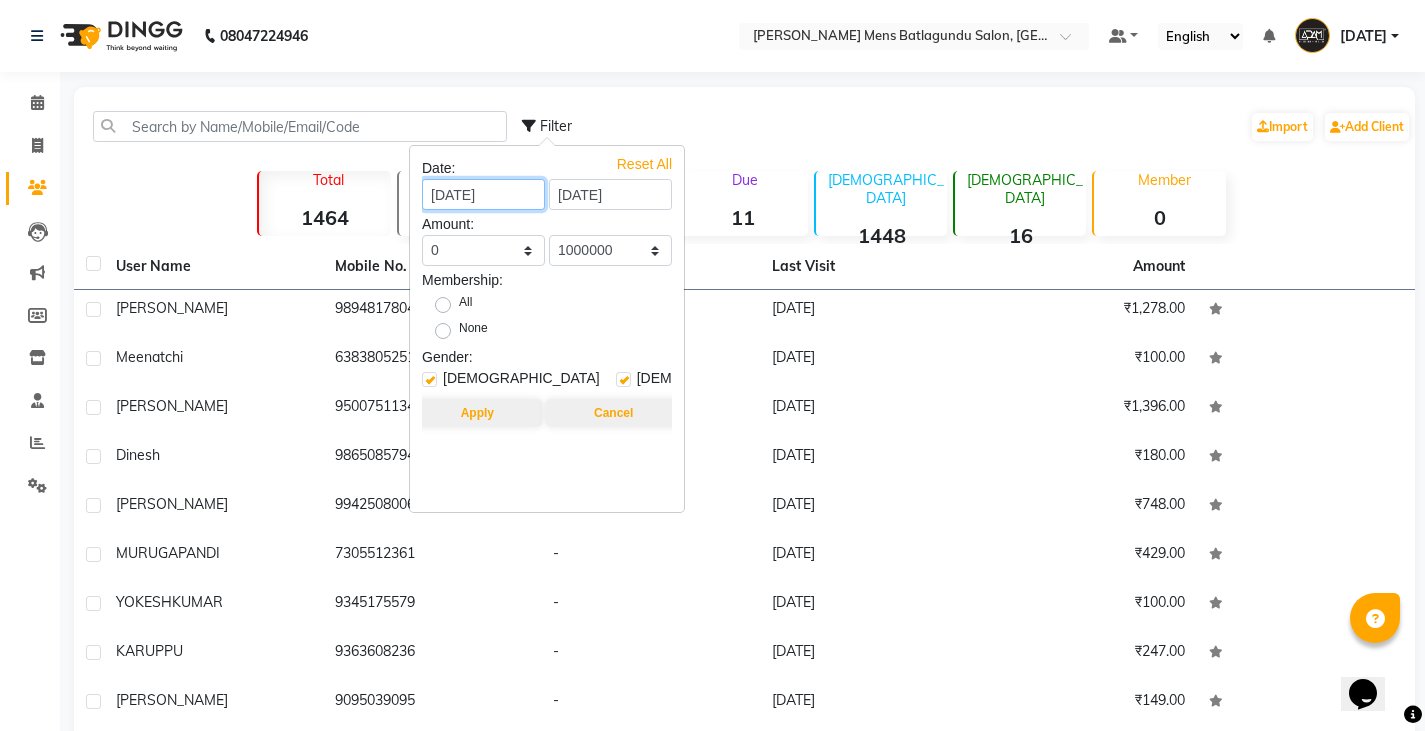 click on "[DATE]" at bounding box center (483, 194) 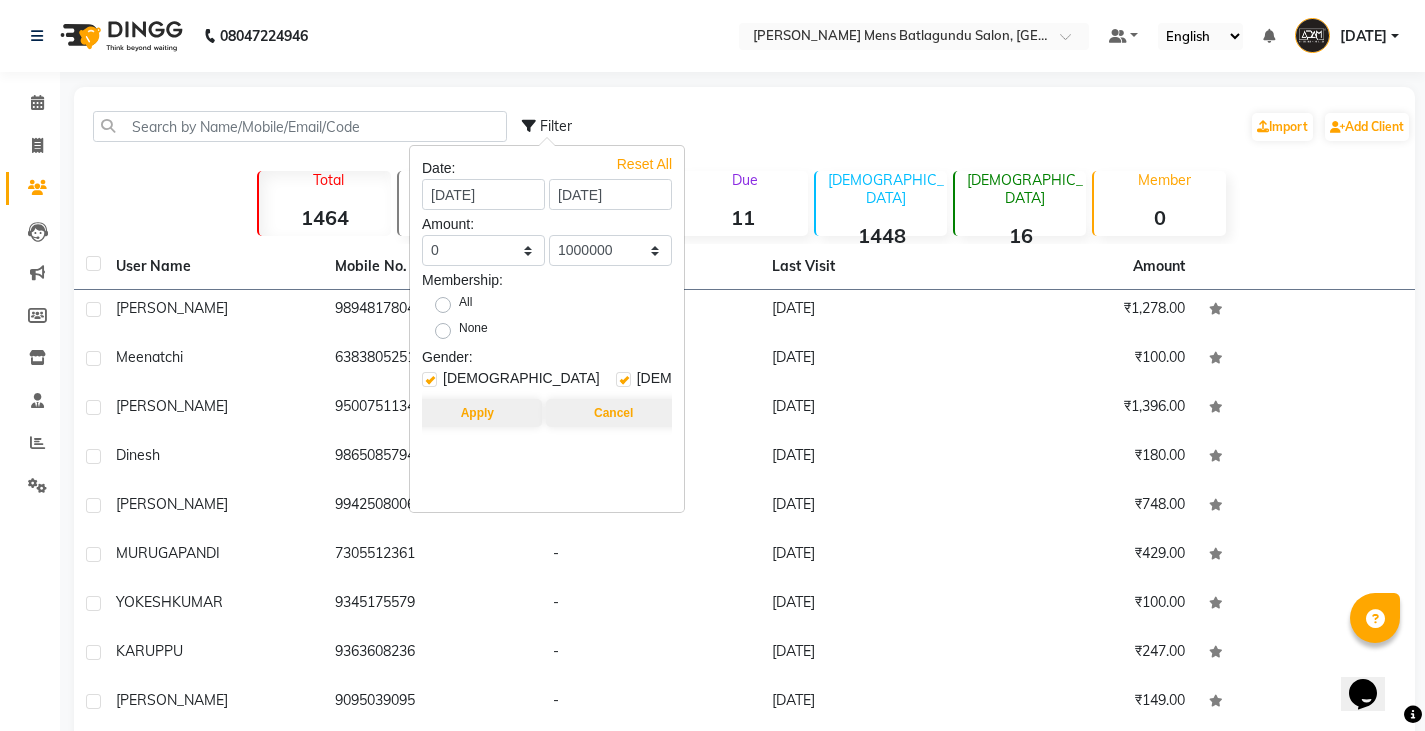select on "6" 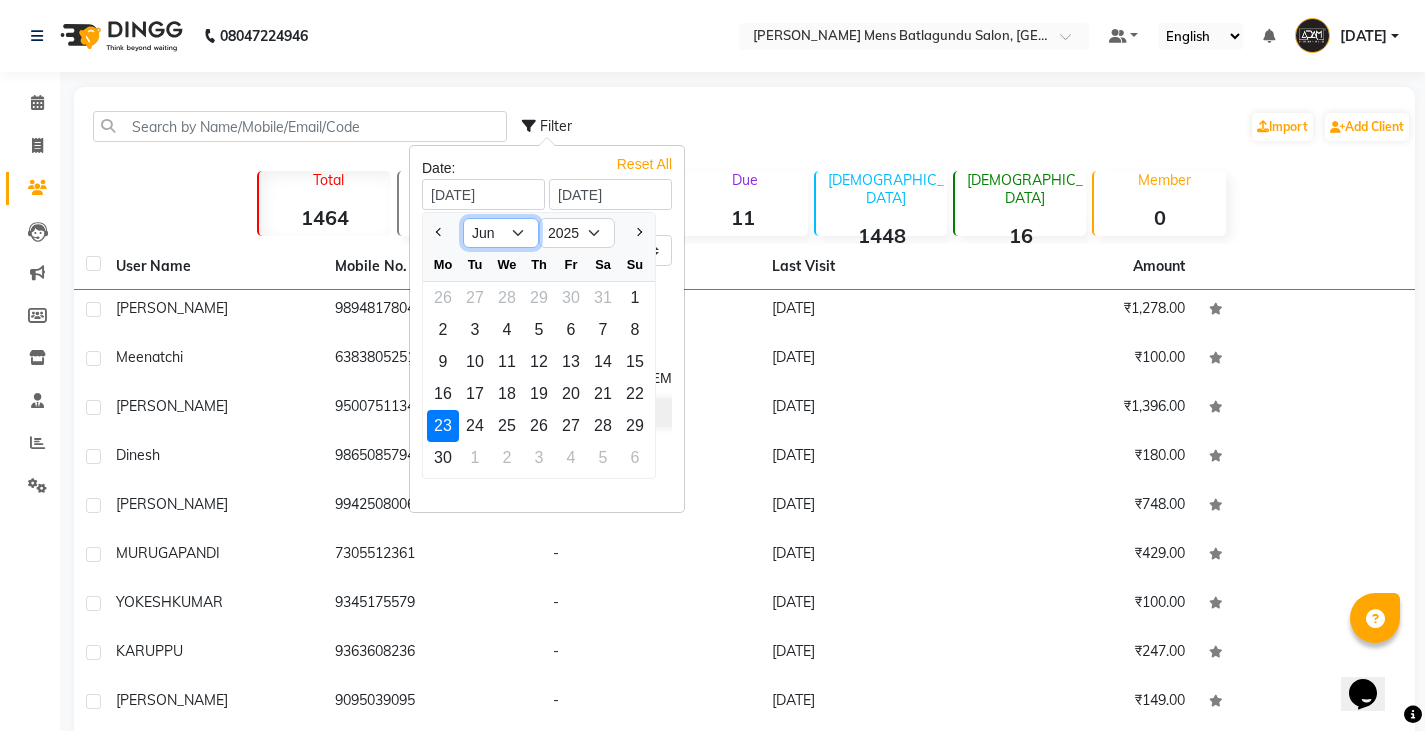 click on "Jan Feb Mar Apr May Jun Jul" at bounding box center (501, 233) 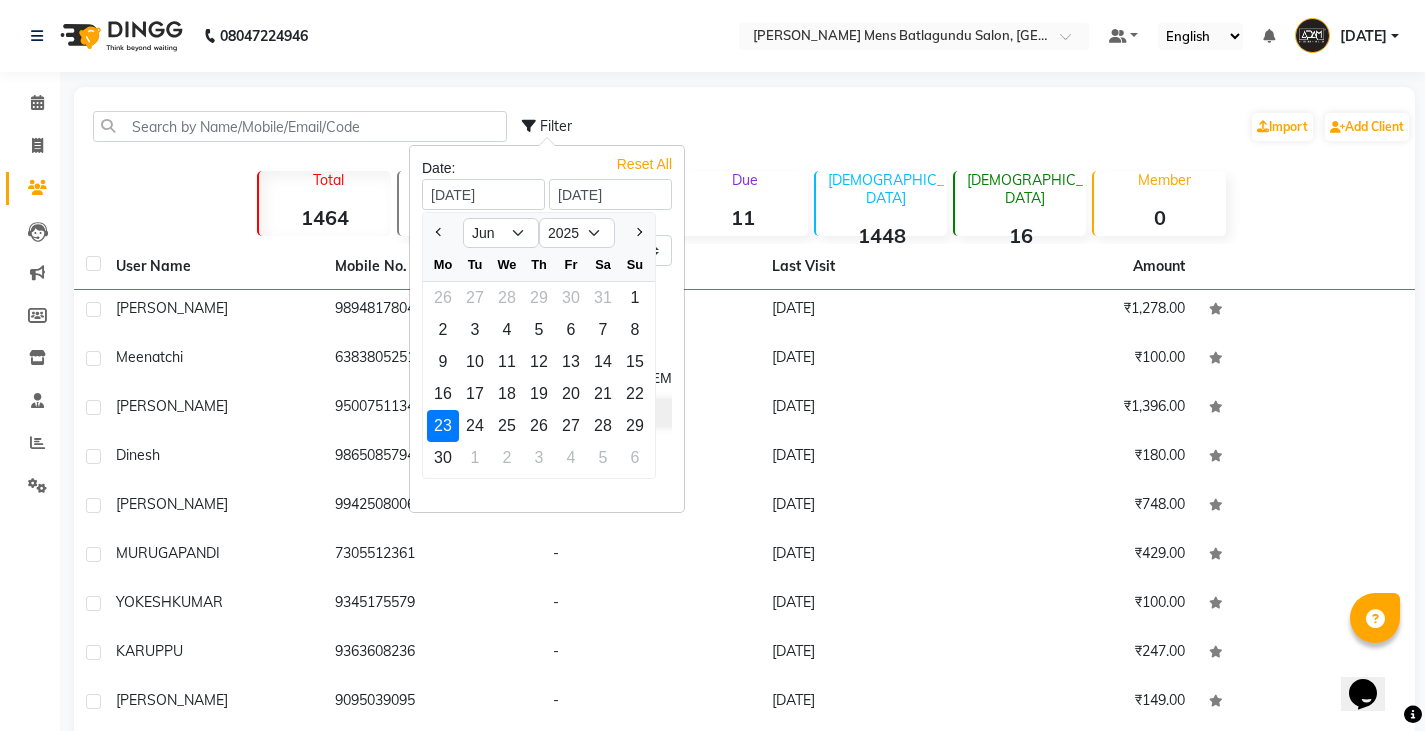 click on "Filter  Import   Add Client" 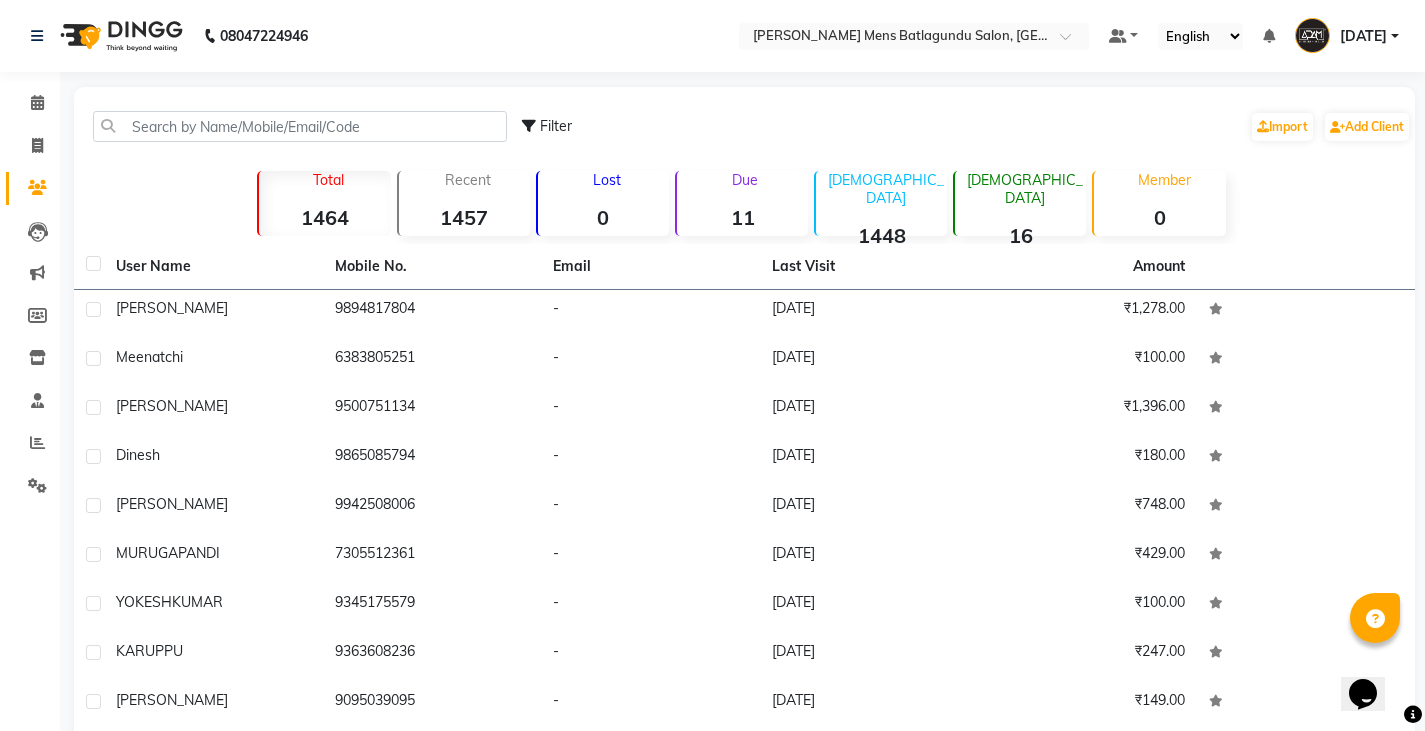 click on "Filter" 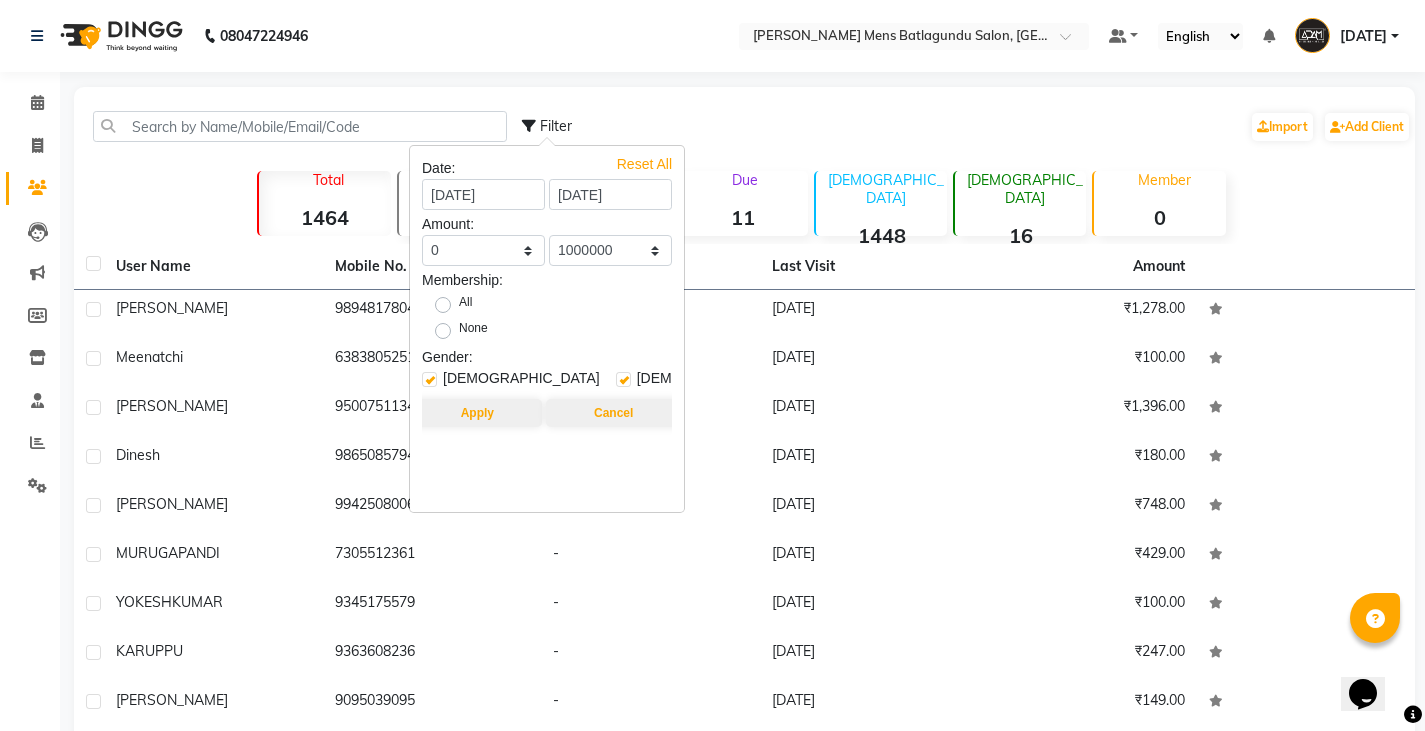 click on "Filter  Import   Add Client" 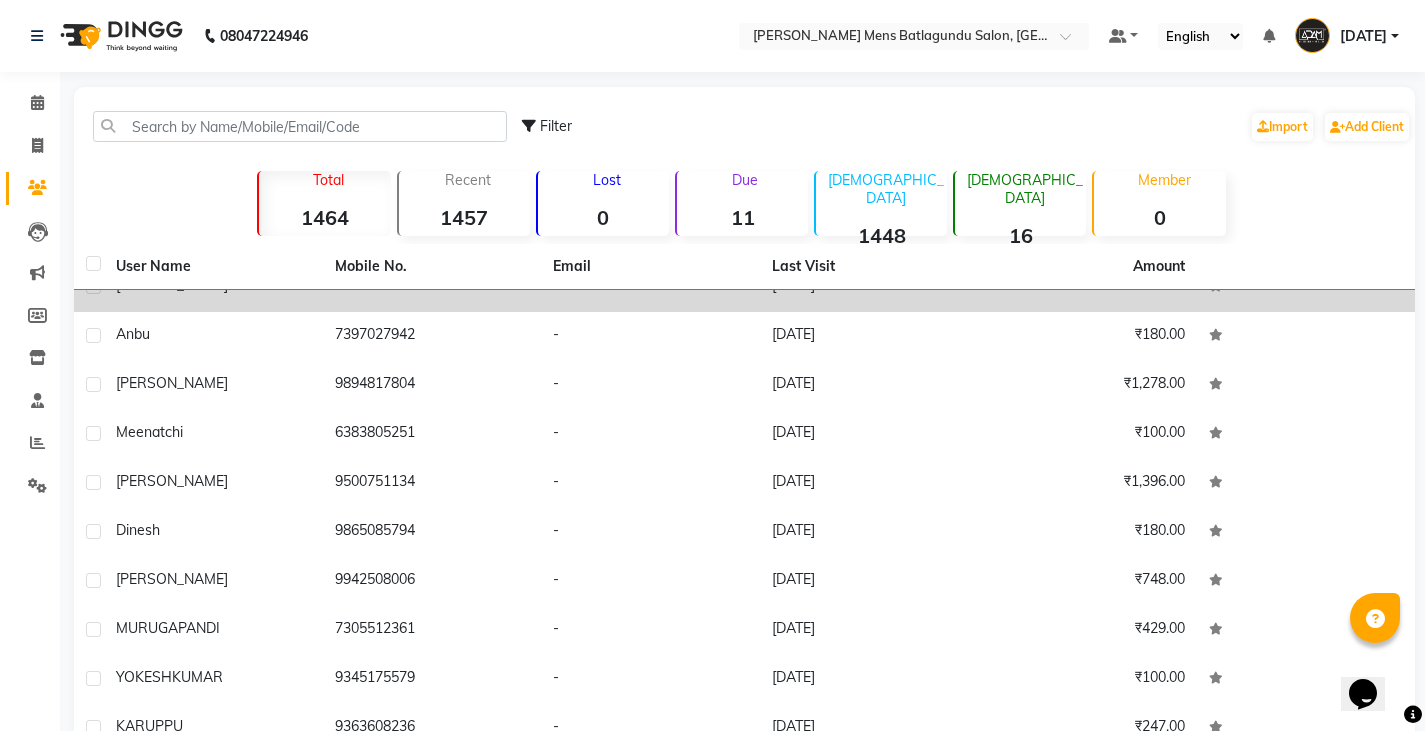 scroll, scrollTop: 0, scrollLeft: 0, axis: both 